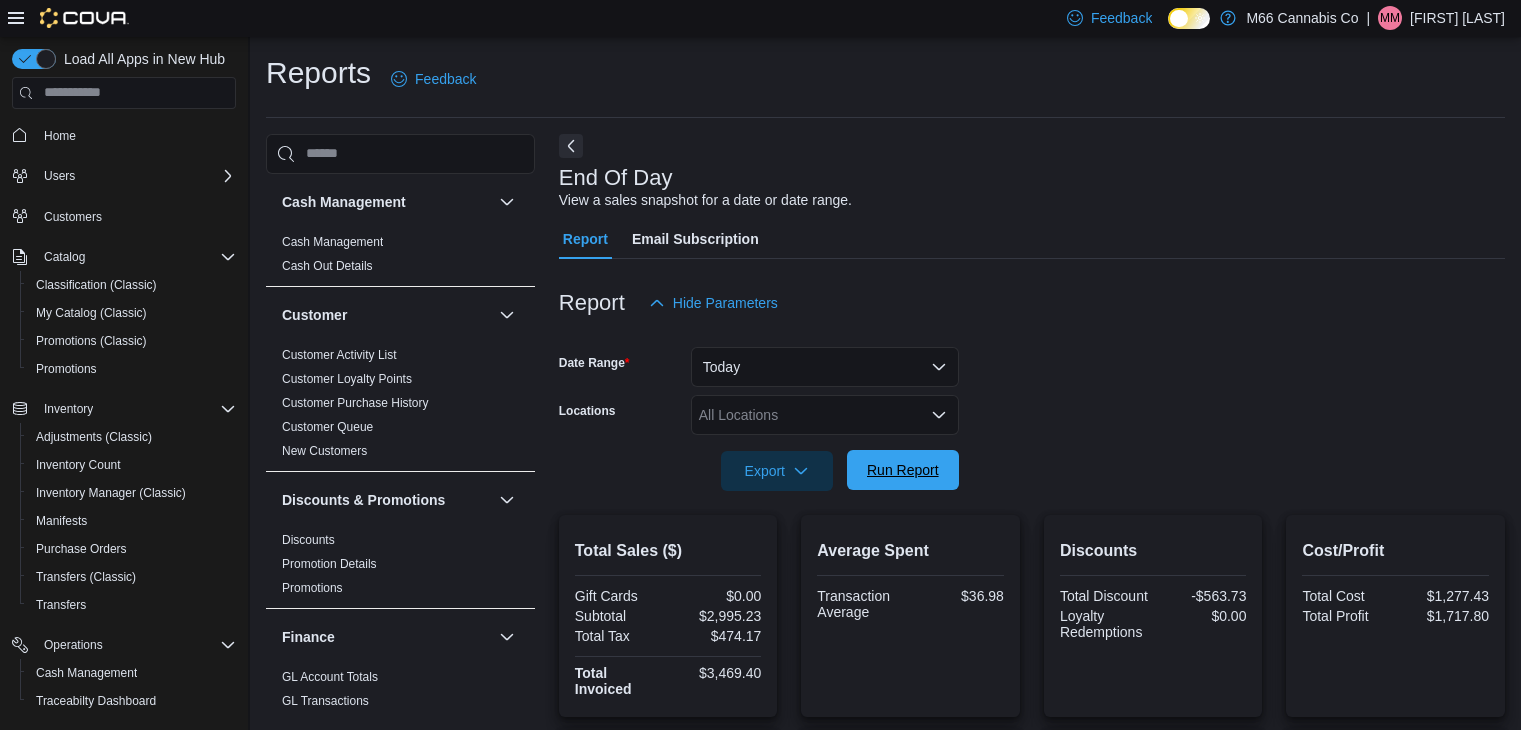 scroll, scrollTop: 84, scrollLeft: 0, axis: vertical 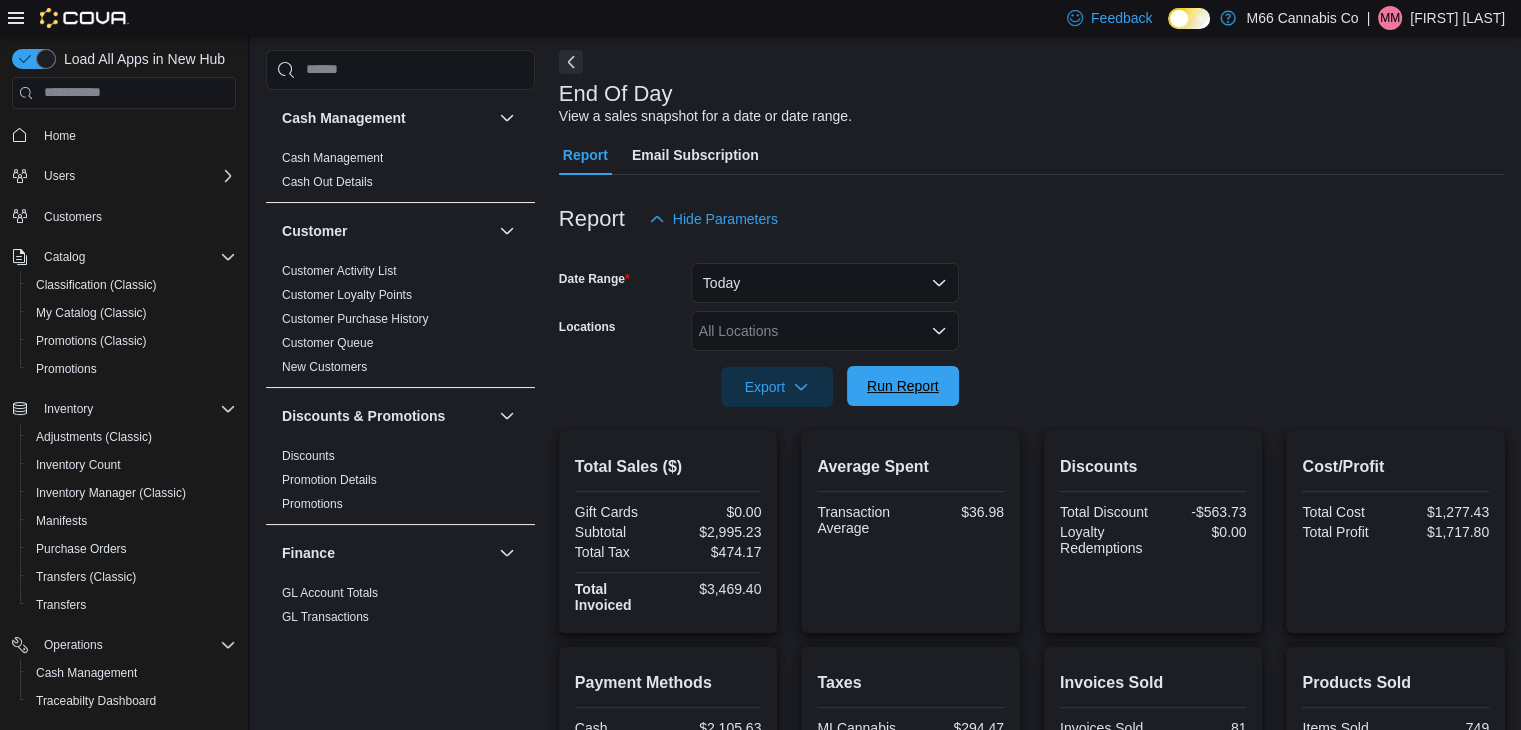 click on "Run Report" at bounding box center [903, 386] 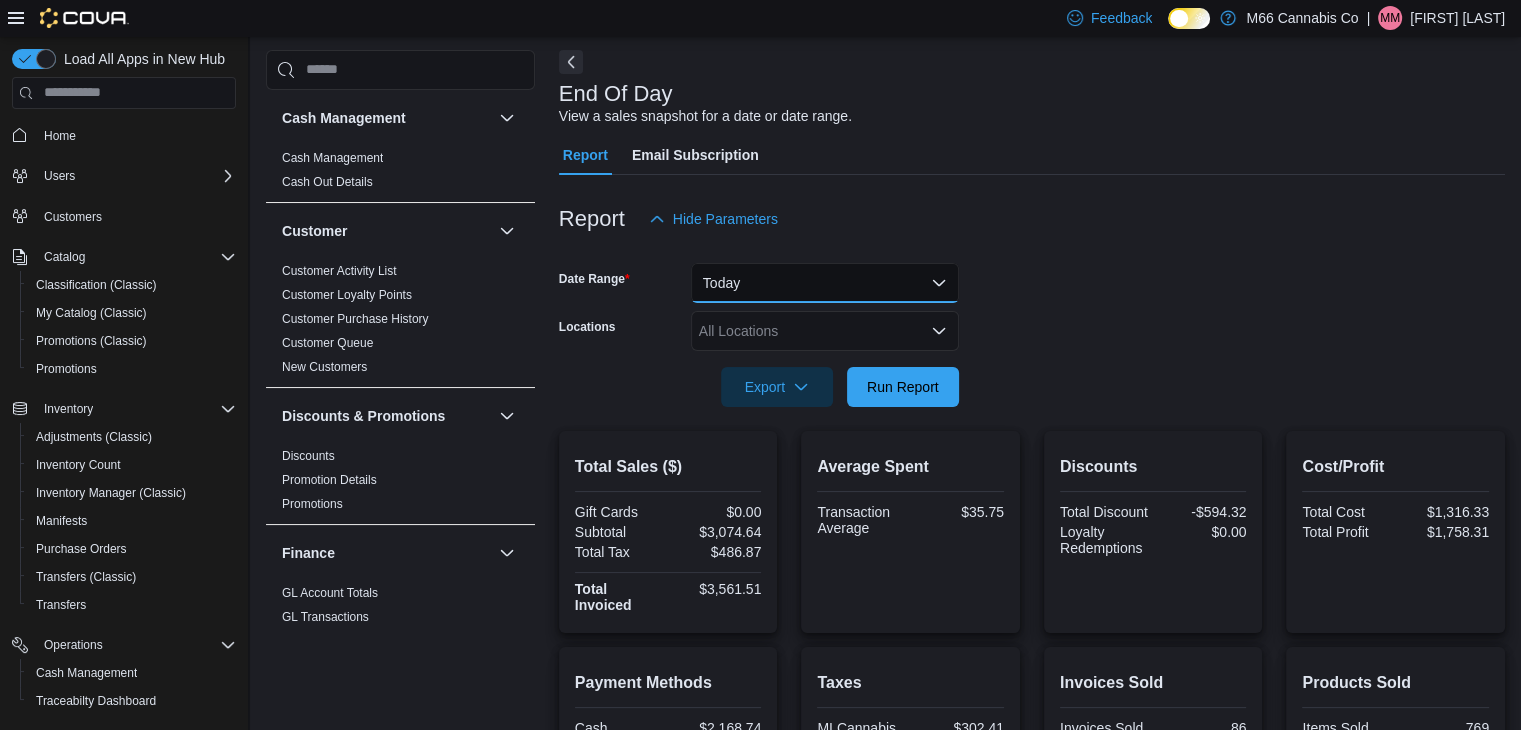 click on "Today" at bounding box center (825, 283) 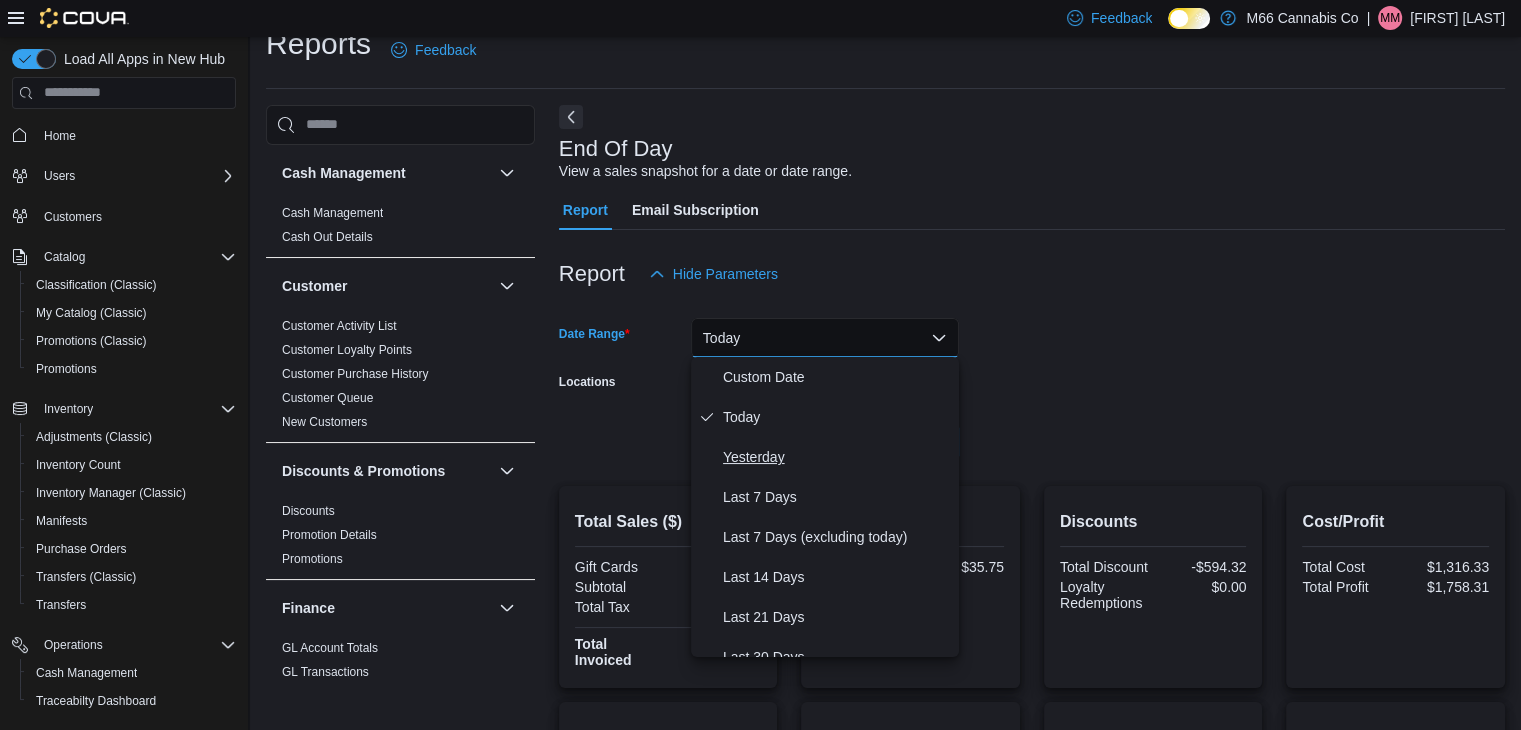 scroll, scrollTop: 0, scrollLeft: 0, axis: both 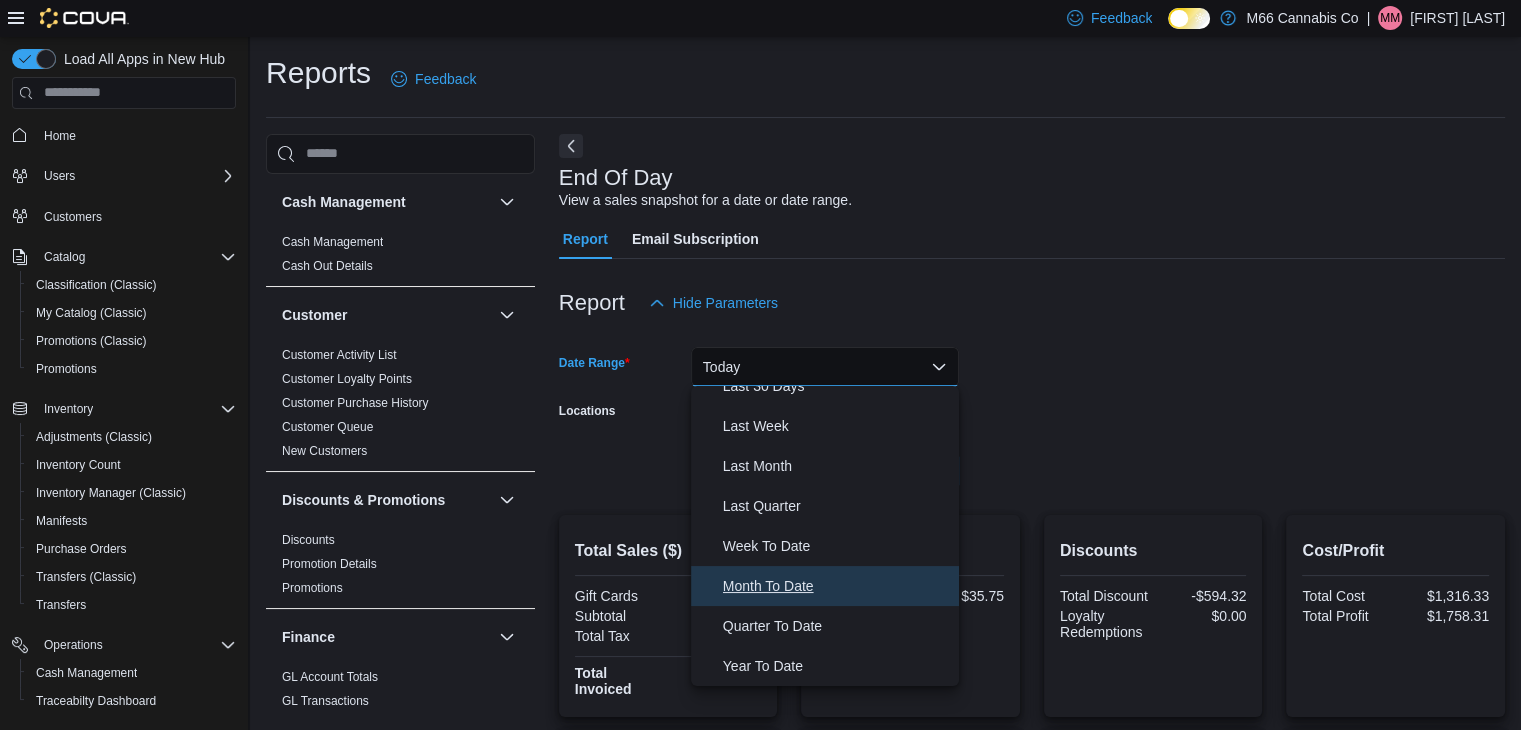 click on "Month To Date" at bounding box center [837, 586] 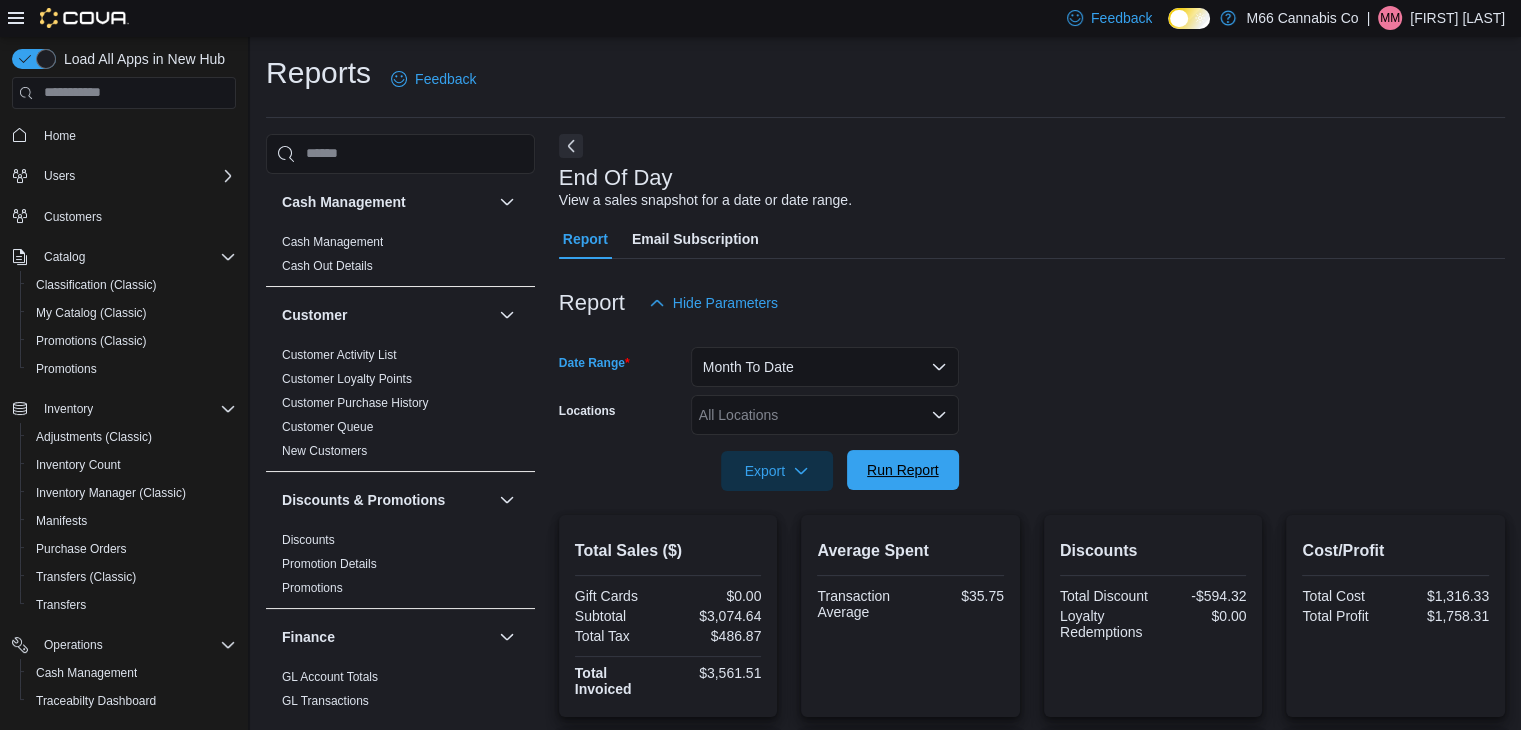 click on "Run Report" at bounding box center [903, 470] 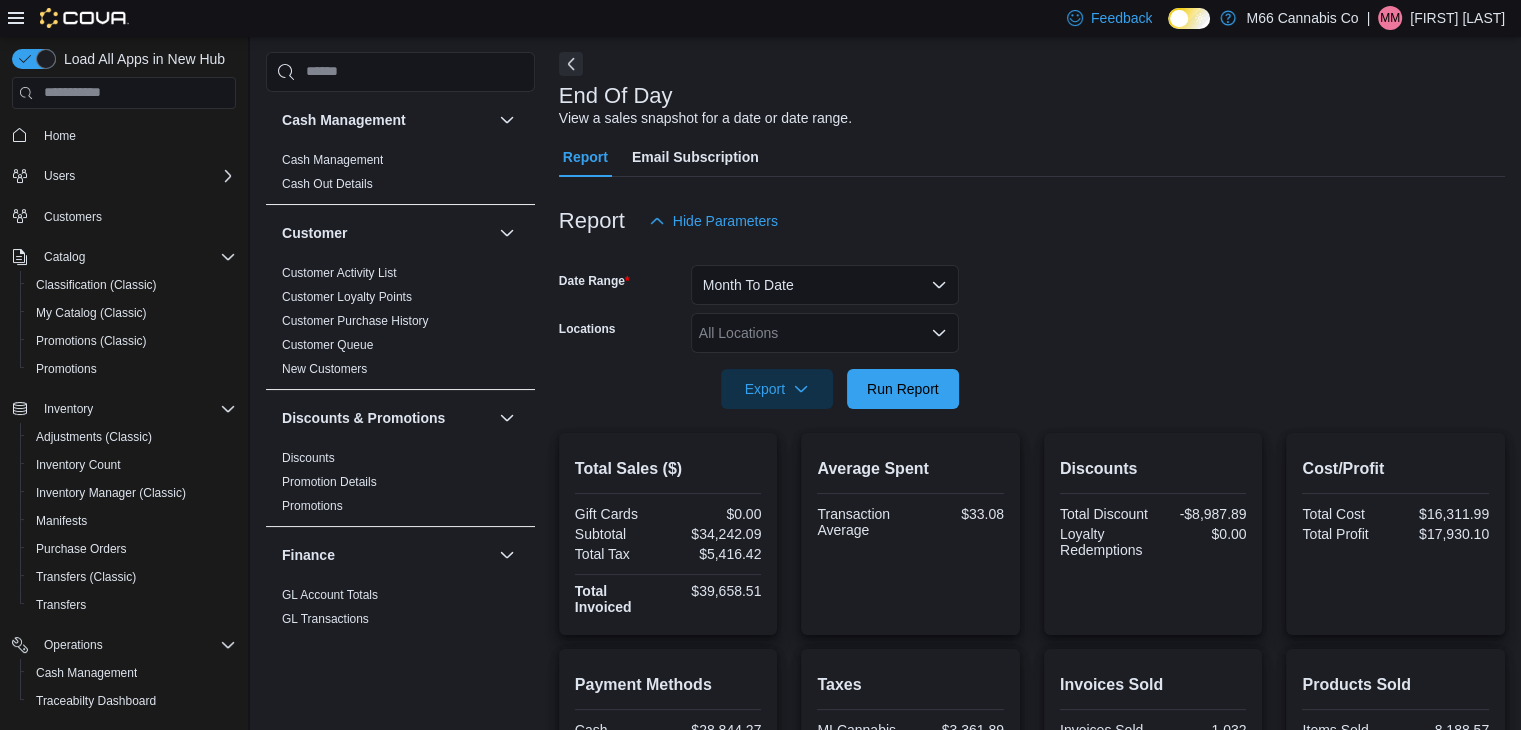 scroll, scrollTop: 55, scrollLeft: 0, axis: vertical 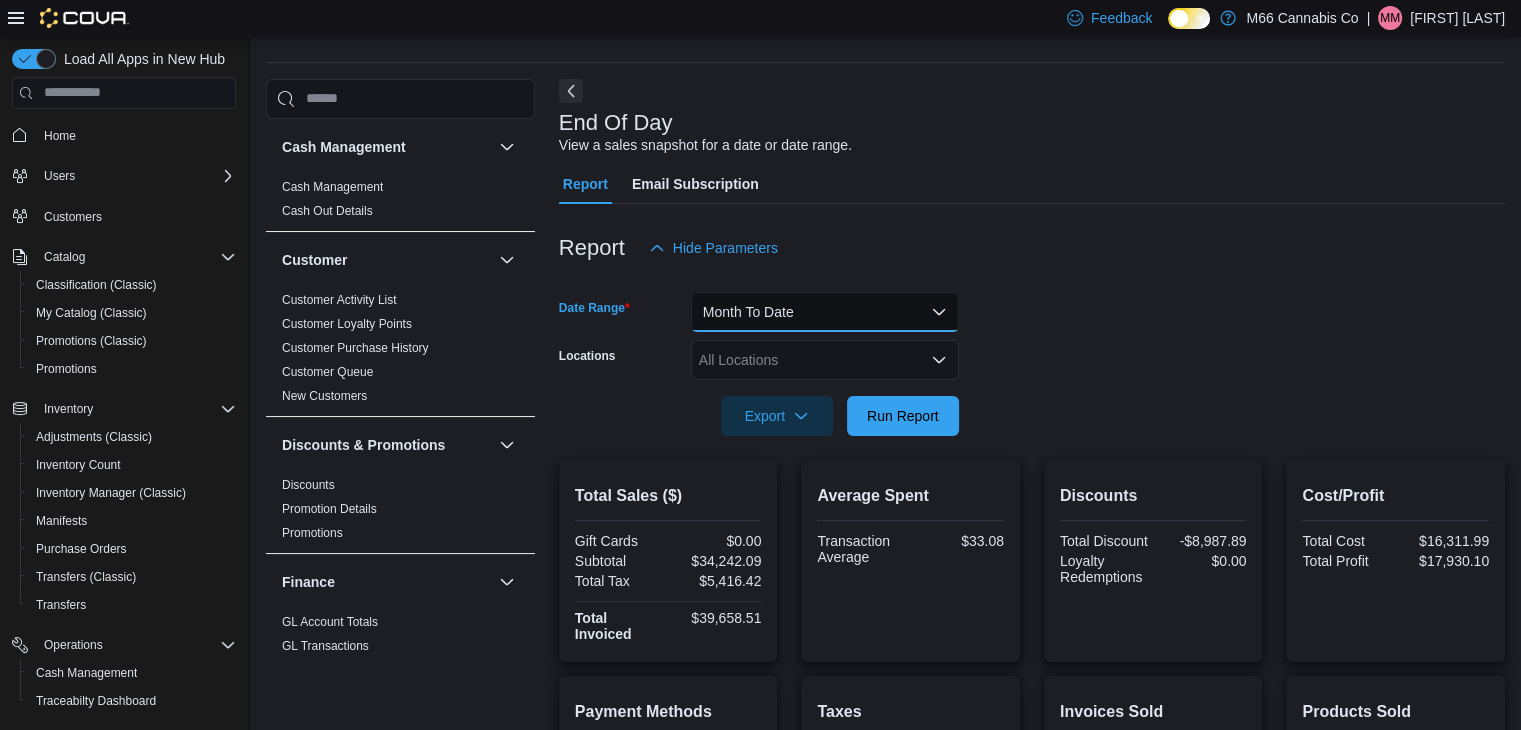 click on "Month To Date" at bounding box center (825, 312) 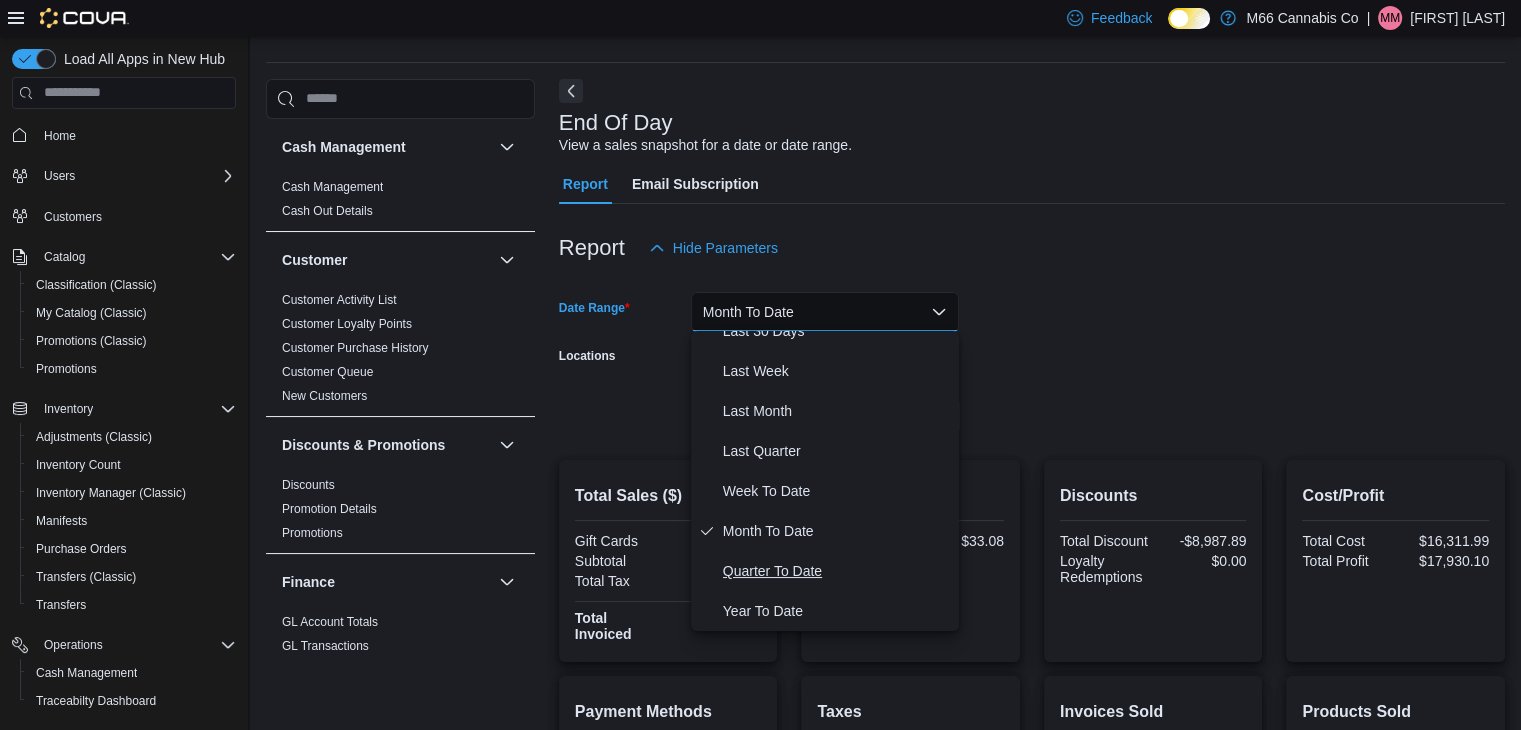 scroll, scrollTop: 0, scrollLeft: 0, axis: both 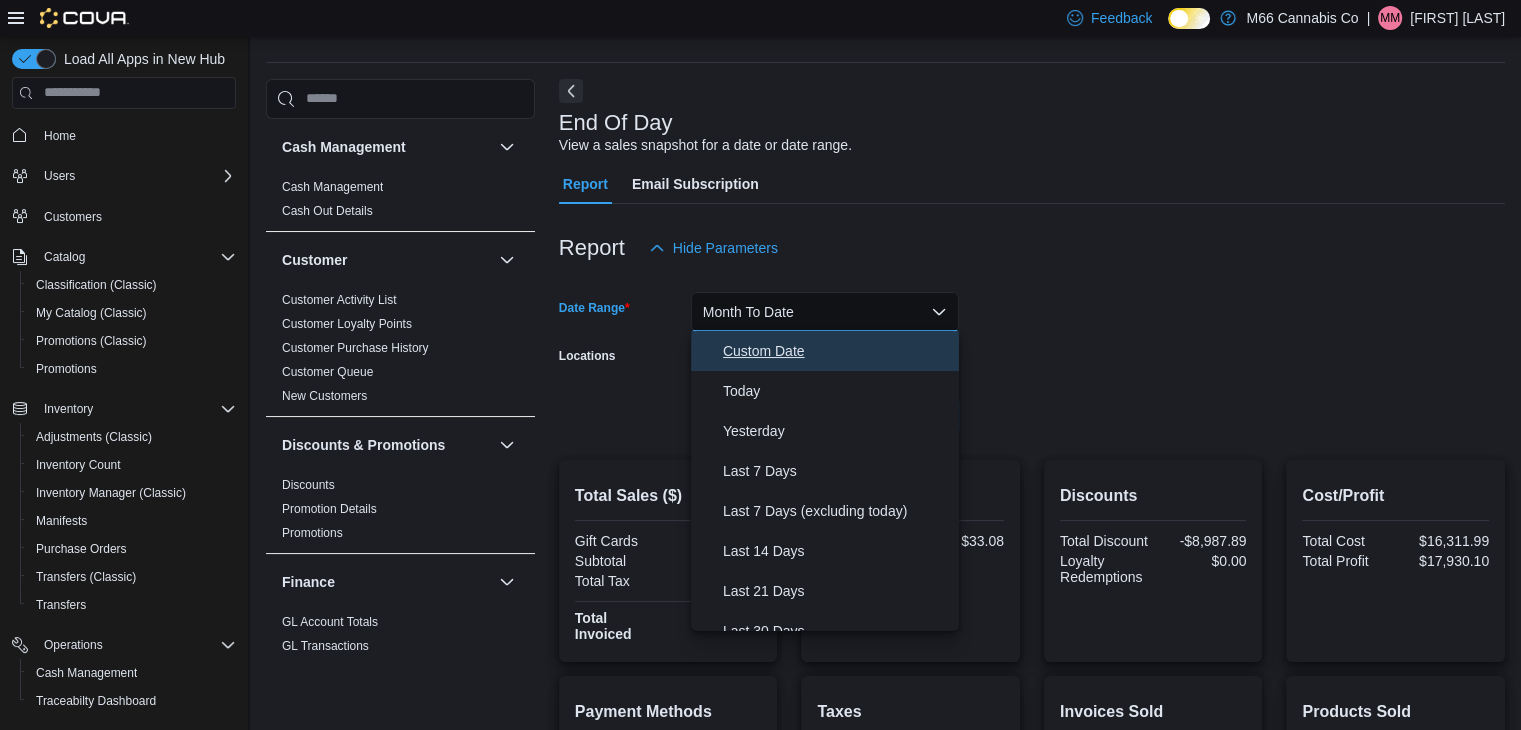 click on "Custom Date" at bounding box center [837, 351] 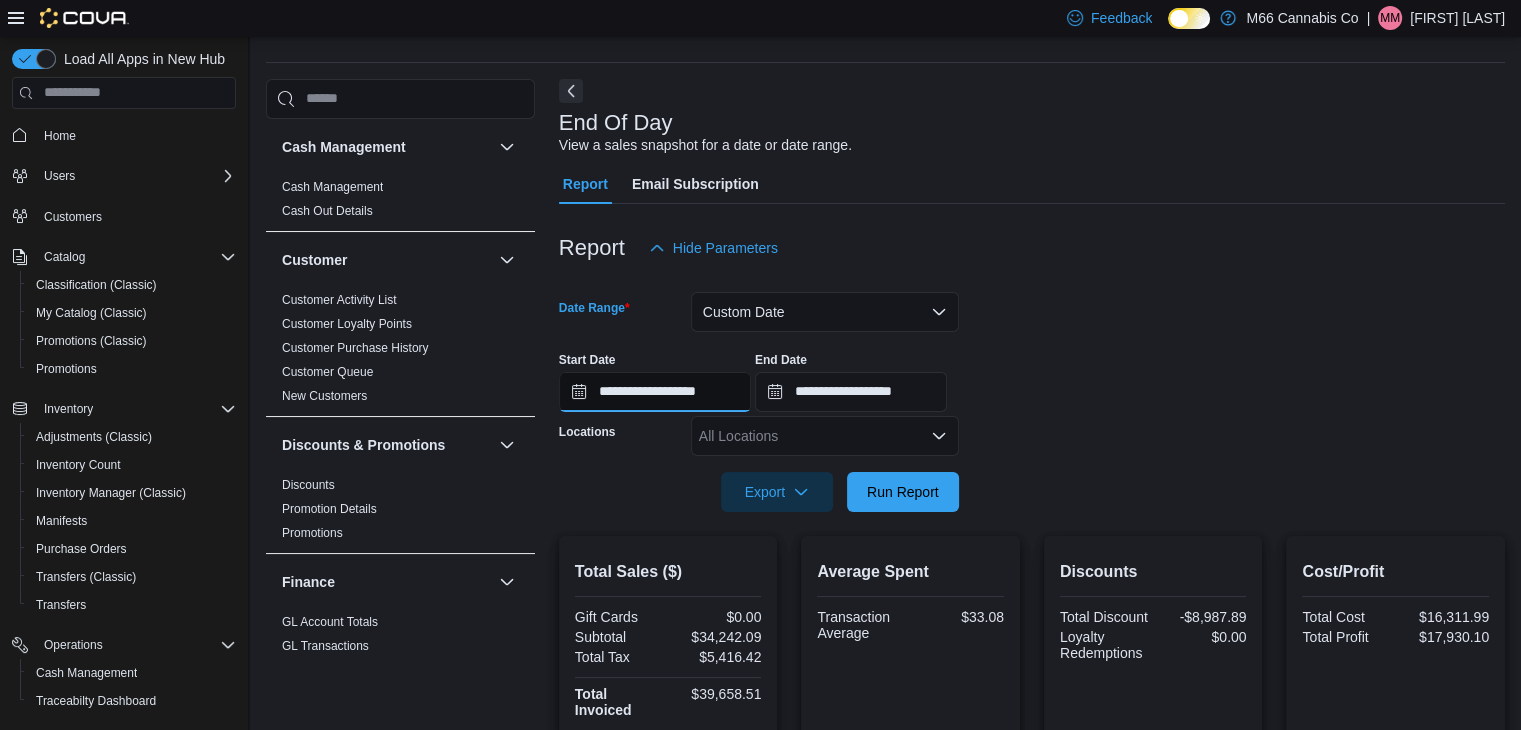 click on "**********" at bounding box center [655, 392] 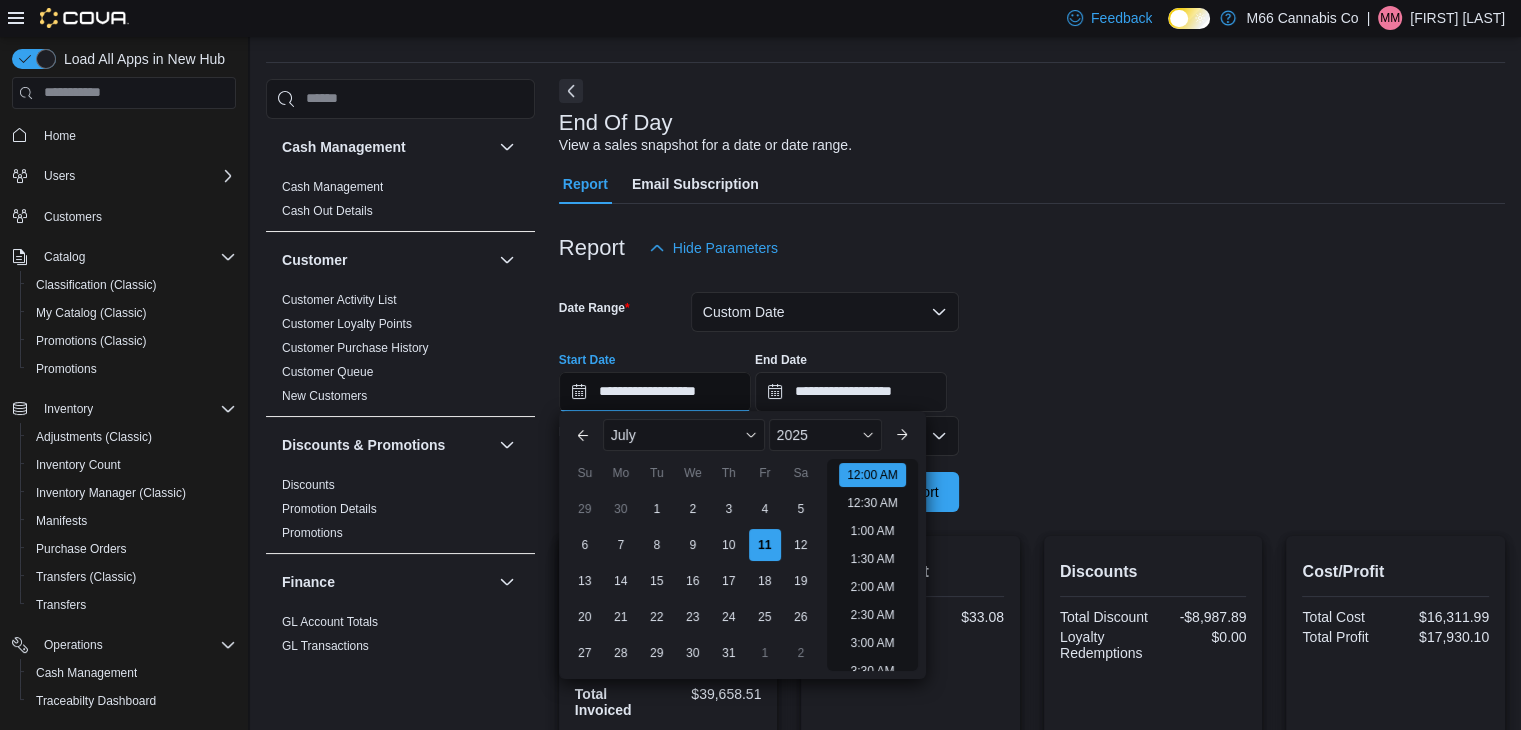 scroll, scrollTop: 62, scrollLeft: 0, axis: vertical 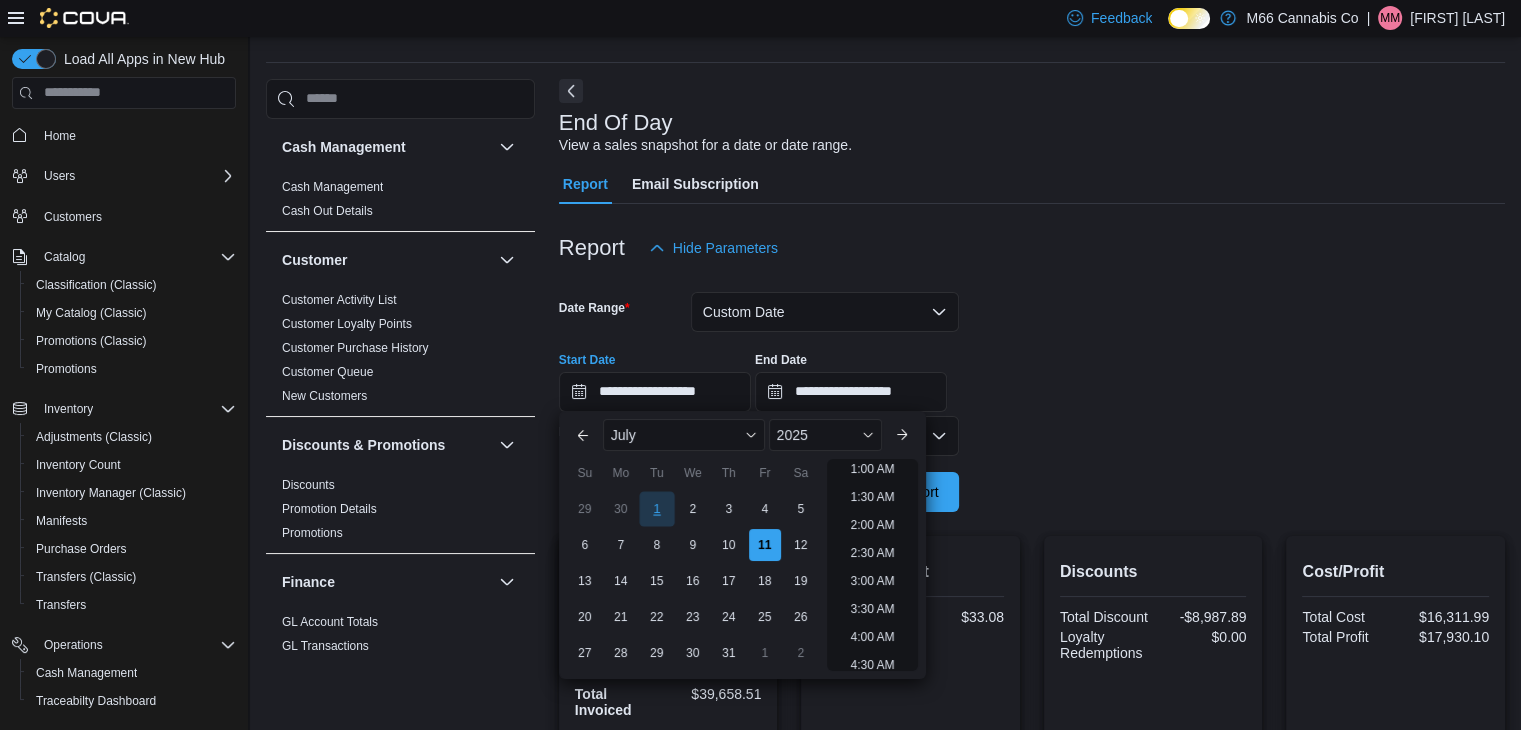 click on "1" at bounding box center (656, 509) 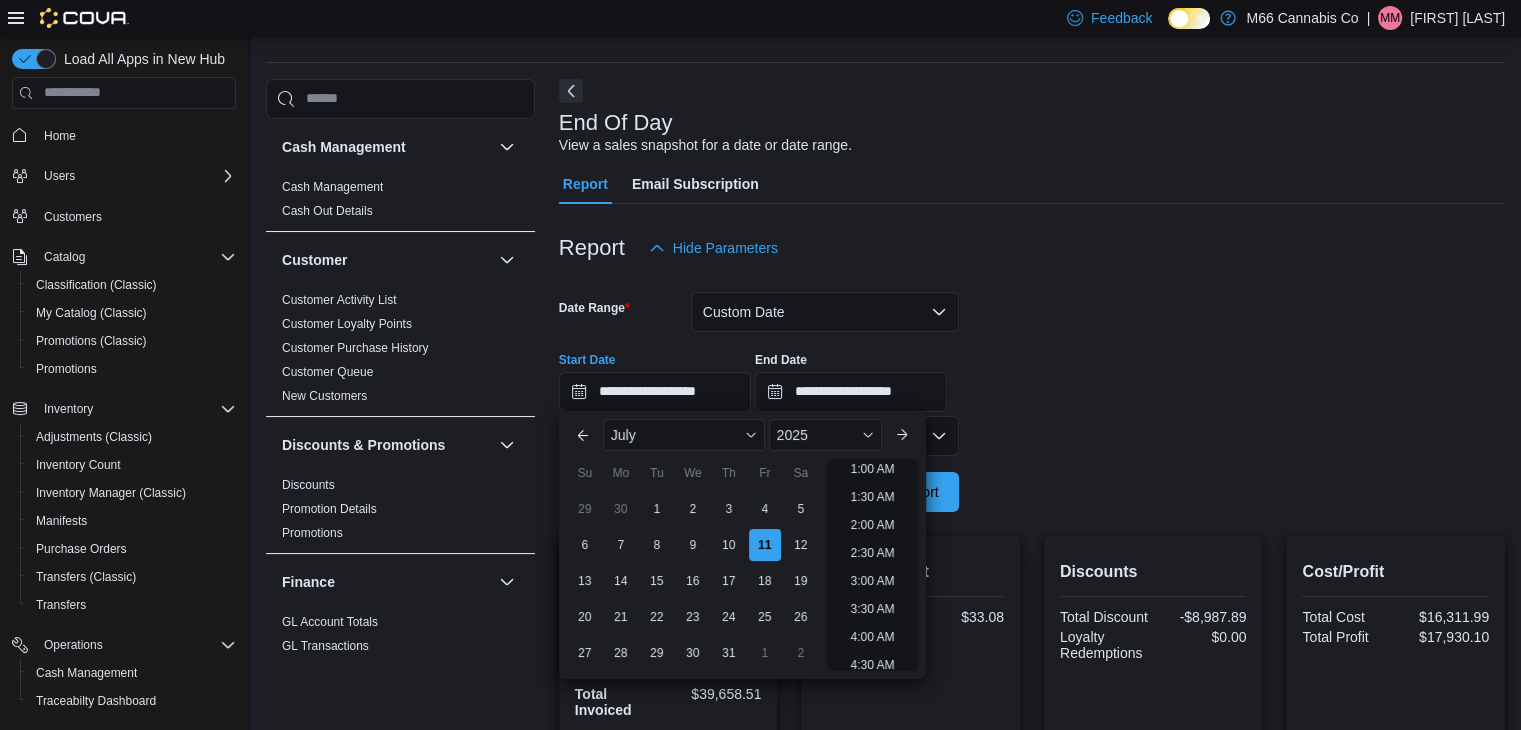 scroll, scrollTop: 4, scrollLeft: 0, axis: vertical 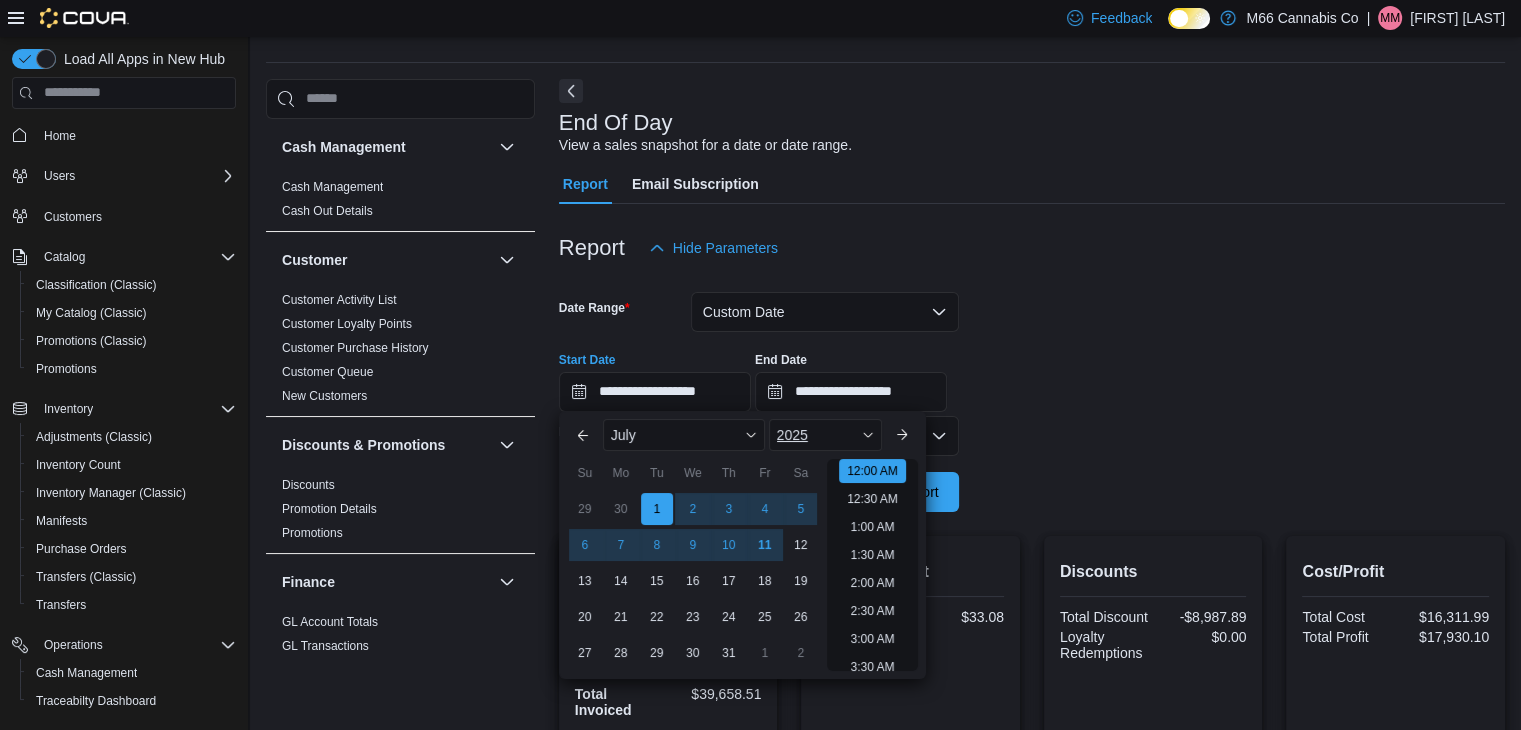 click on "2025" at bounding box center [826, 435] 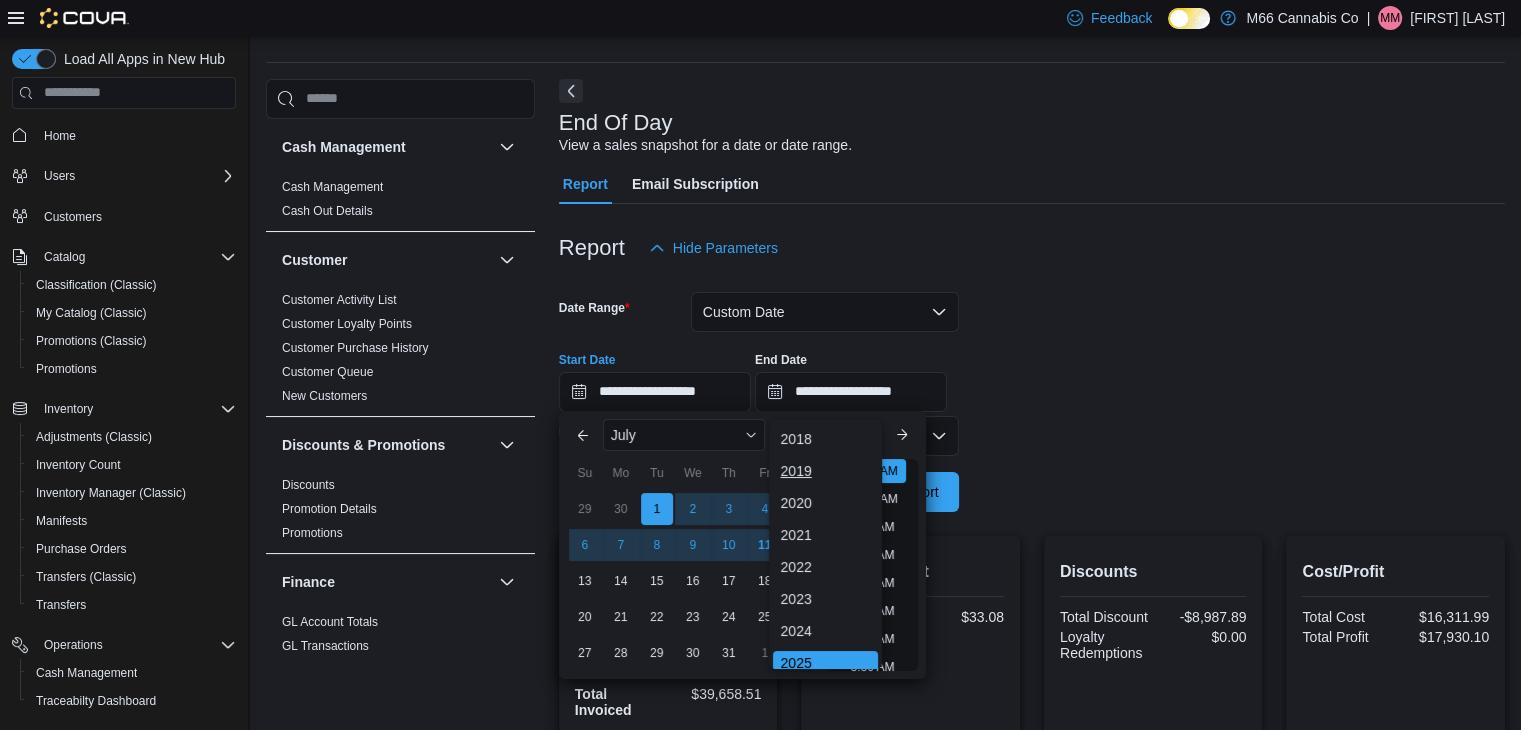 scroll, scrollTop: 6, scrollLeft: 0, axis: vertical 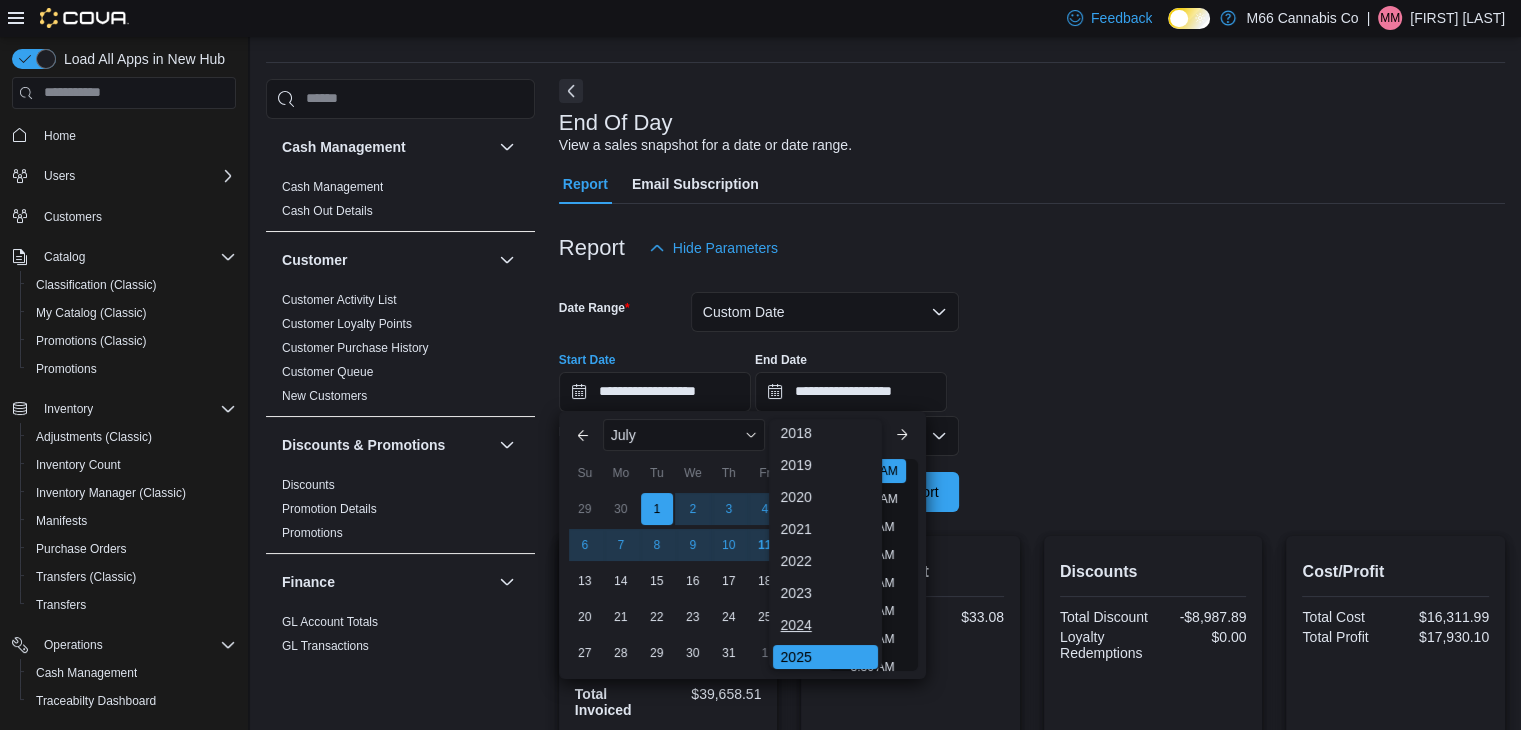click on "2024" at bounding box center (826, 625) 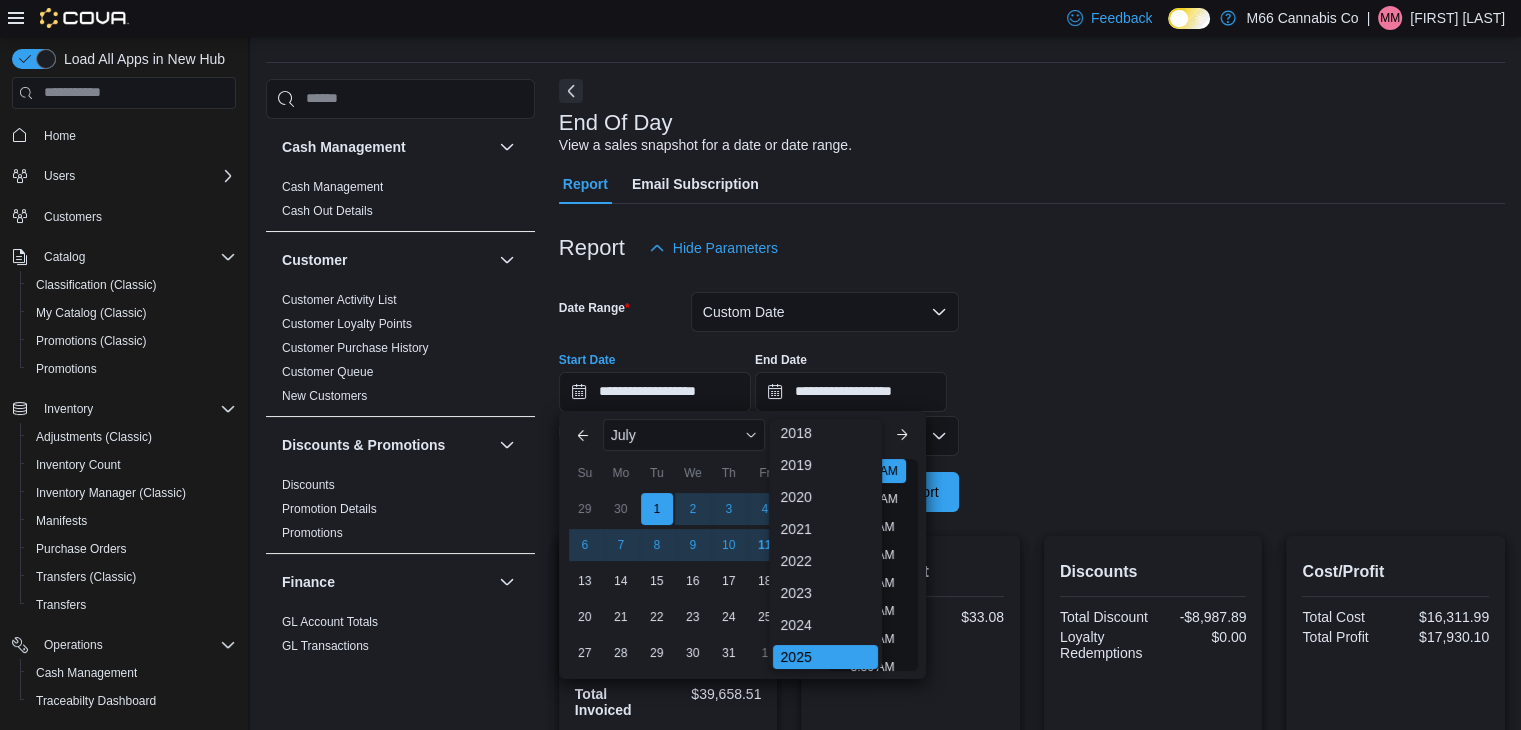 type on "**********" 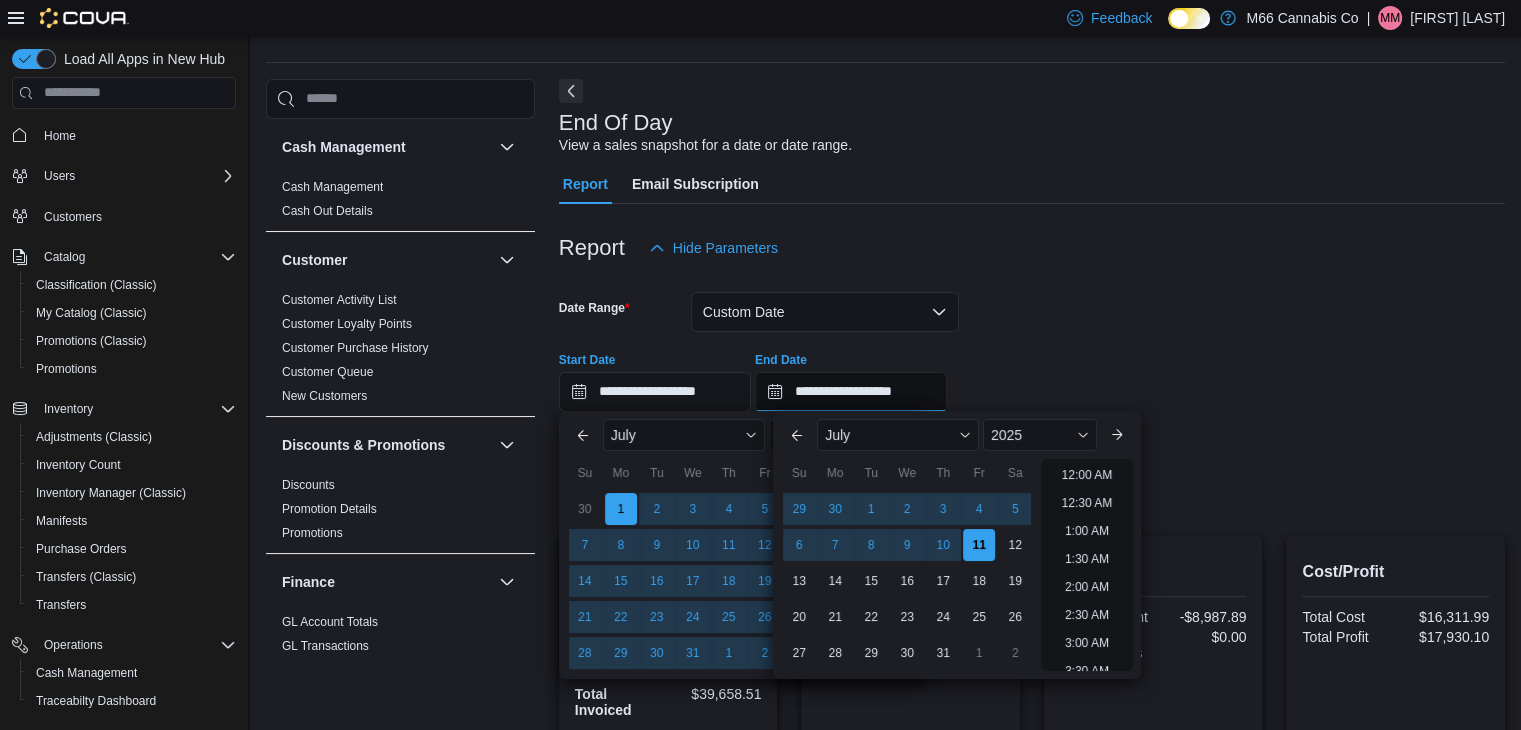 click on "**********" at bounding box center (851, 392) 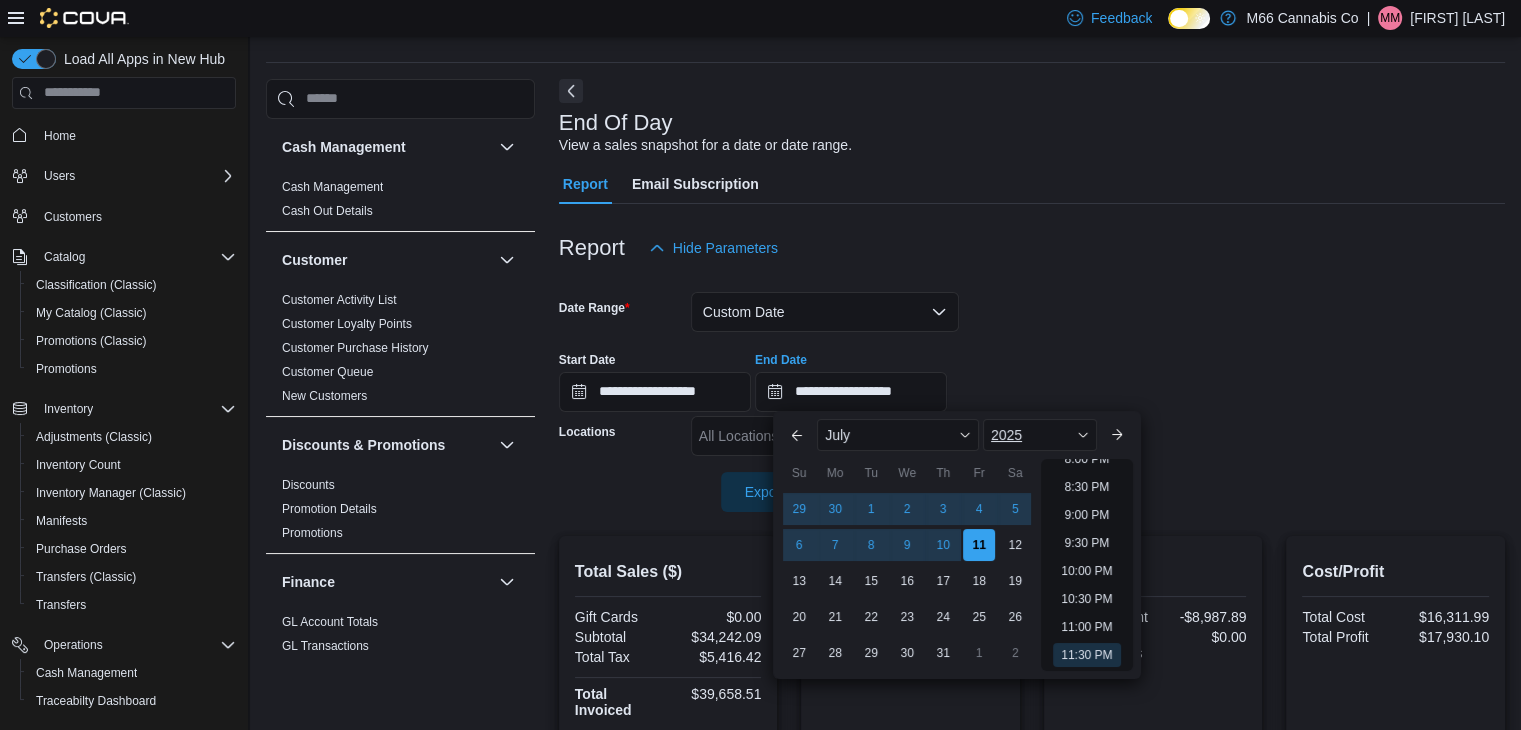 click on "2025" at bounding box center [1040, 435] 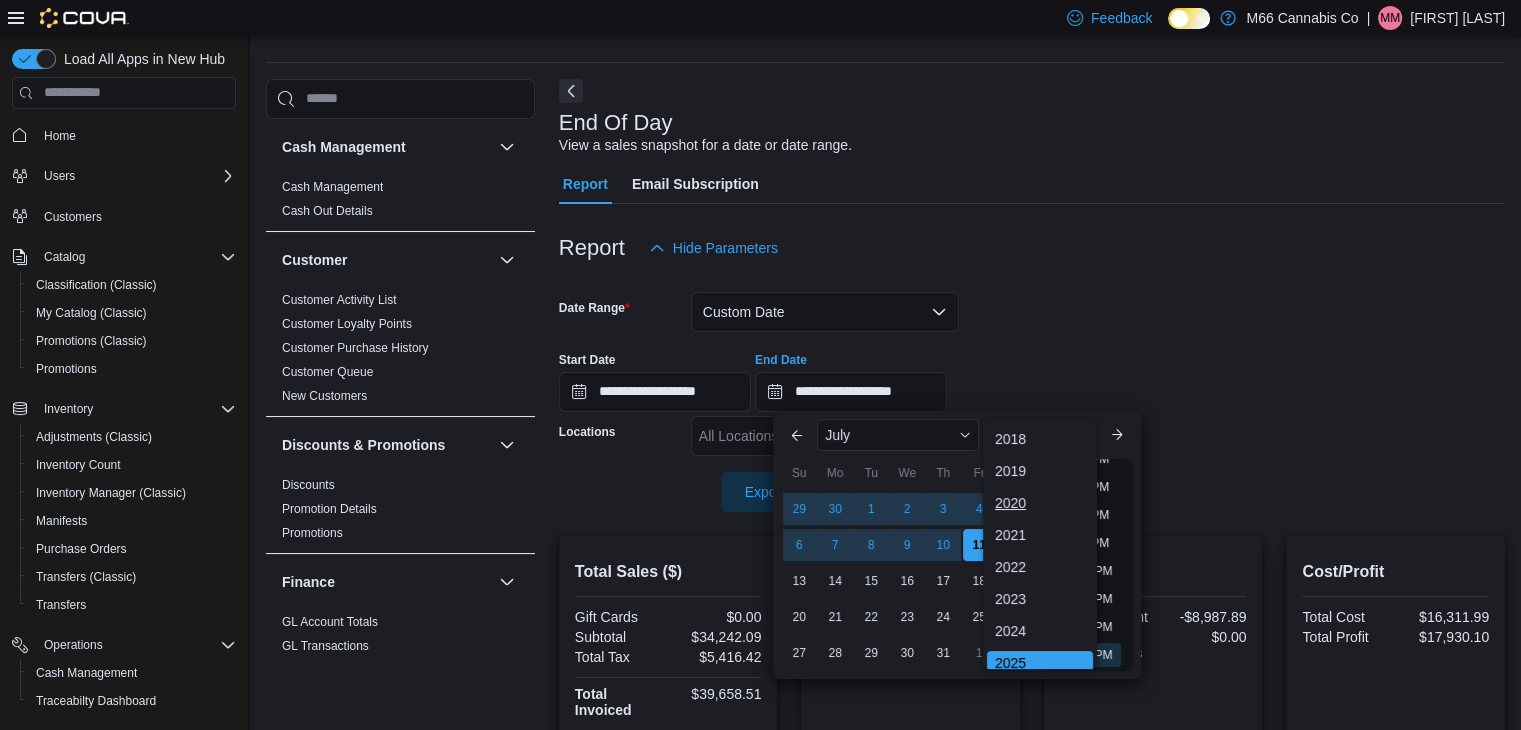 scroll, scrollTop: 6, scrollLeft: 0, axis: vertical 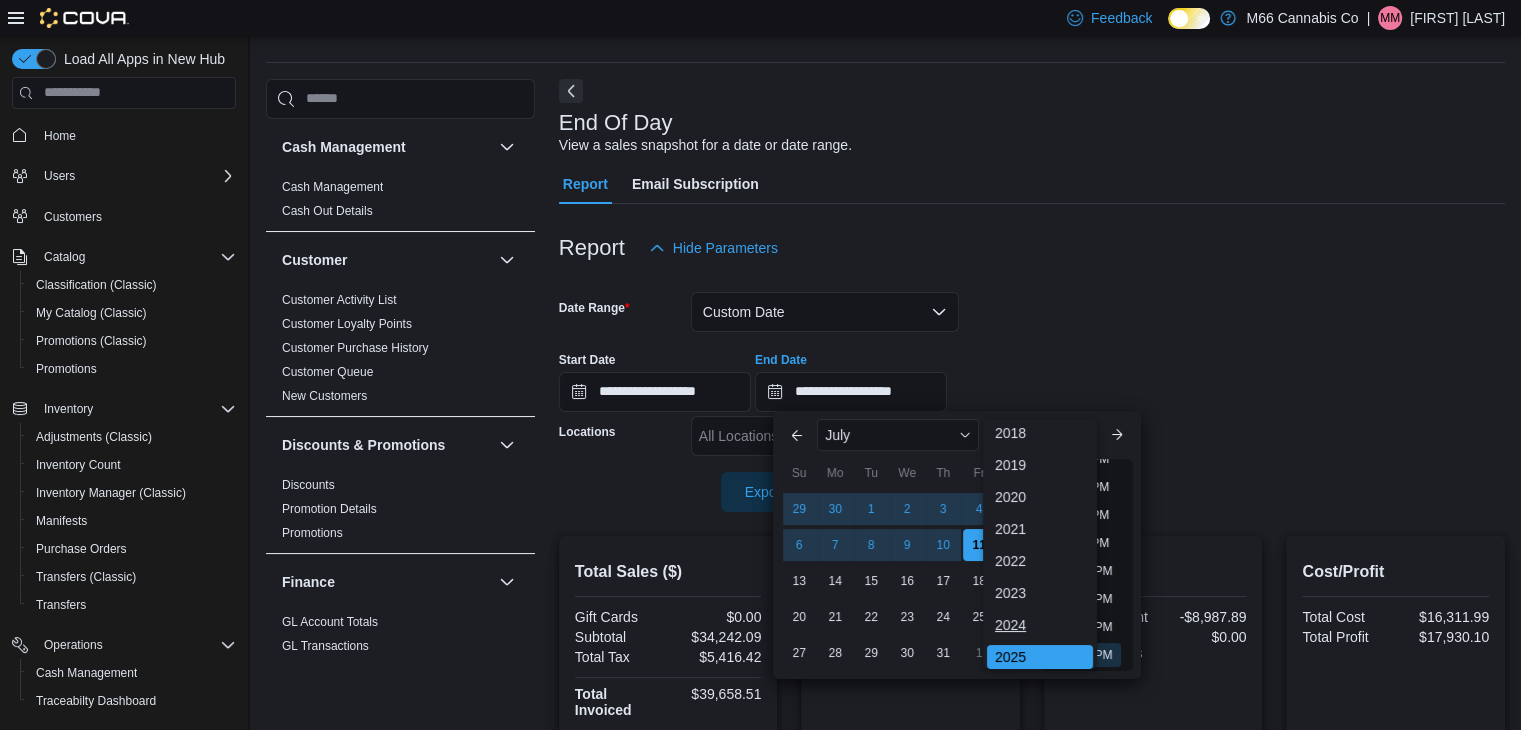 click on "2024" at bounding box center [1040, 625] 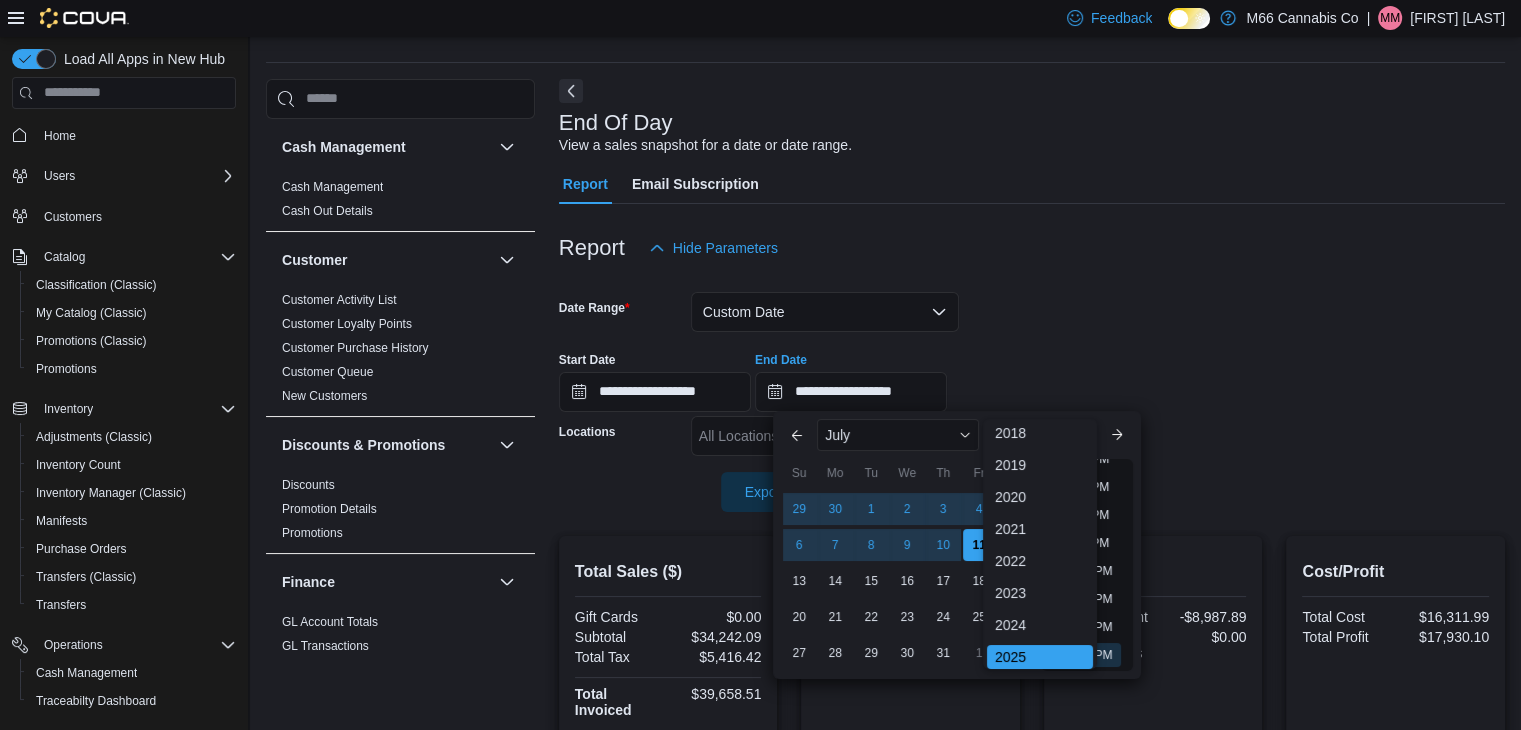 type on "**********" 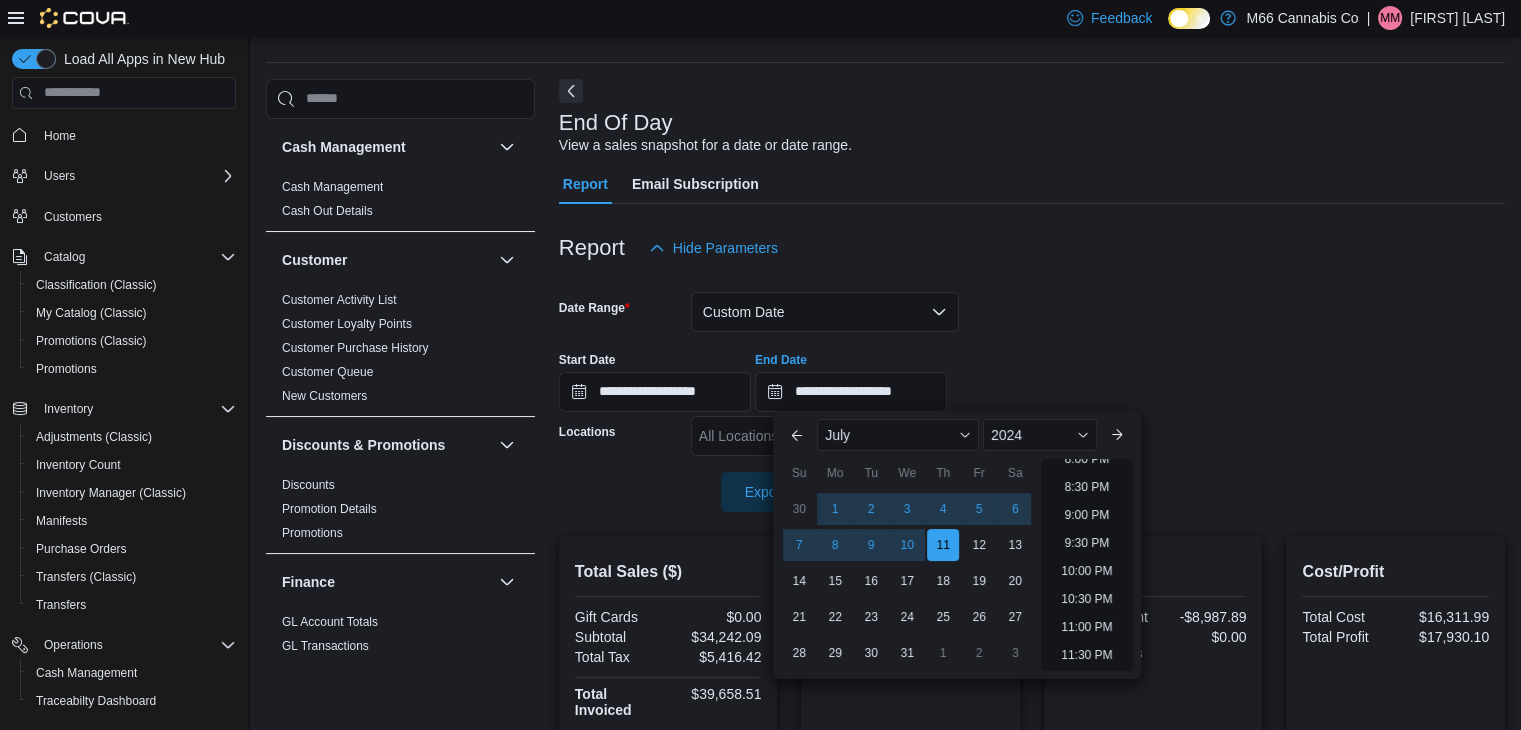 click on "**********" at bounding box center (1032, 374) 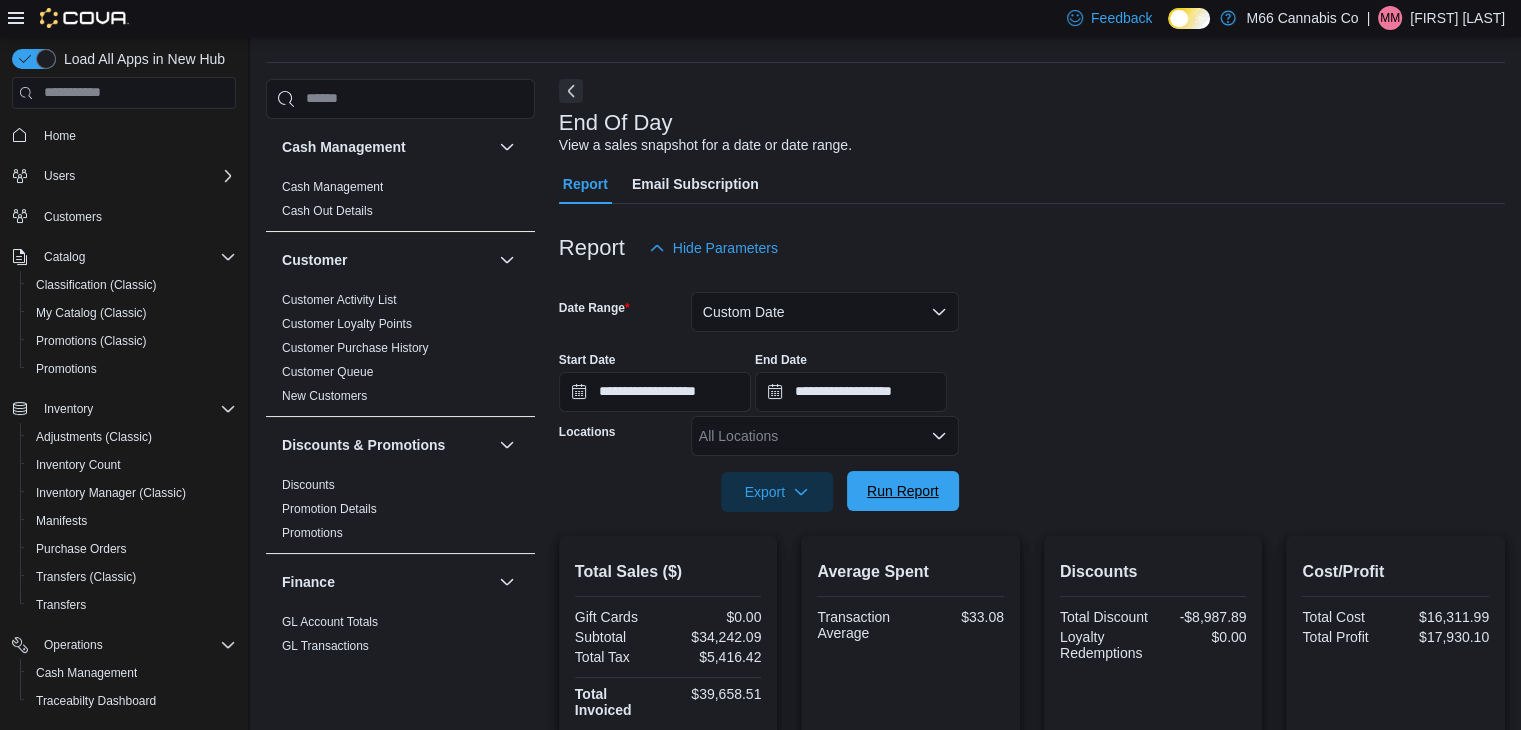 click on "Run Report" at bounding box center [903, 491] 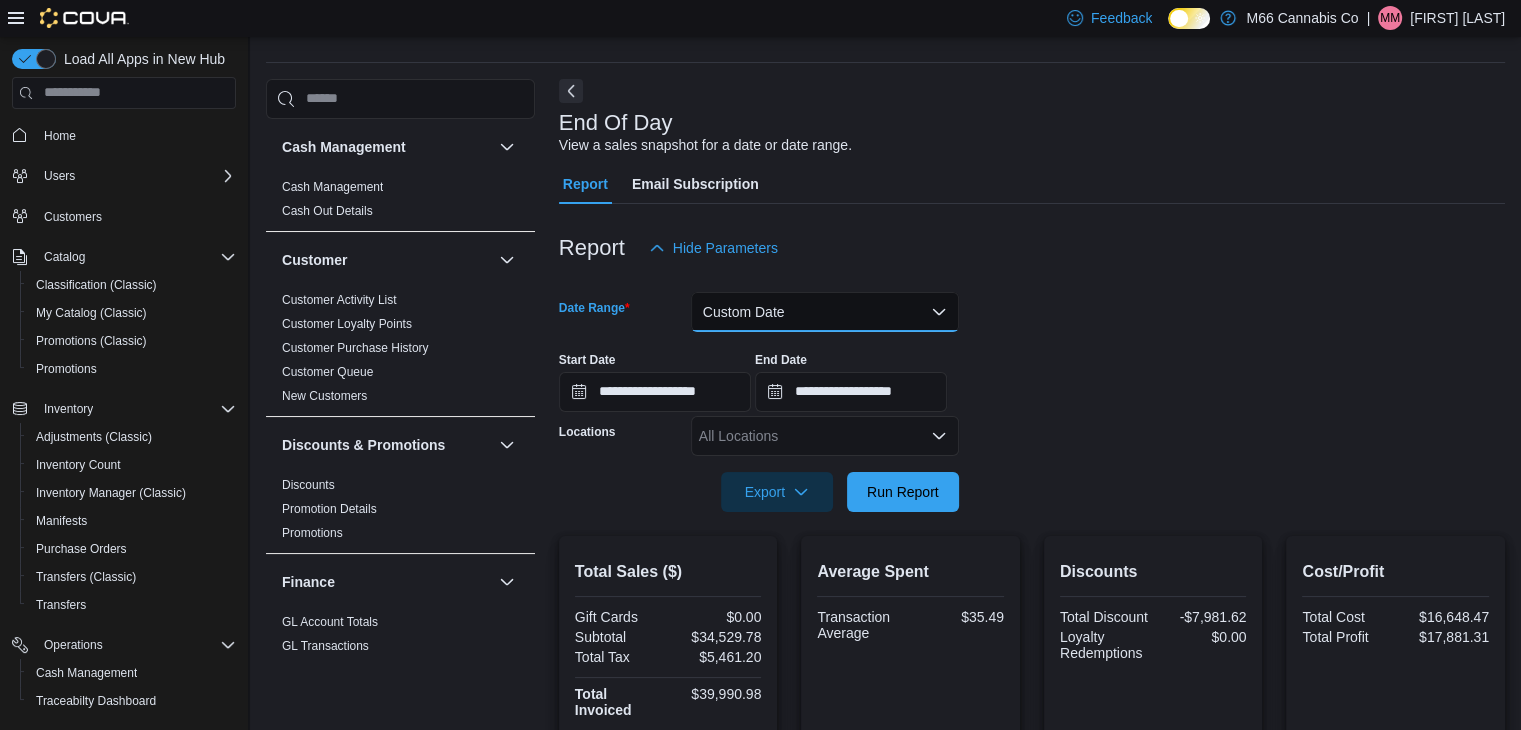 click on "Custom Date" at bounding box center [825, 312] 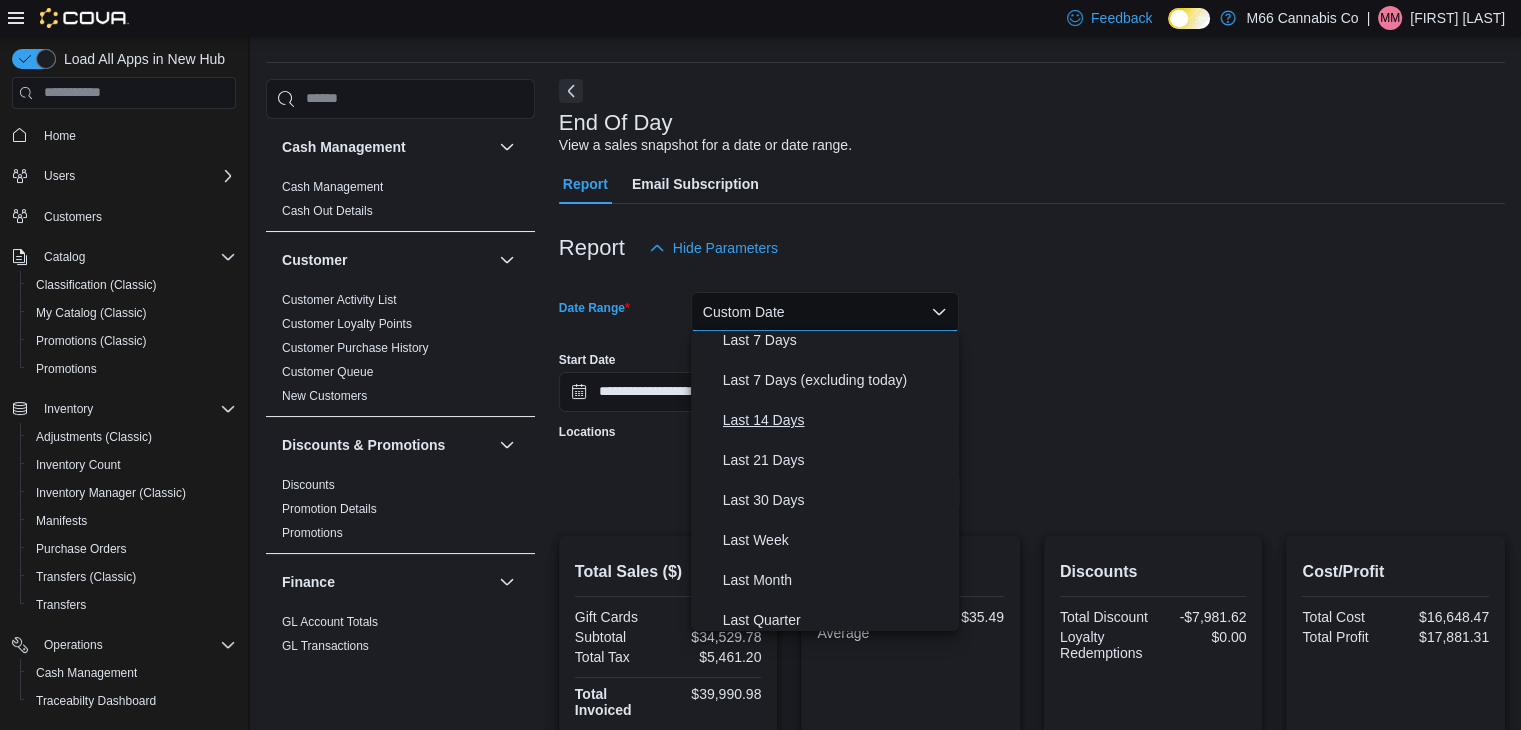 scroll, scrollTop: 300, scrollLeft: 0, axis: vertical 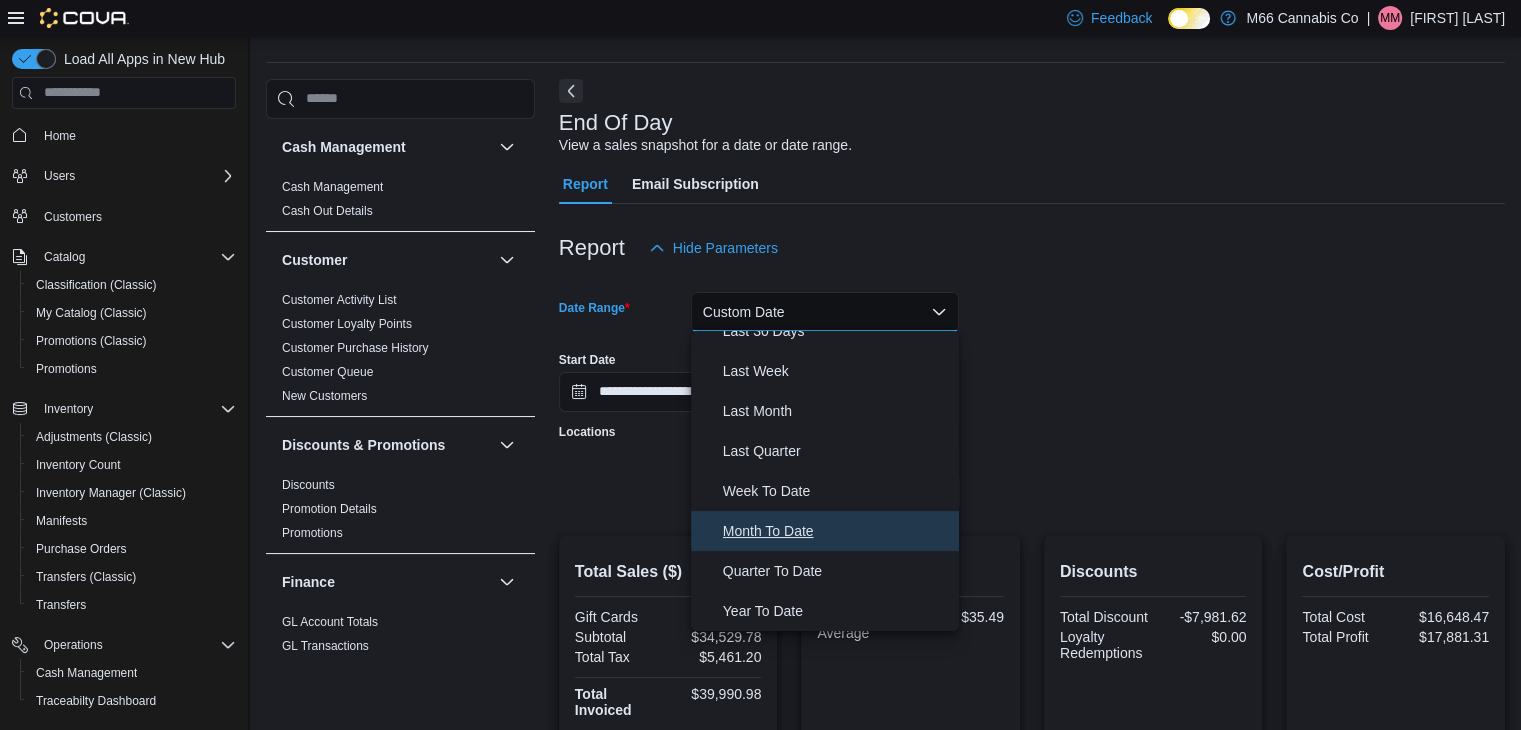 click on "Month To Date" at bounding box center (837, 531) 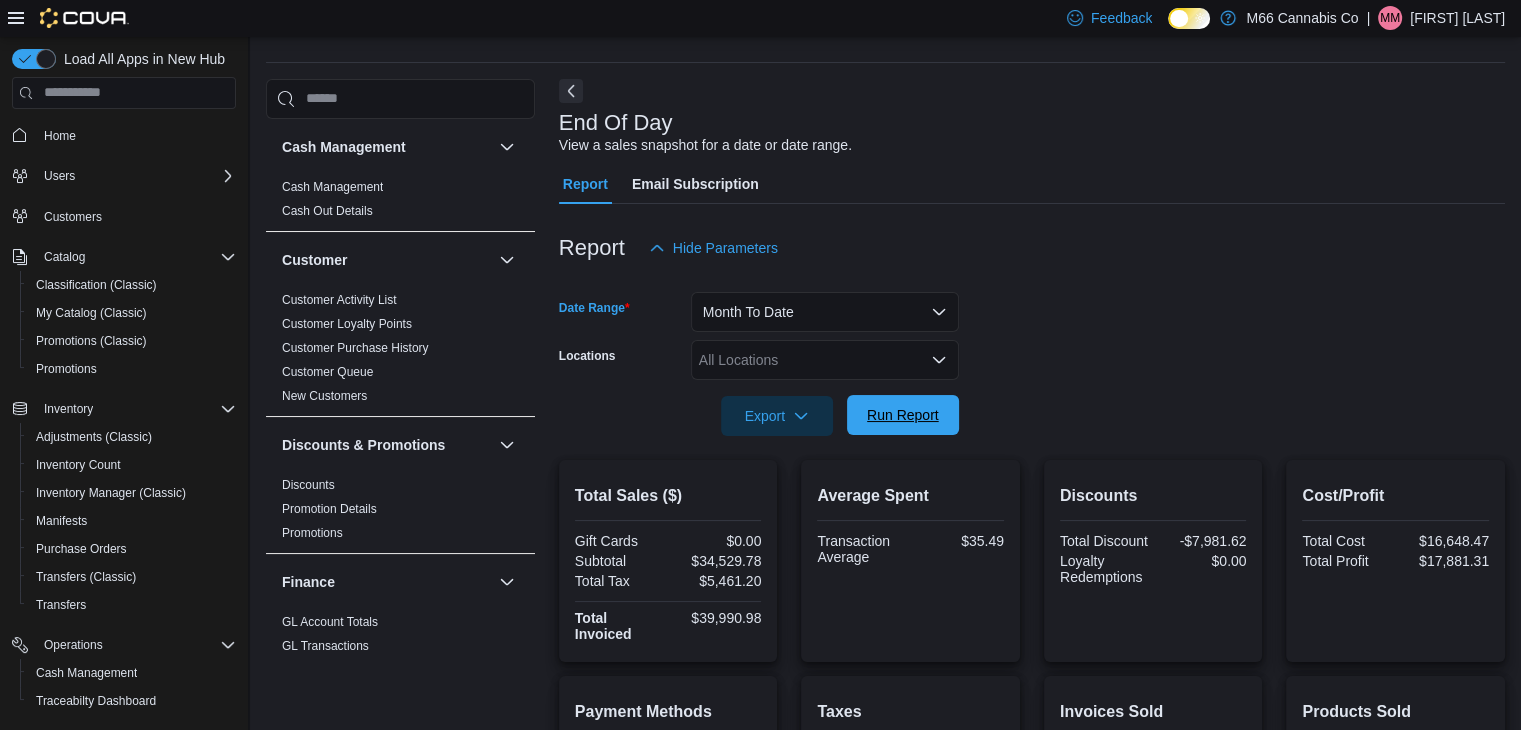 click on "Run Report" at bounding box center (903, 415) 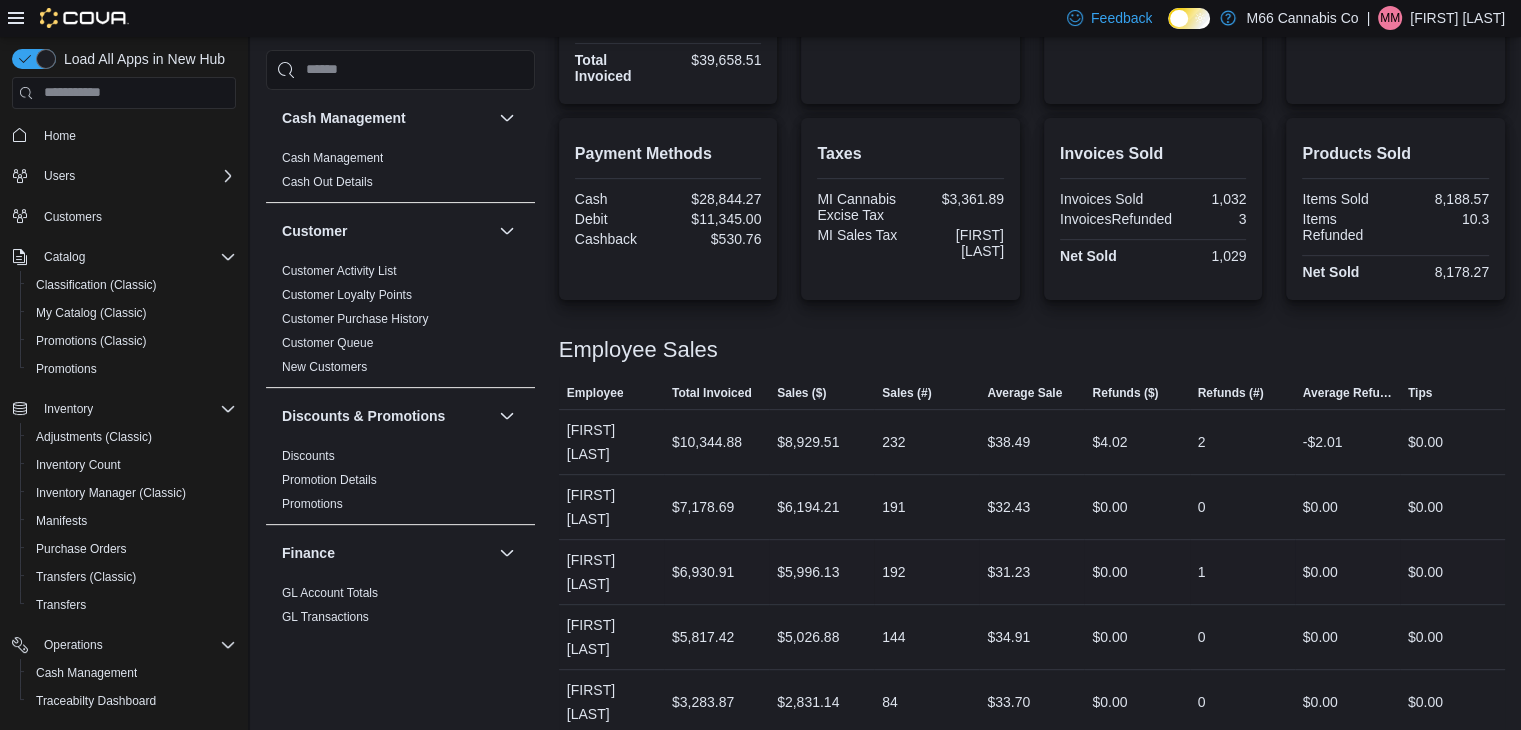 scroll, scrollTop: 155, scrollLeft: 0, axis: vertical 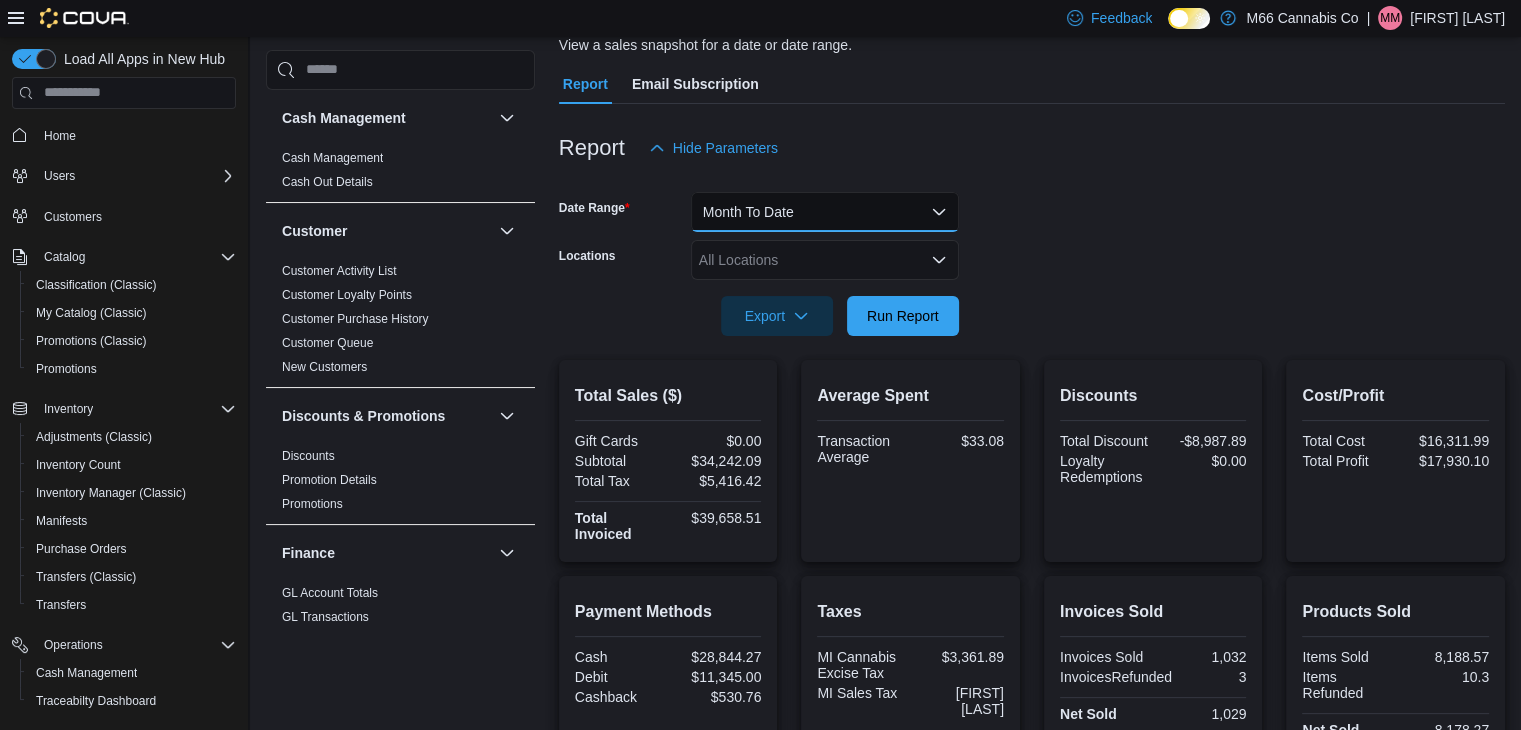 click on "Month To Date" at bounding box center [825, 212] 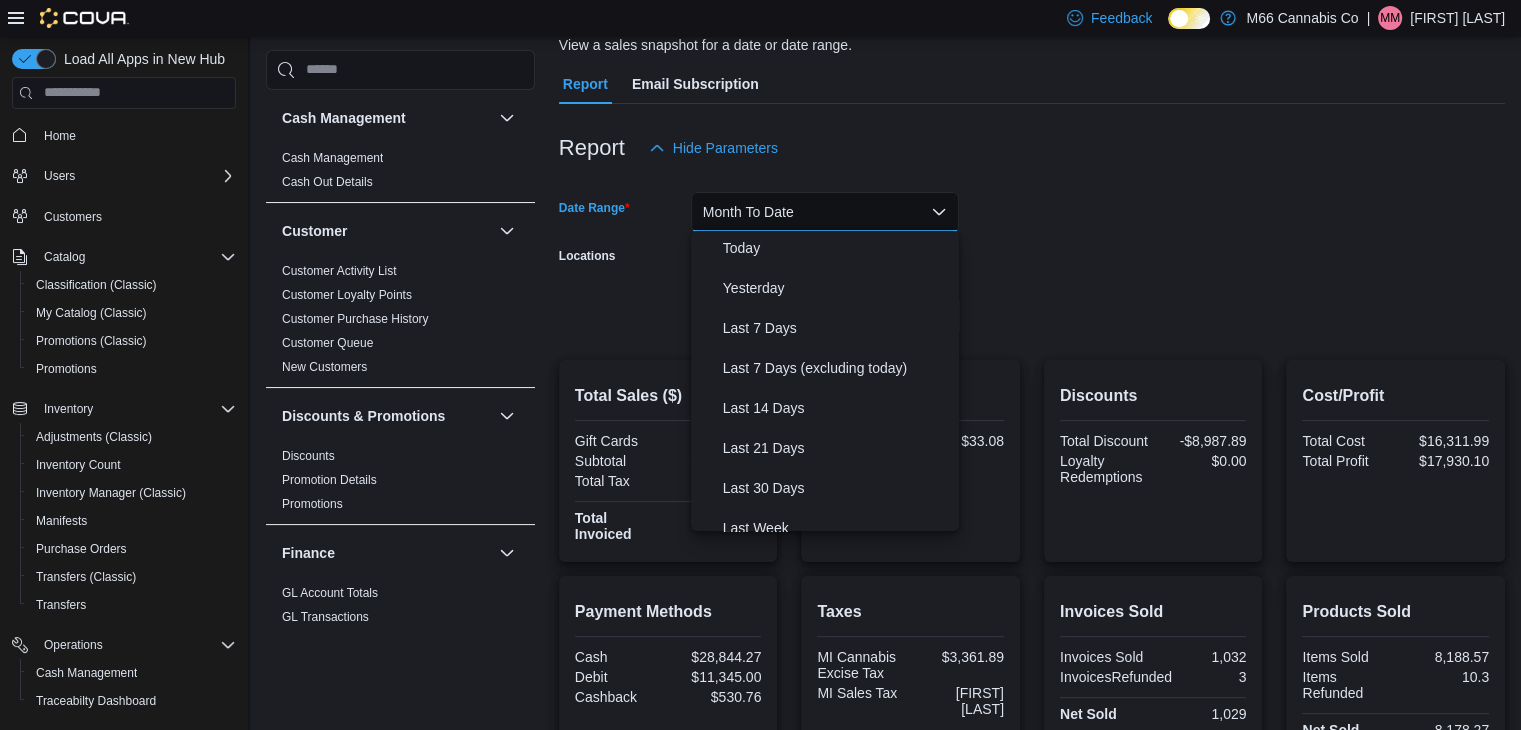 scroll, scrollTop: 0, scrollLeft: 0, axis: both 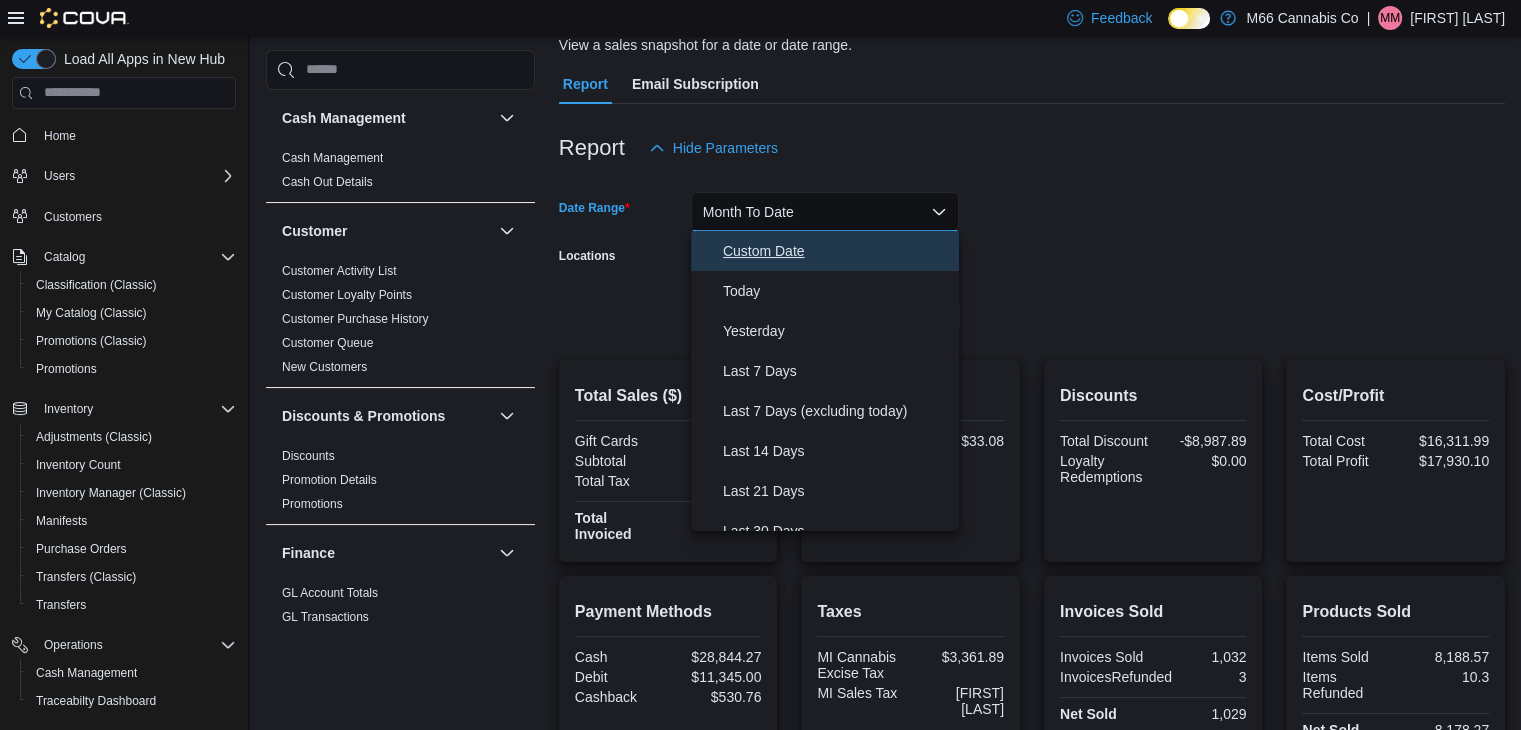 click on "Custom Date" at bounding box center (837, 251) 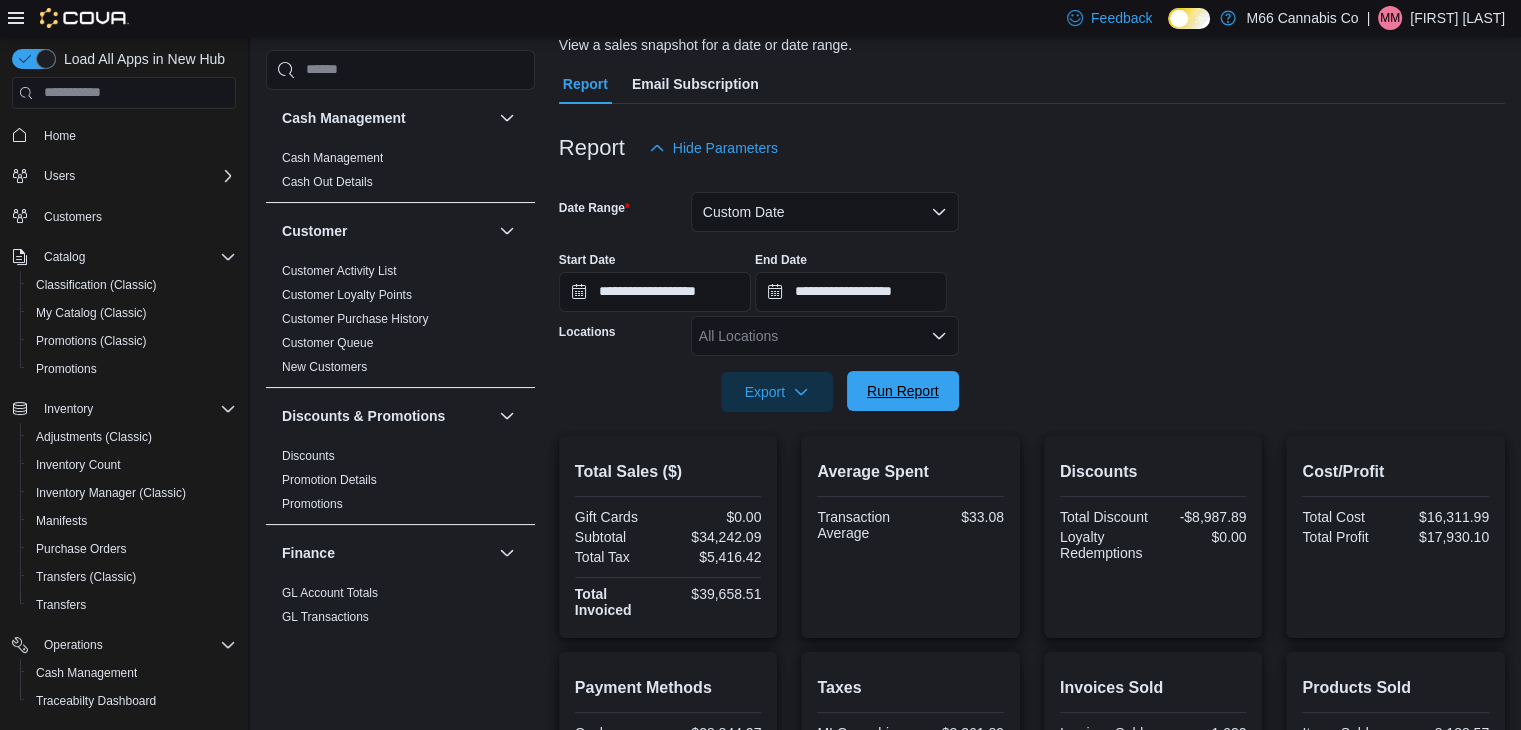 click on "Run Report" at bounding box center [903, 391] 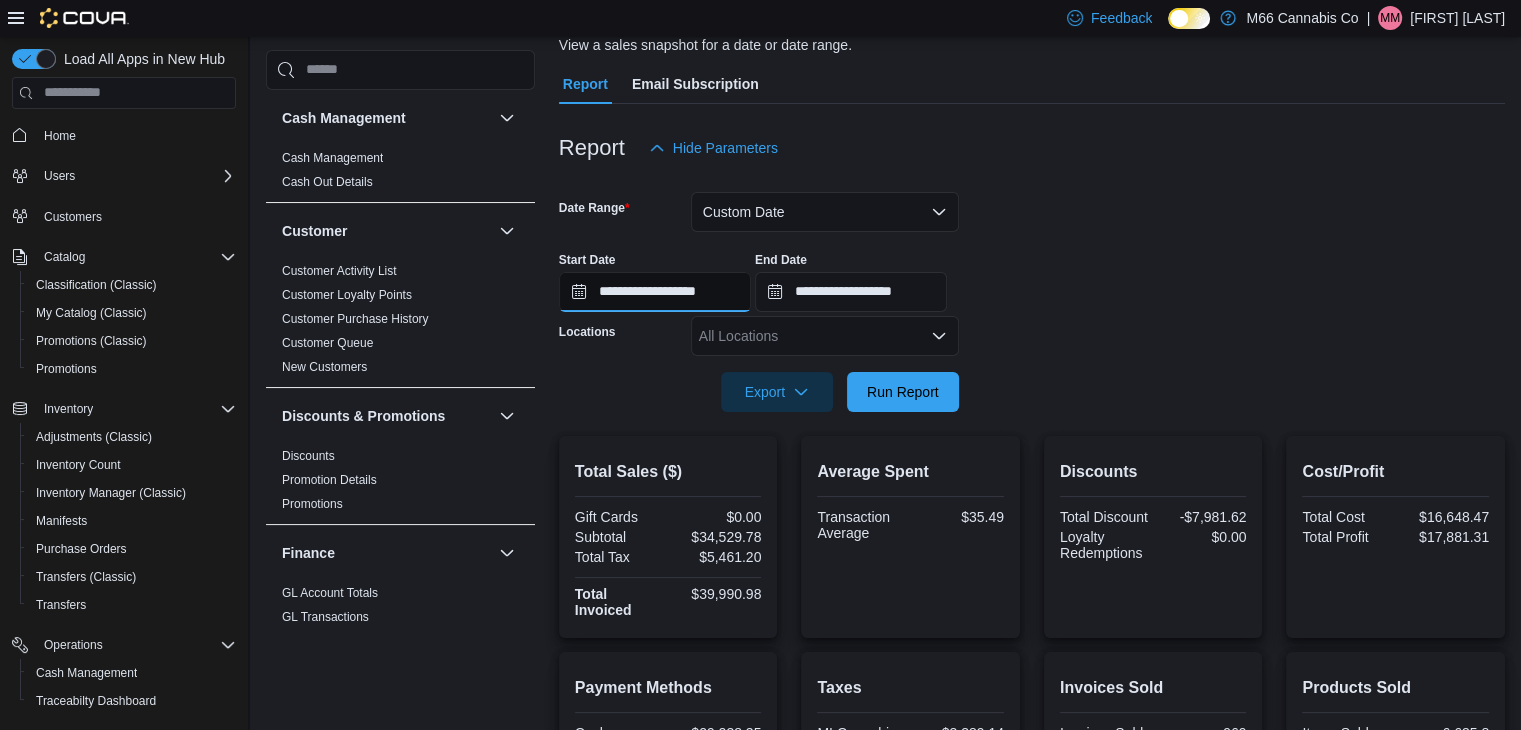 click on "**********" at bounding box center (655, 292) 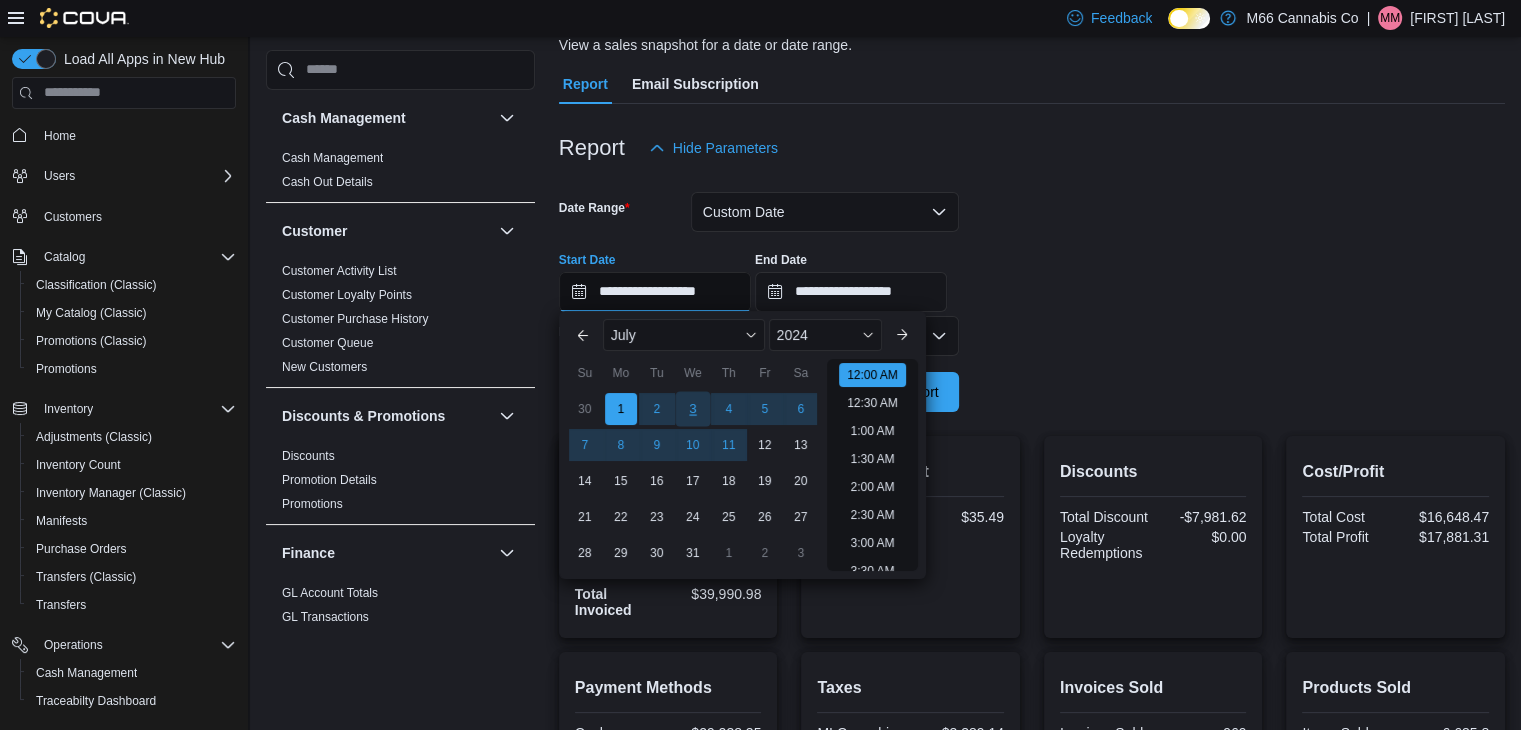 scroll, scrollTop: 62, scrollLeft: 0, axis: vertical 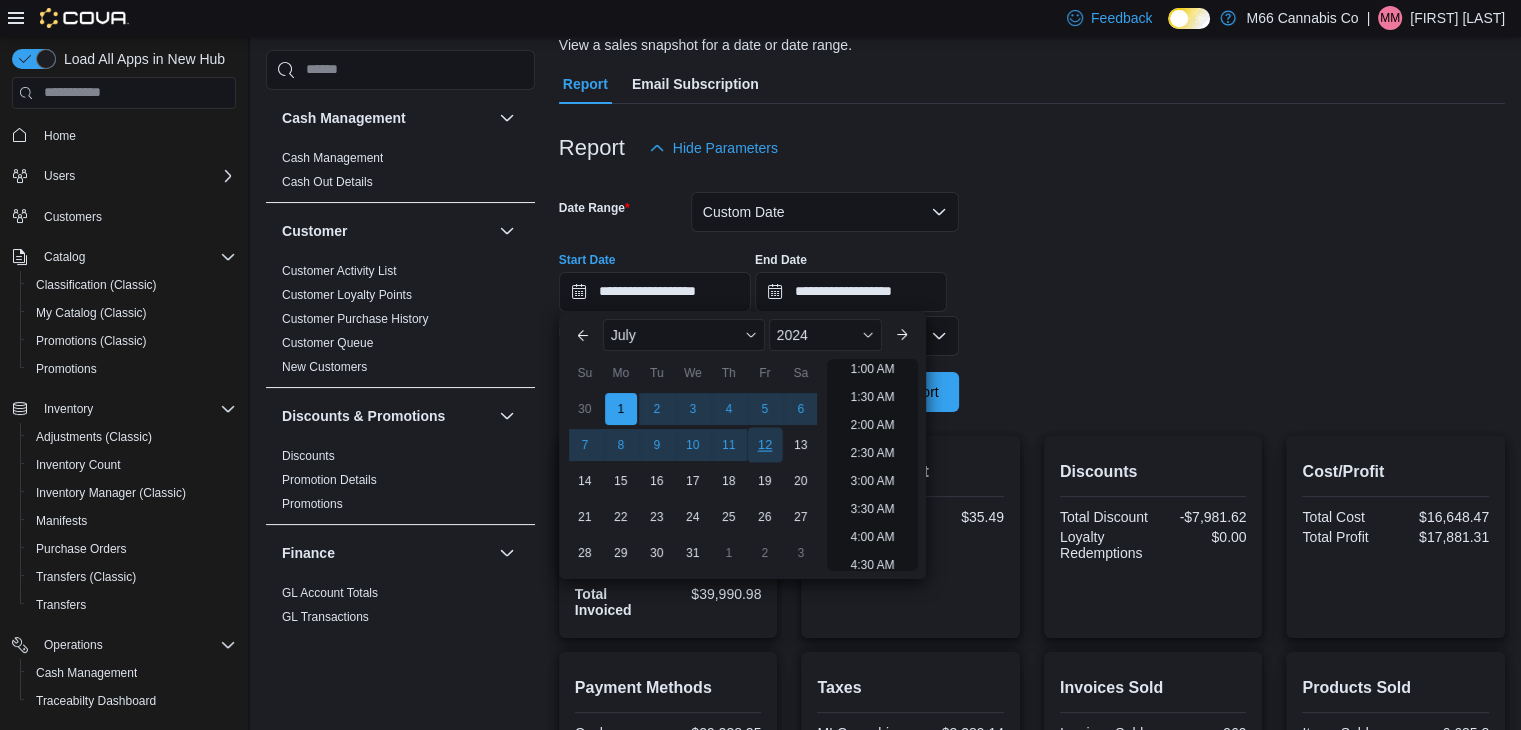 click on "12" at bounding box center [764, 445] 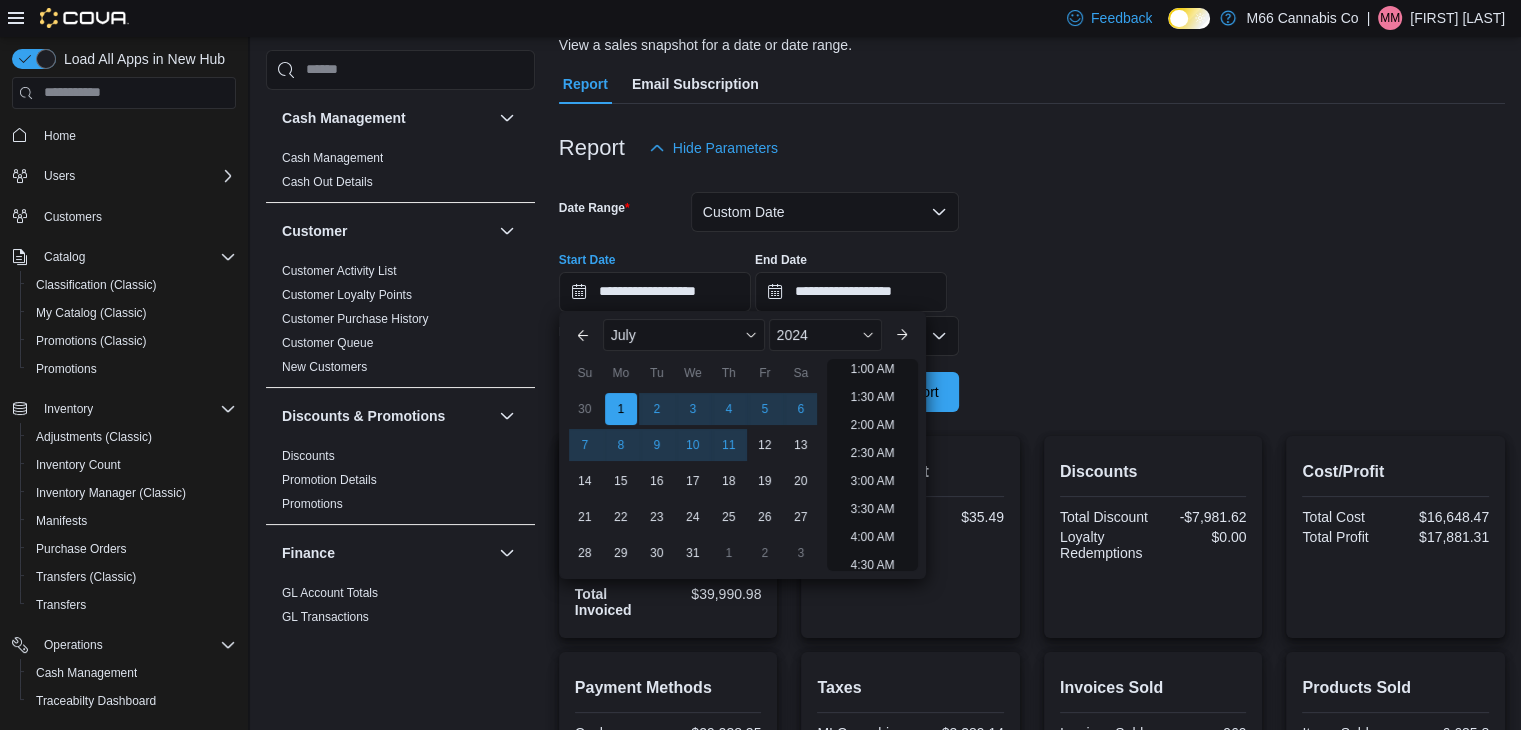 type on "**********" 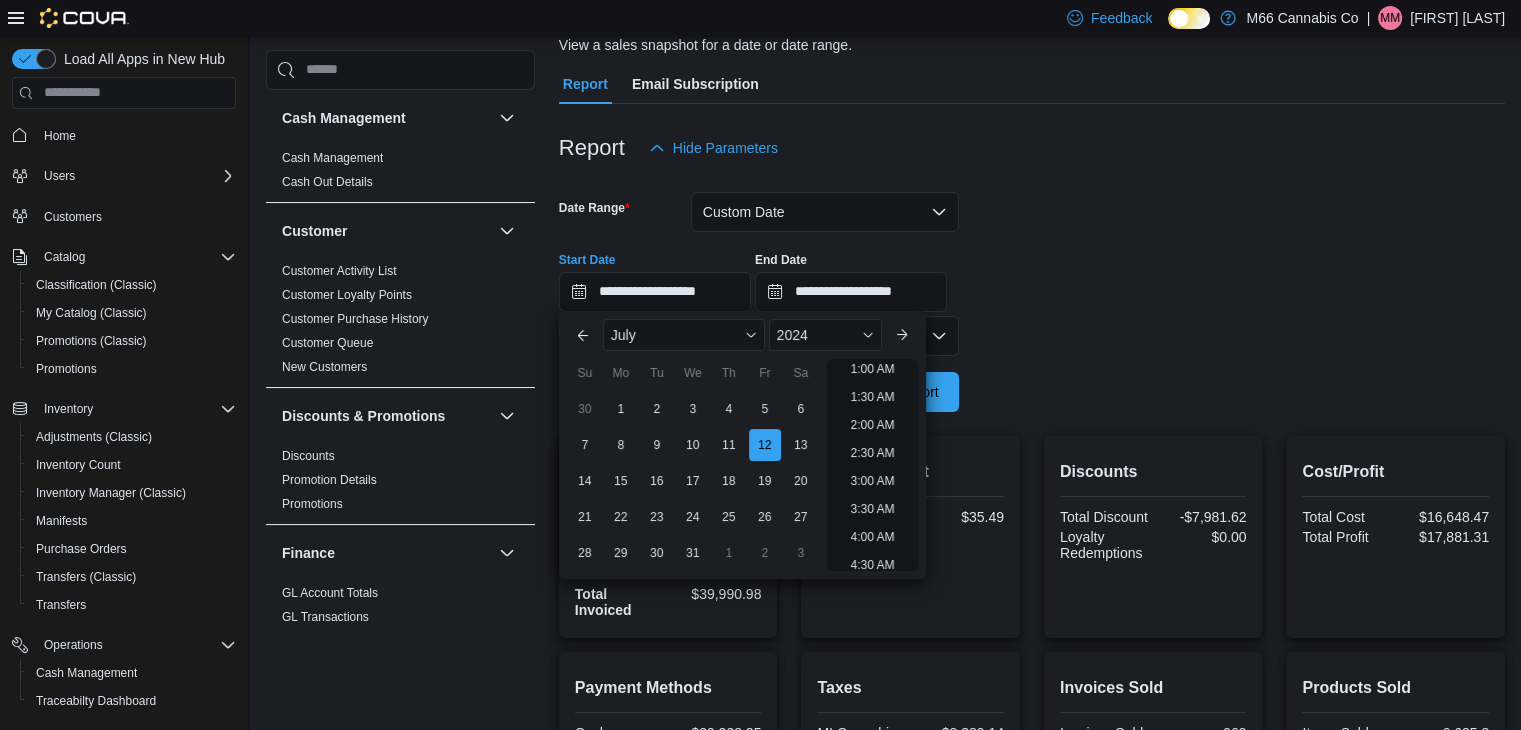 scroll, scrollTop: 4, scrollLeft: 0, axis: vertical 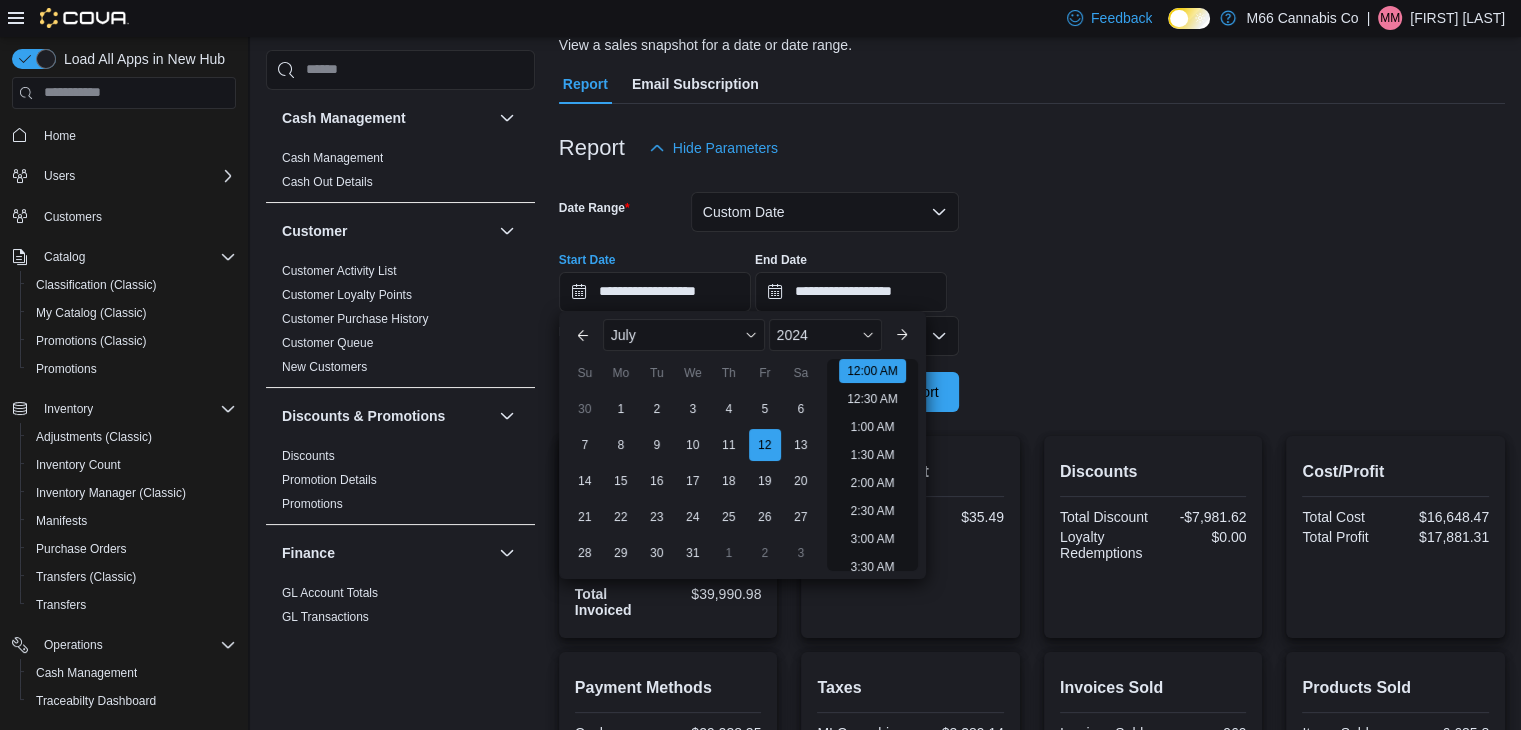 click at bounding box center (1032, 424) 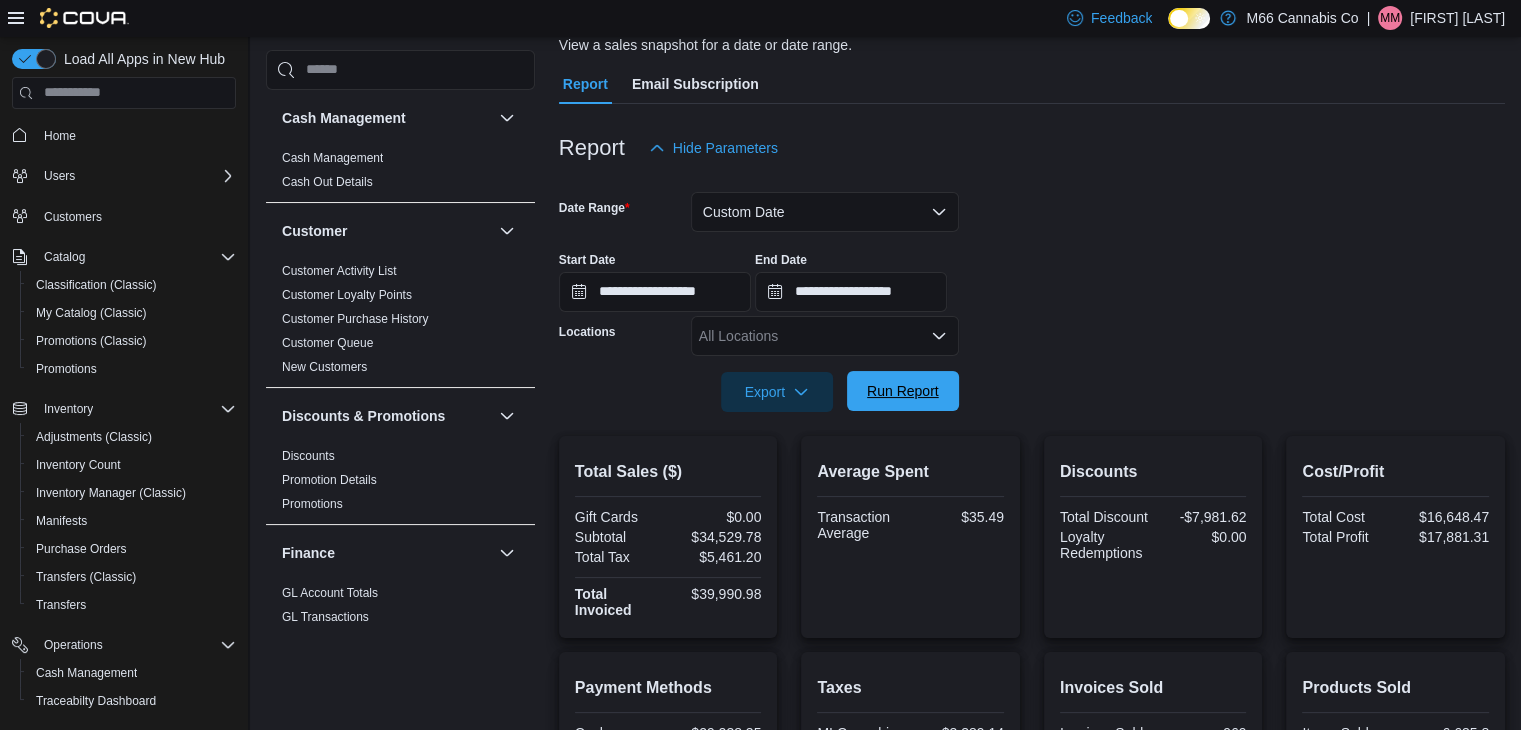 click on "Run Report" at bounding box center (903, 391) 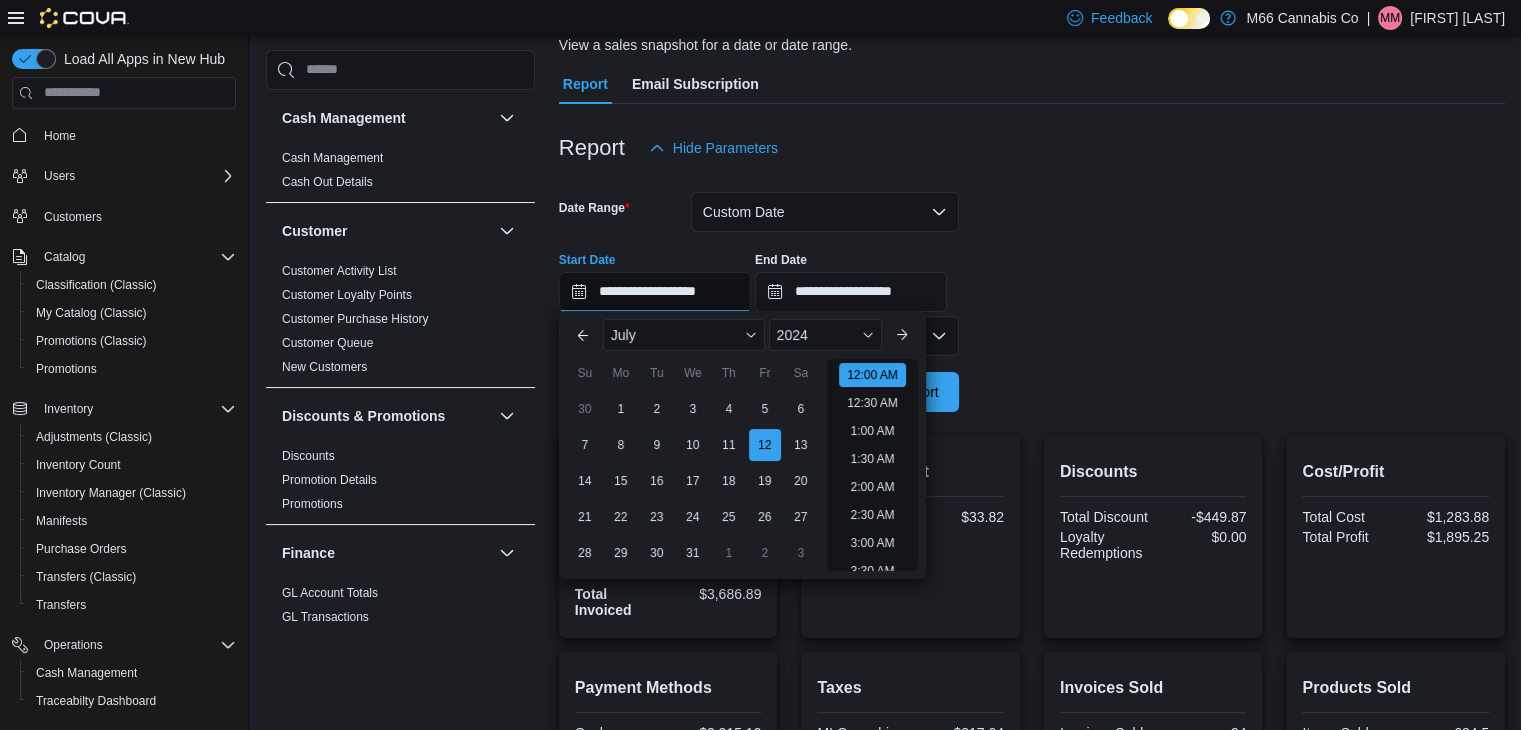 click on "**********" at bounding box center [655, 292] 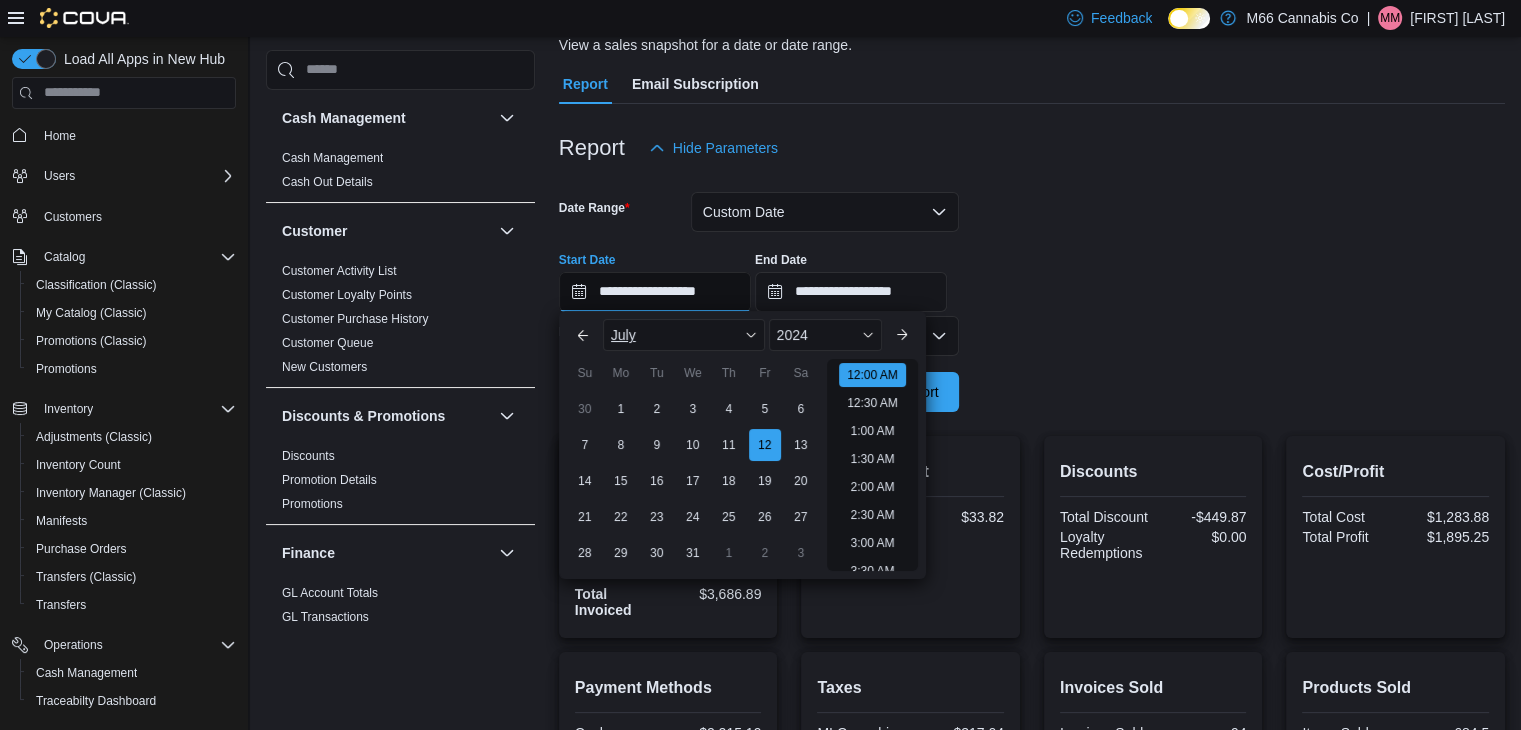 scroll, scrollTop: 62, scrollLeft: 0, axis: vertical 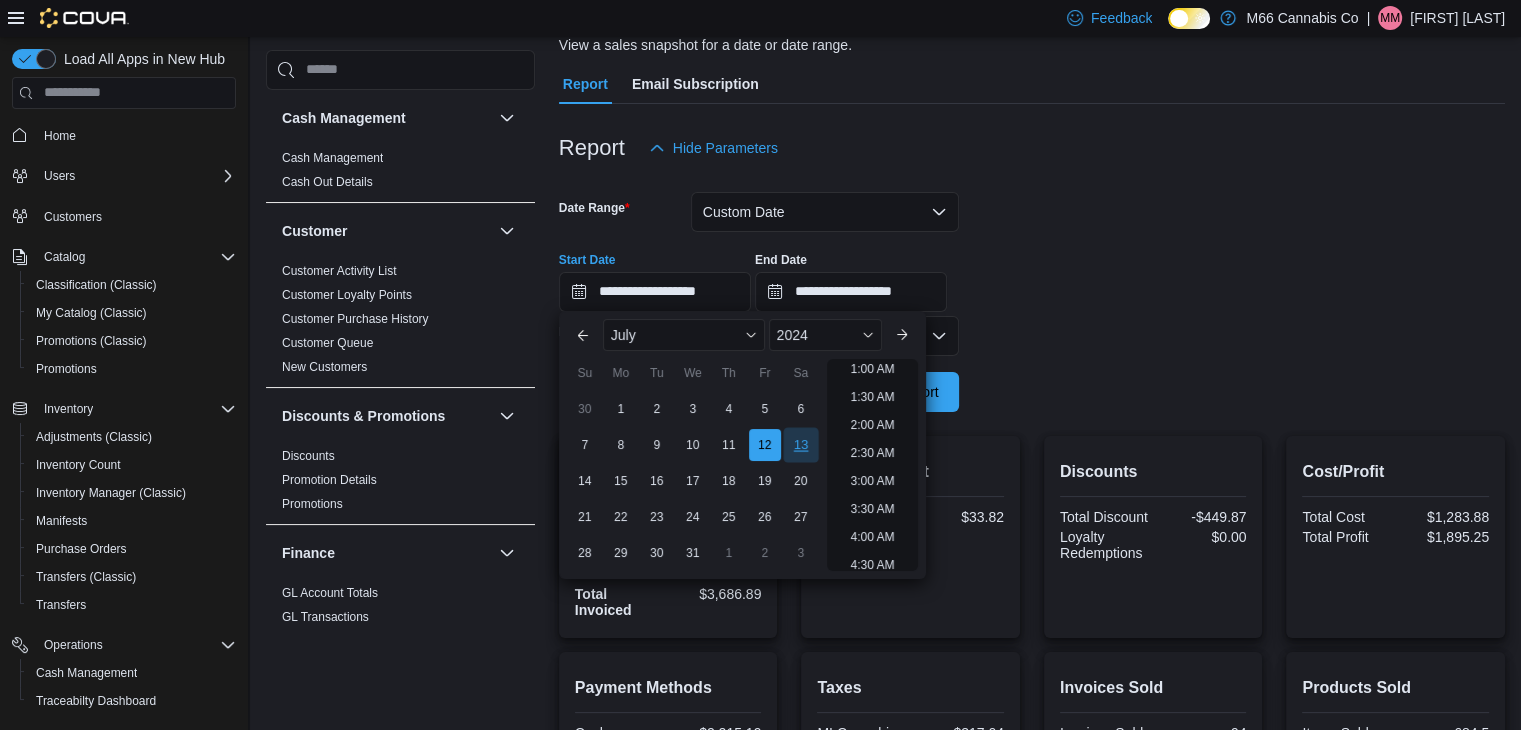 click on "13" at bounding box center [800, 445] 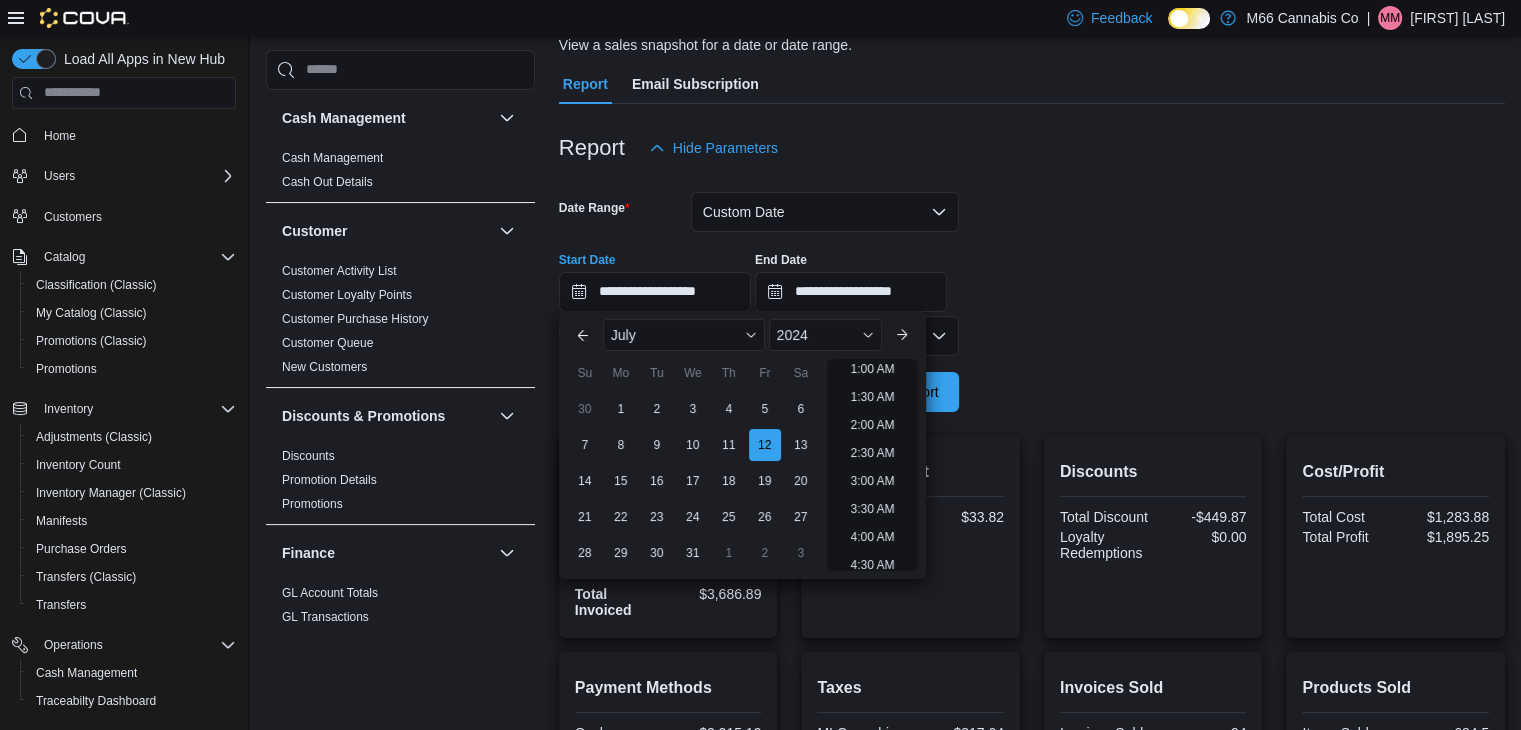 type on "**********" 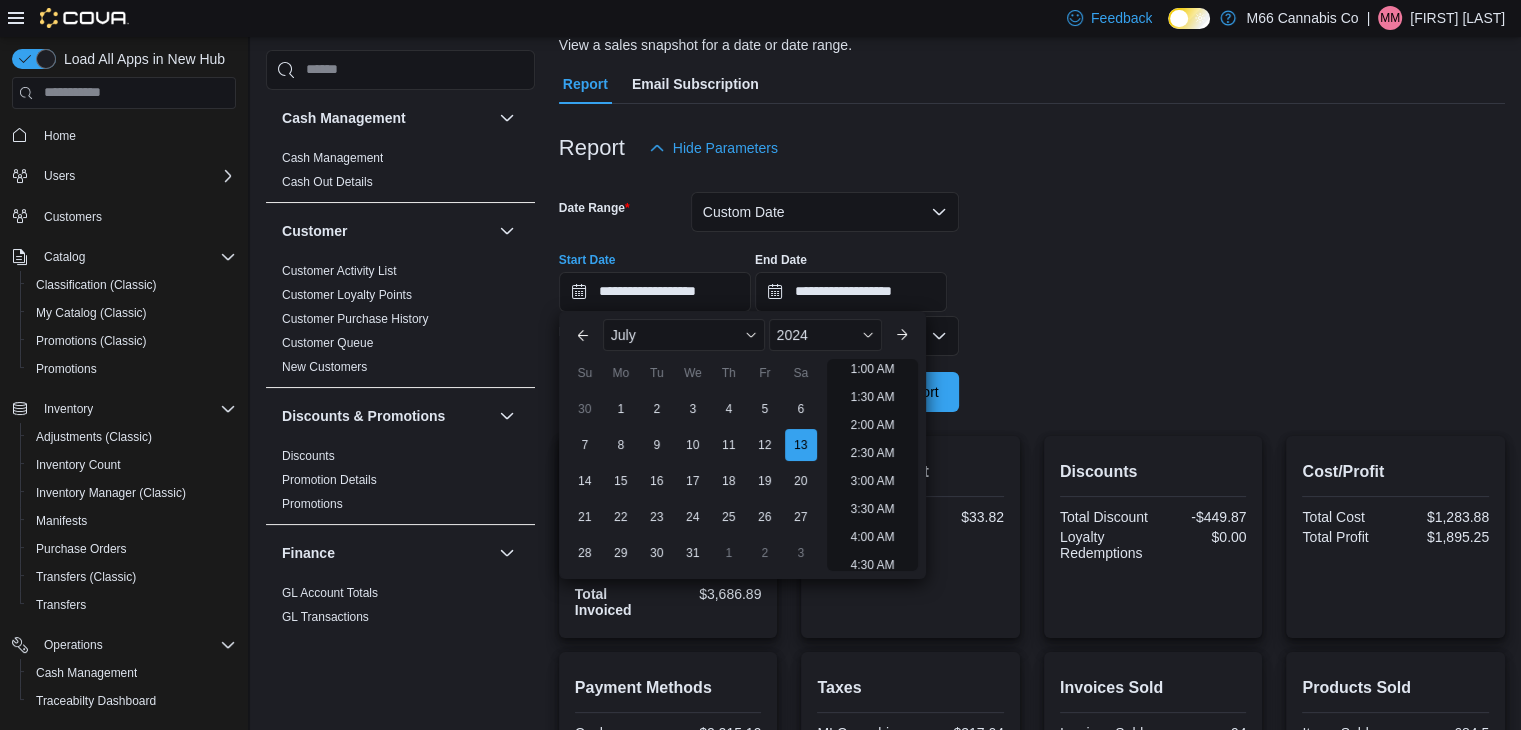 scroll, scrollTop: 4, scrollLeft: 0, axis: vertical 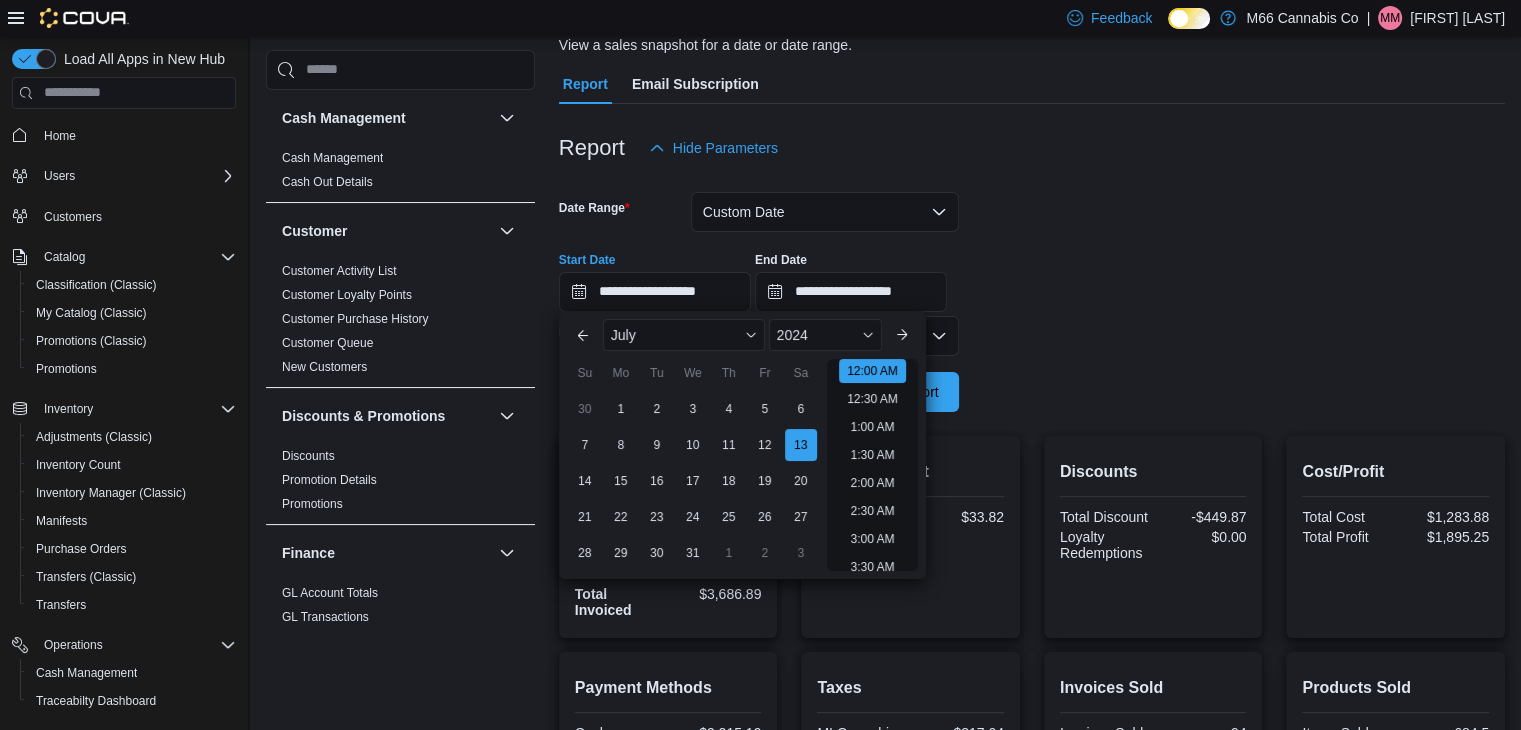 click on "**********" at bounding box center (1032, 290) 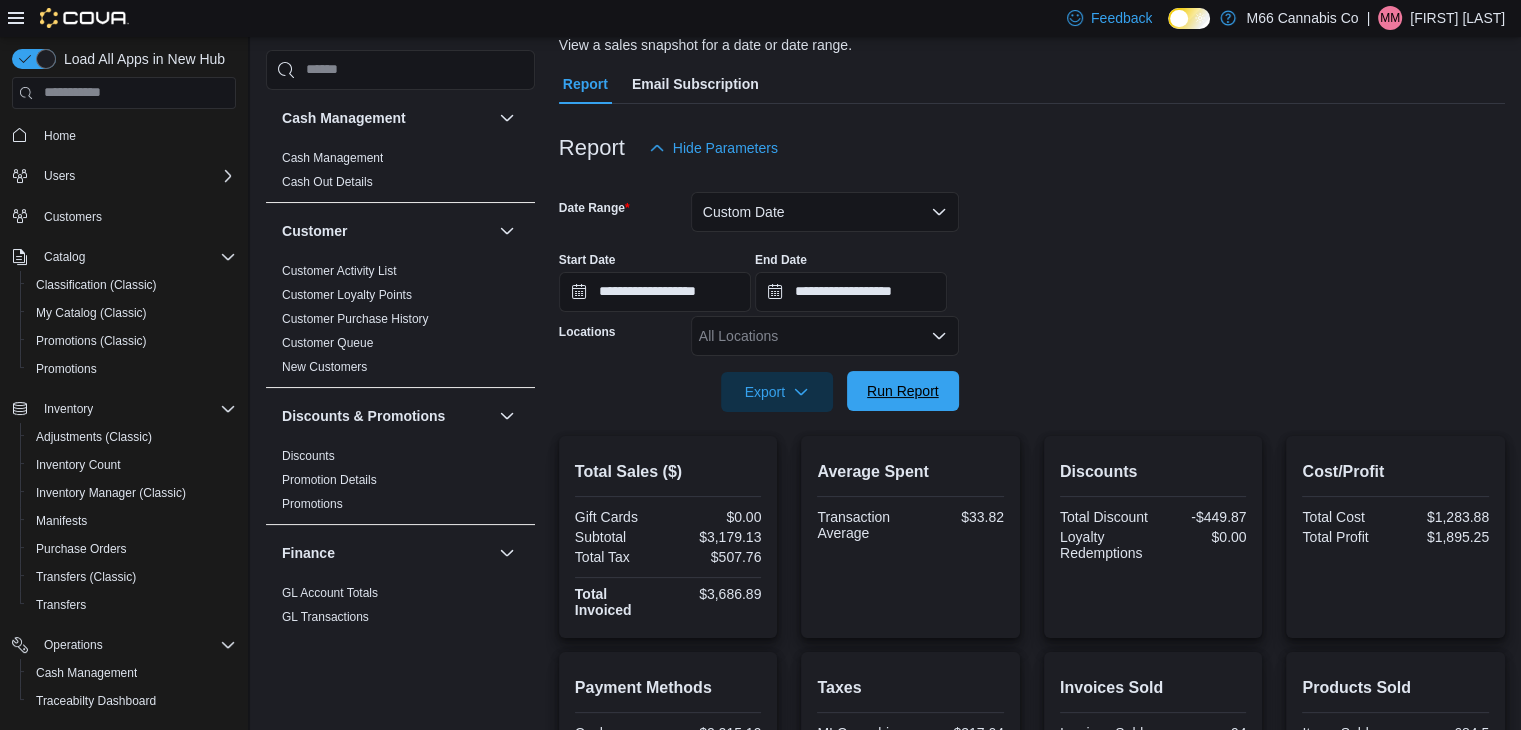 click on "Run Report" at bounding box center [903, 391] 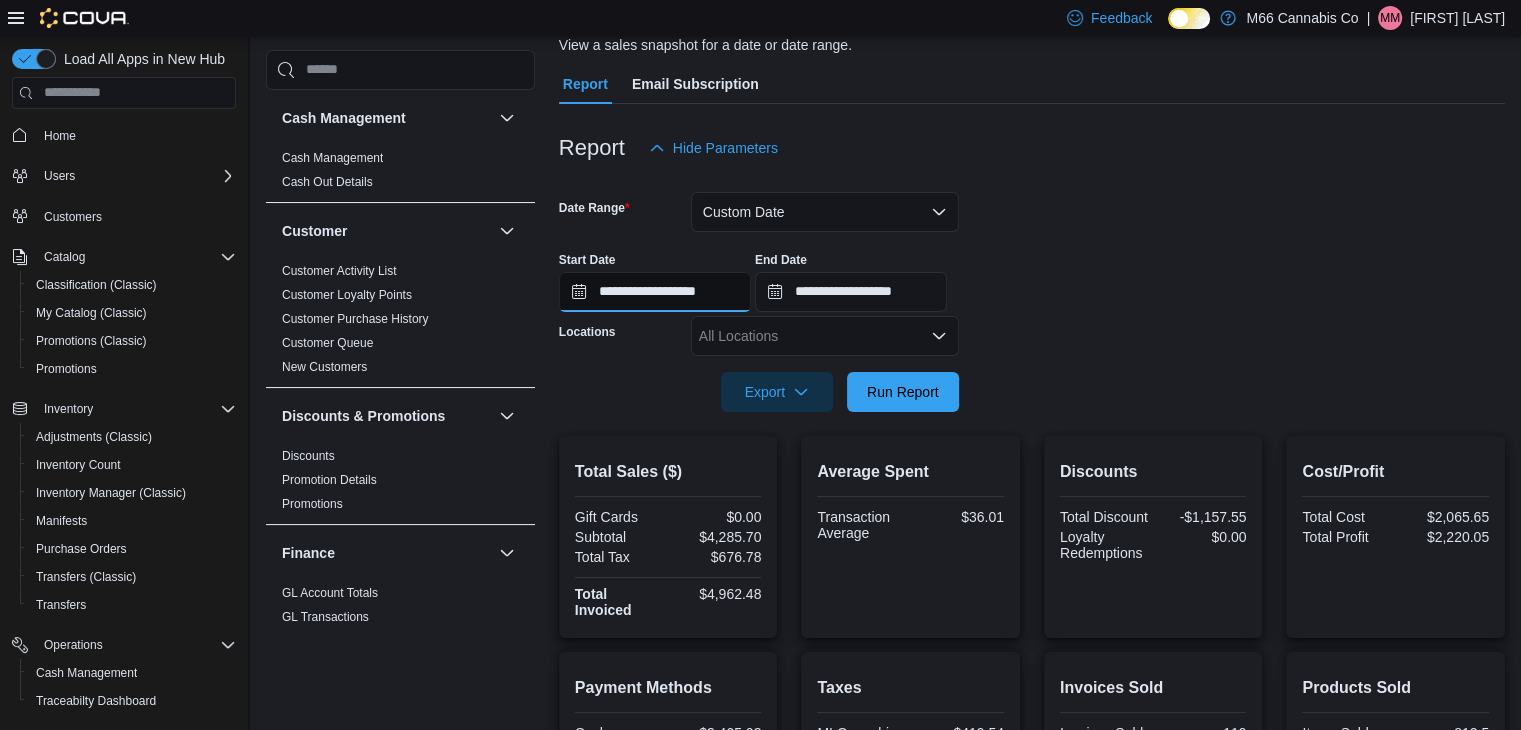 click on "**********" at bounding box center [655, 292] 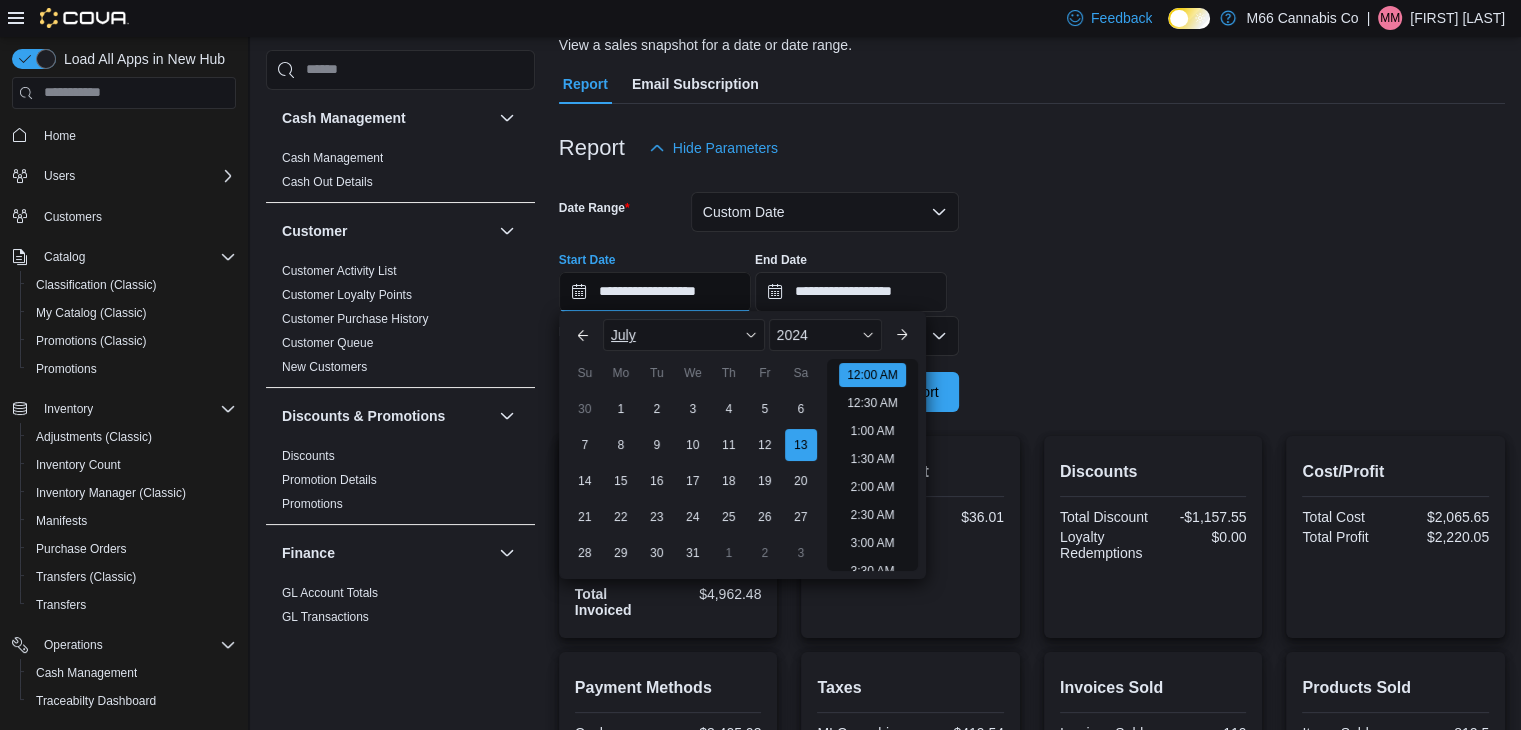 scroll, scrollTop: 62, scrollLeft: 0, axis: vertical 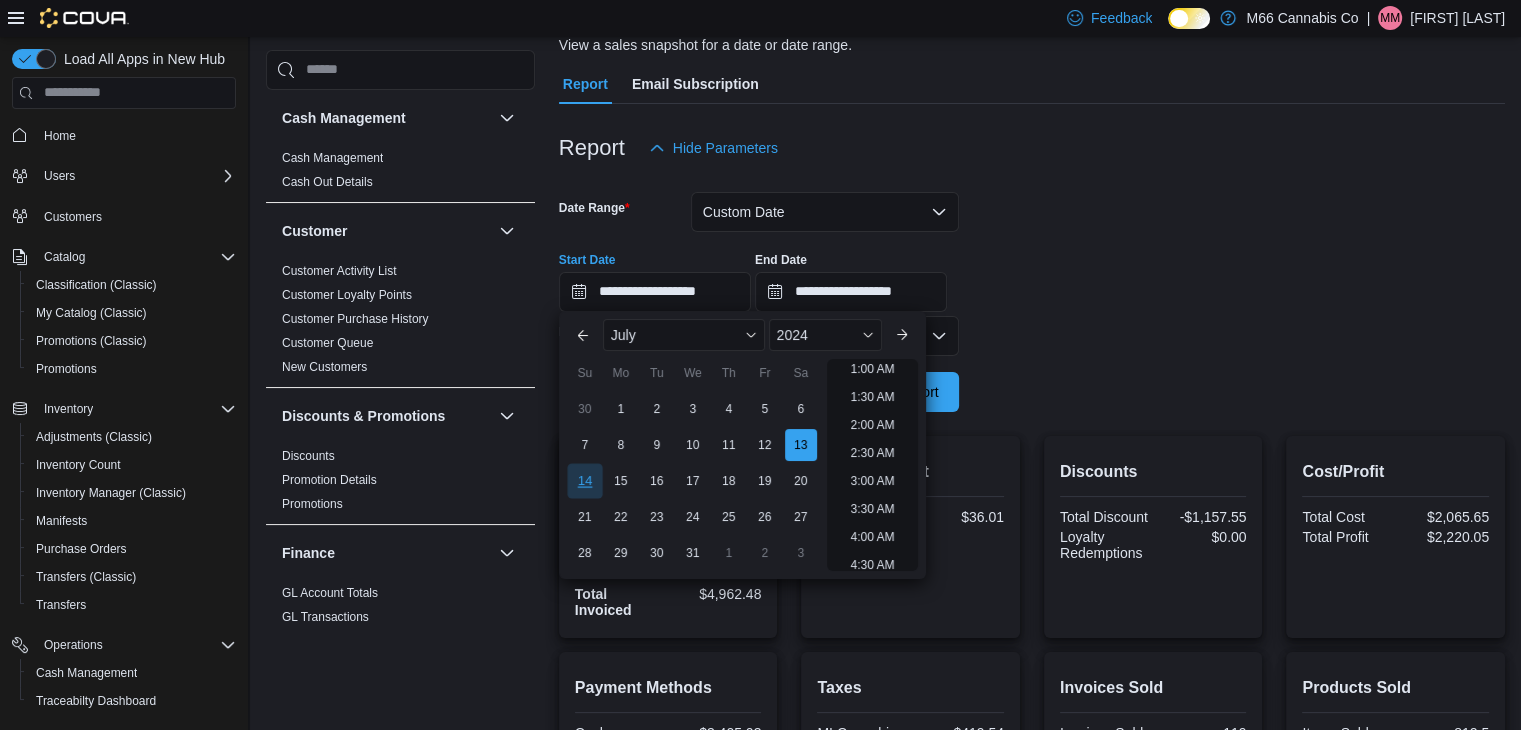 click on "14" at bounding box center (584, 481) 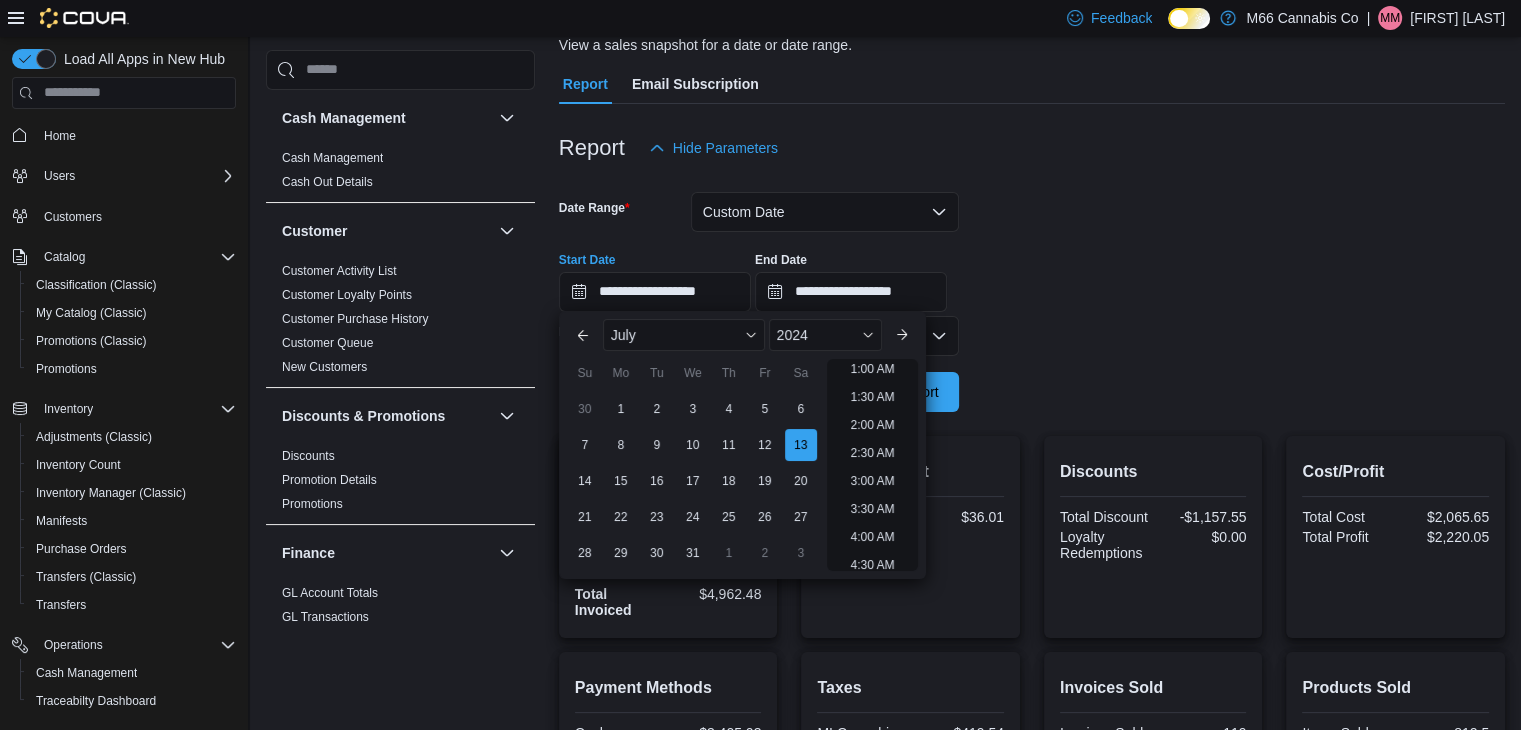 type on "**********" 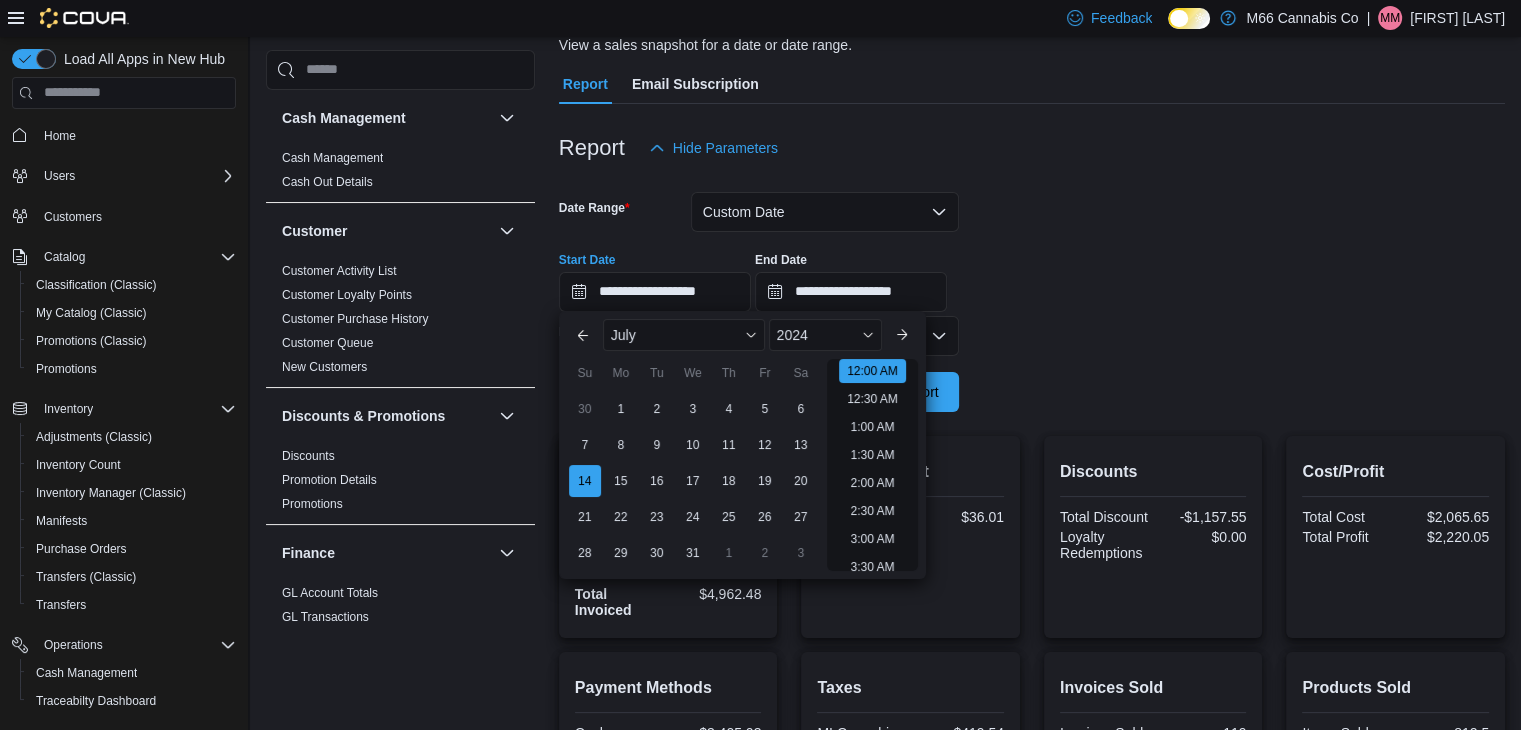 click on "**********" at bounding box center [1032, 290] 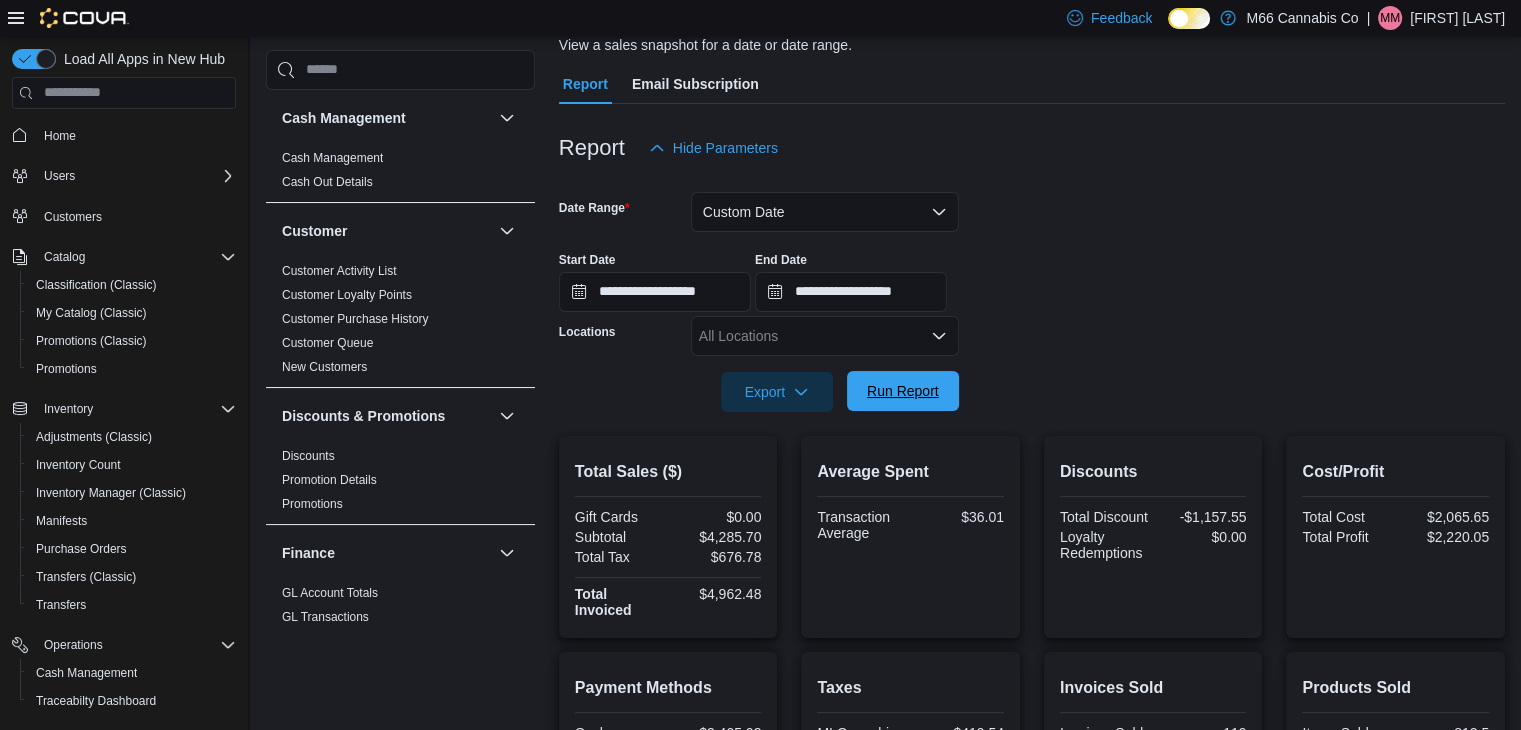 click on "Run Report" at bounding box center [903, 391] 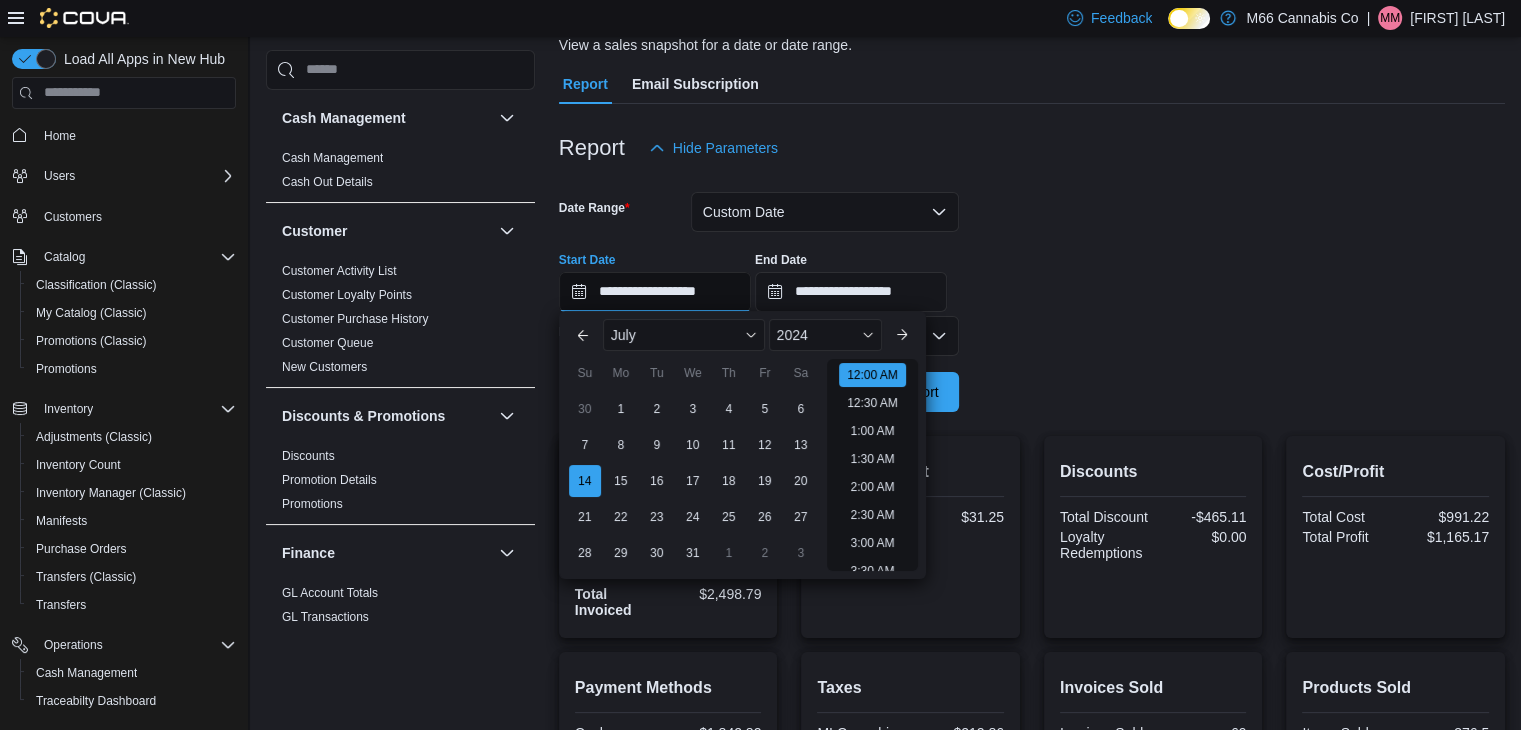 click on "**********" at bounding box center [655, 292] 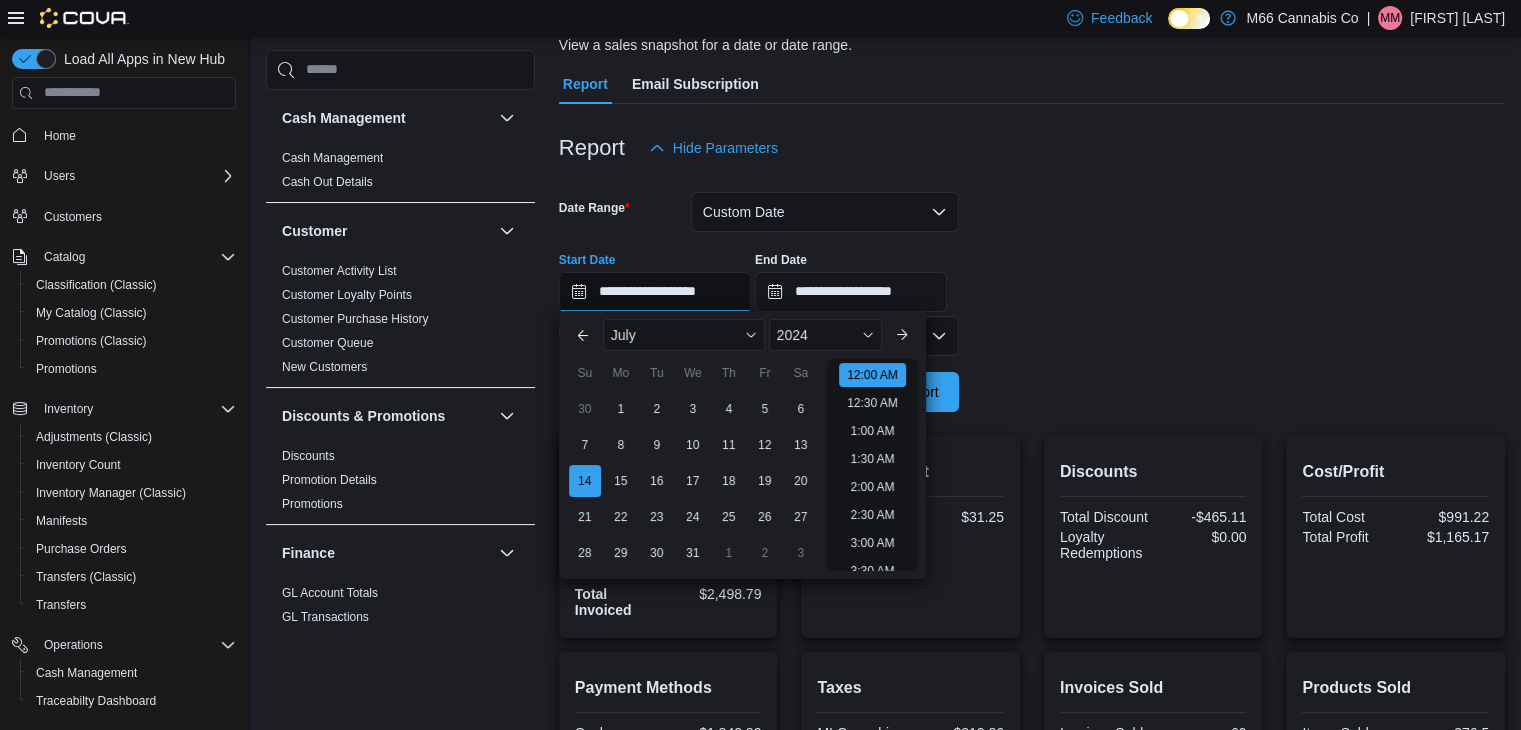 scroll, scrollTop: 62, scrollLeft: 0, axis: vertical 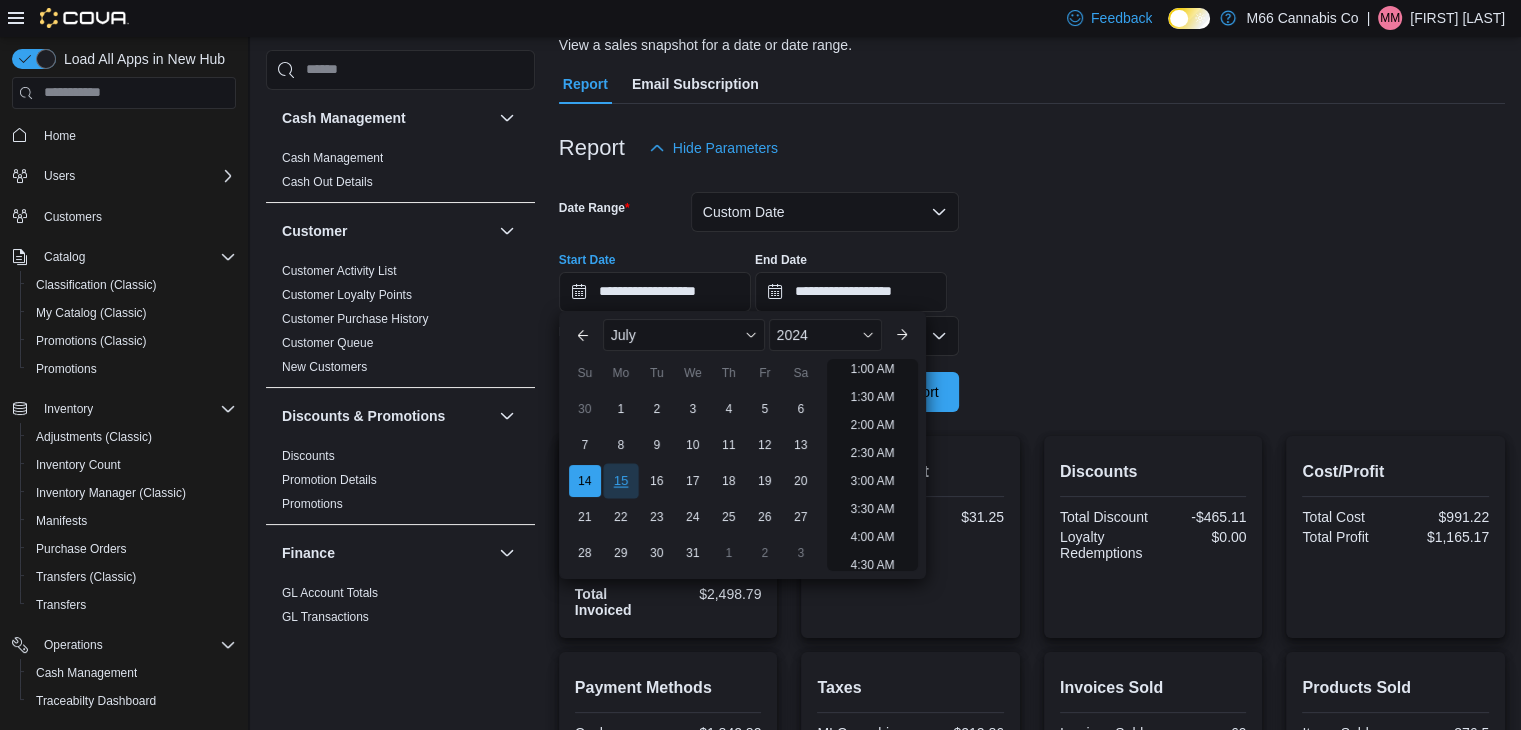 click on "15" at bounding box center [620, 481] 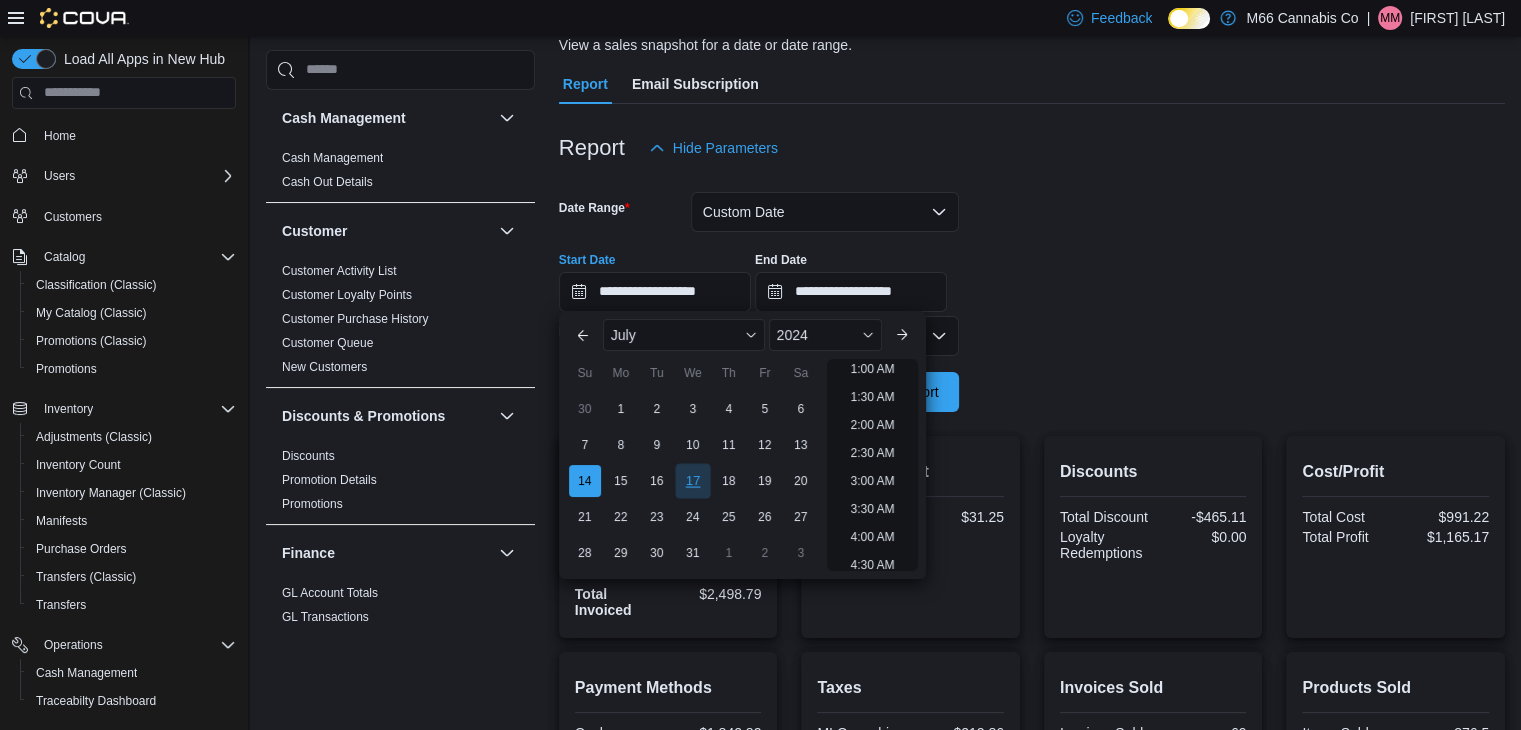 type on "**********" 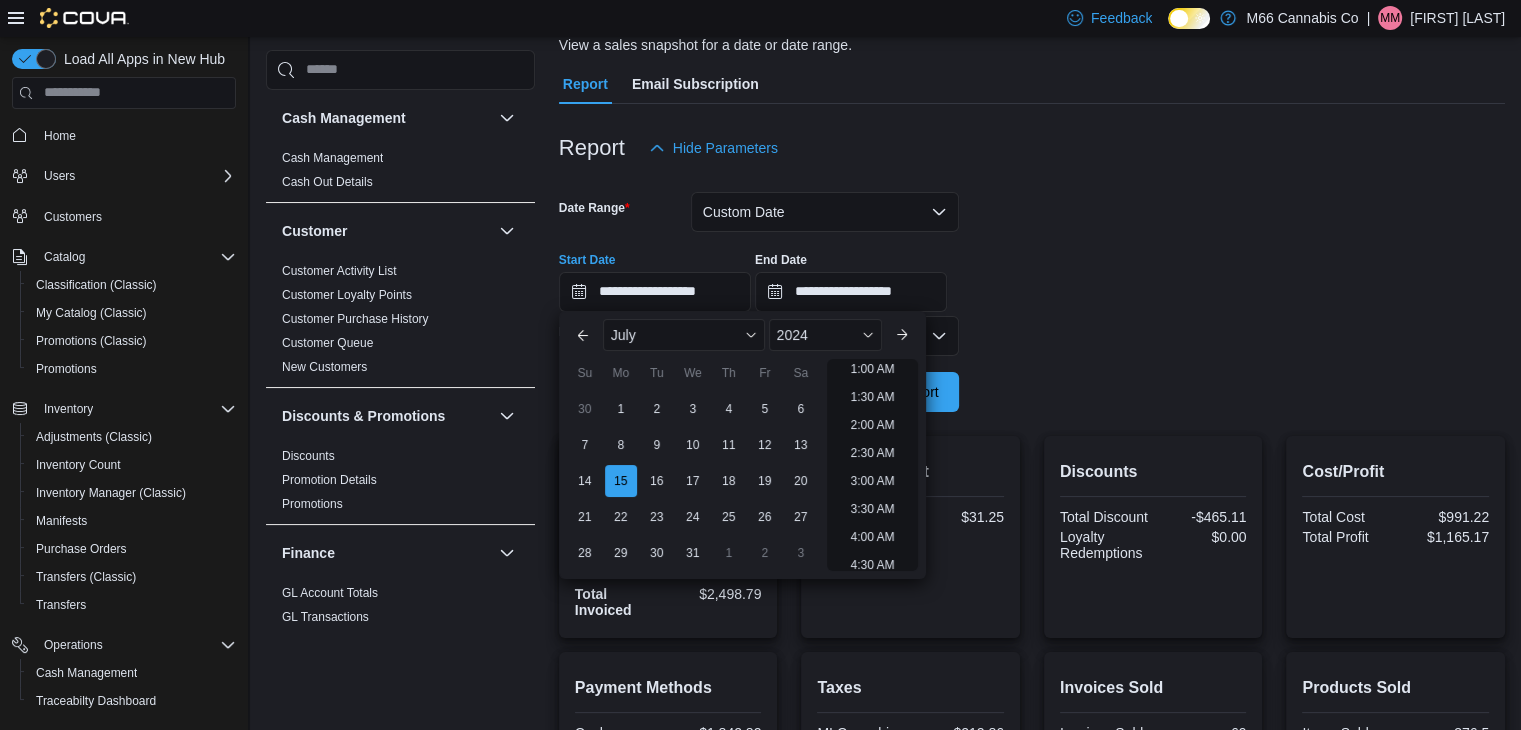 scroll, scrollTop: 4, scrollLeft: 0, axis: vertical 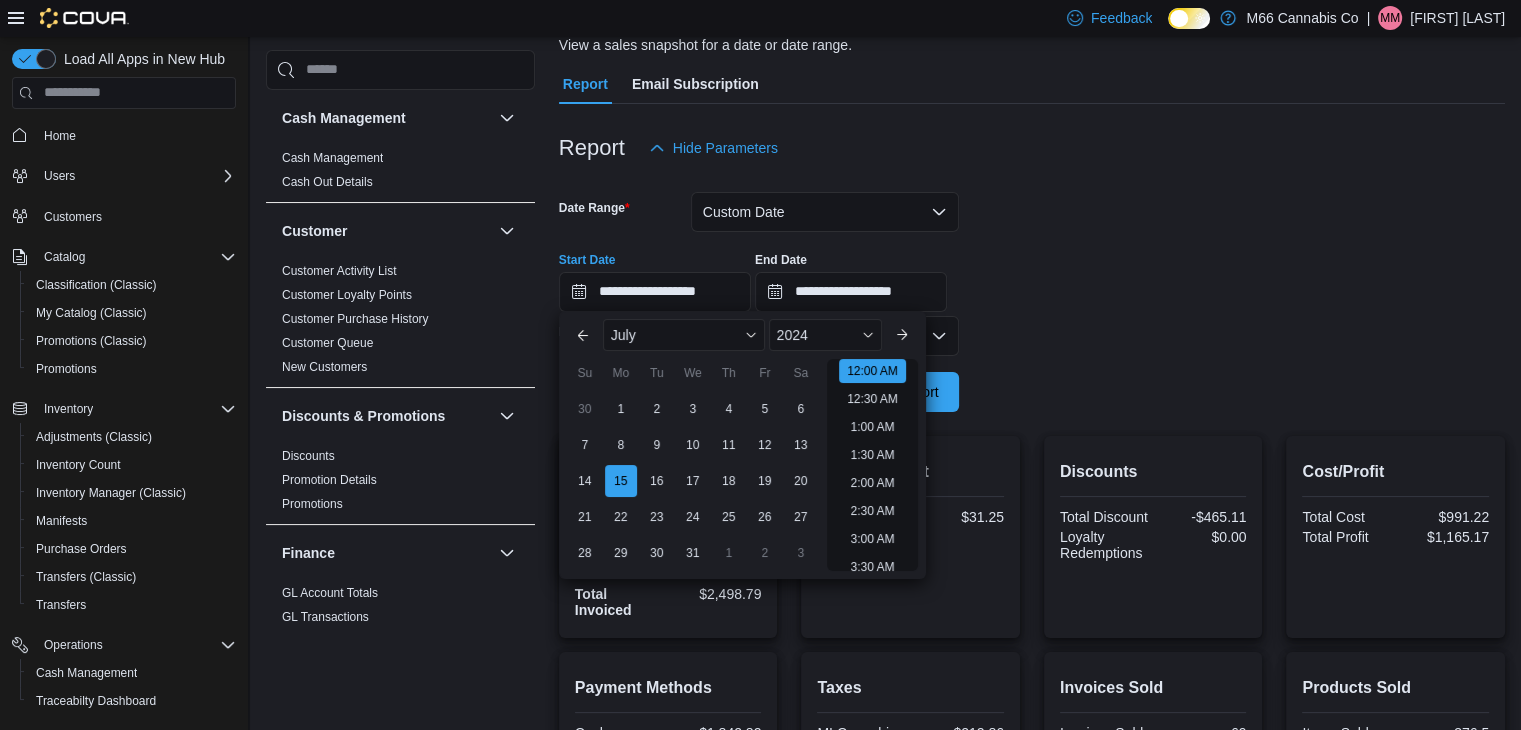 click on "**********" at bounding box center [1032, 290] 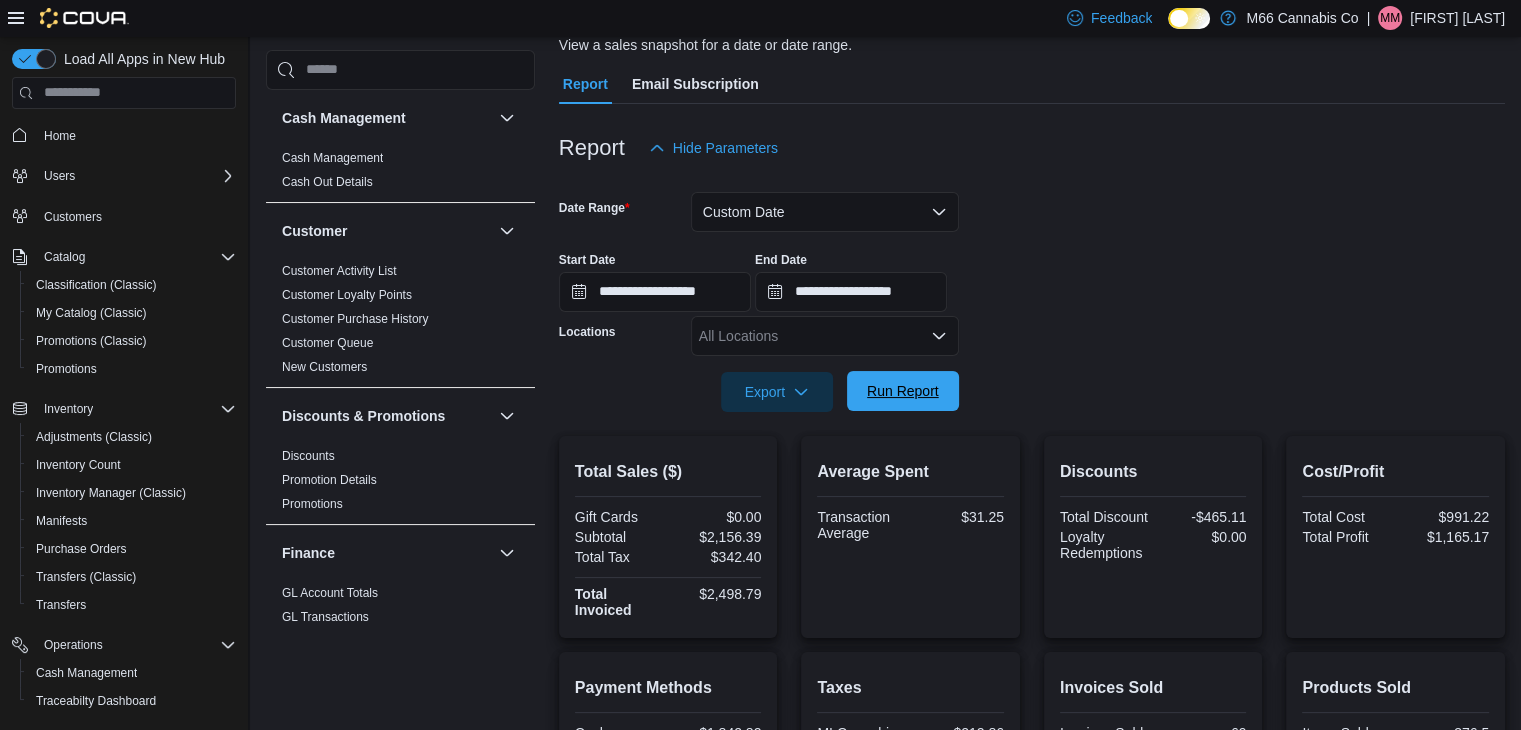 click on "Run Report" at bounding box center (903, 391) 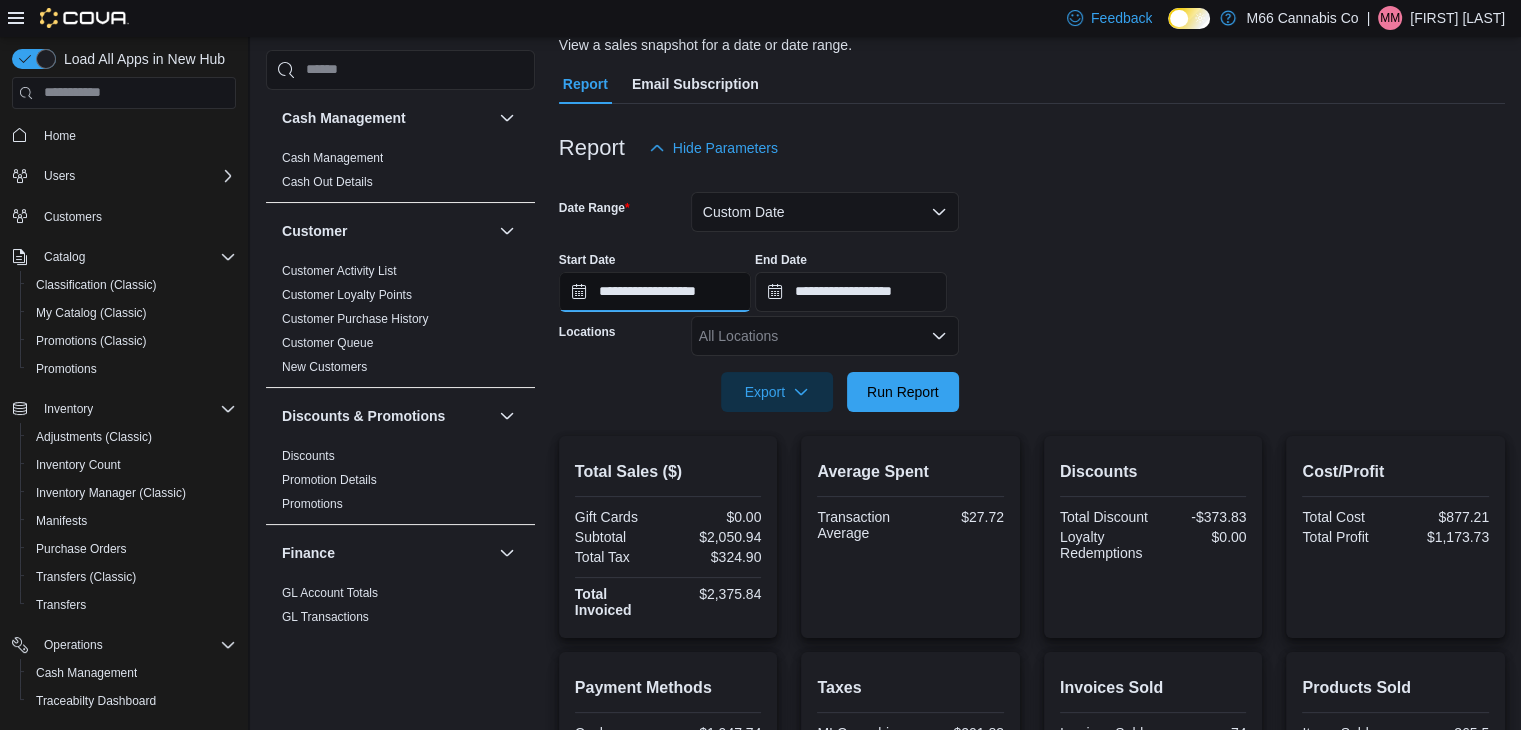 click on "**********" at bounding box center (655, 292) 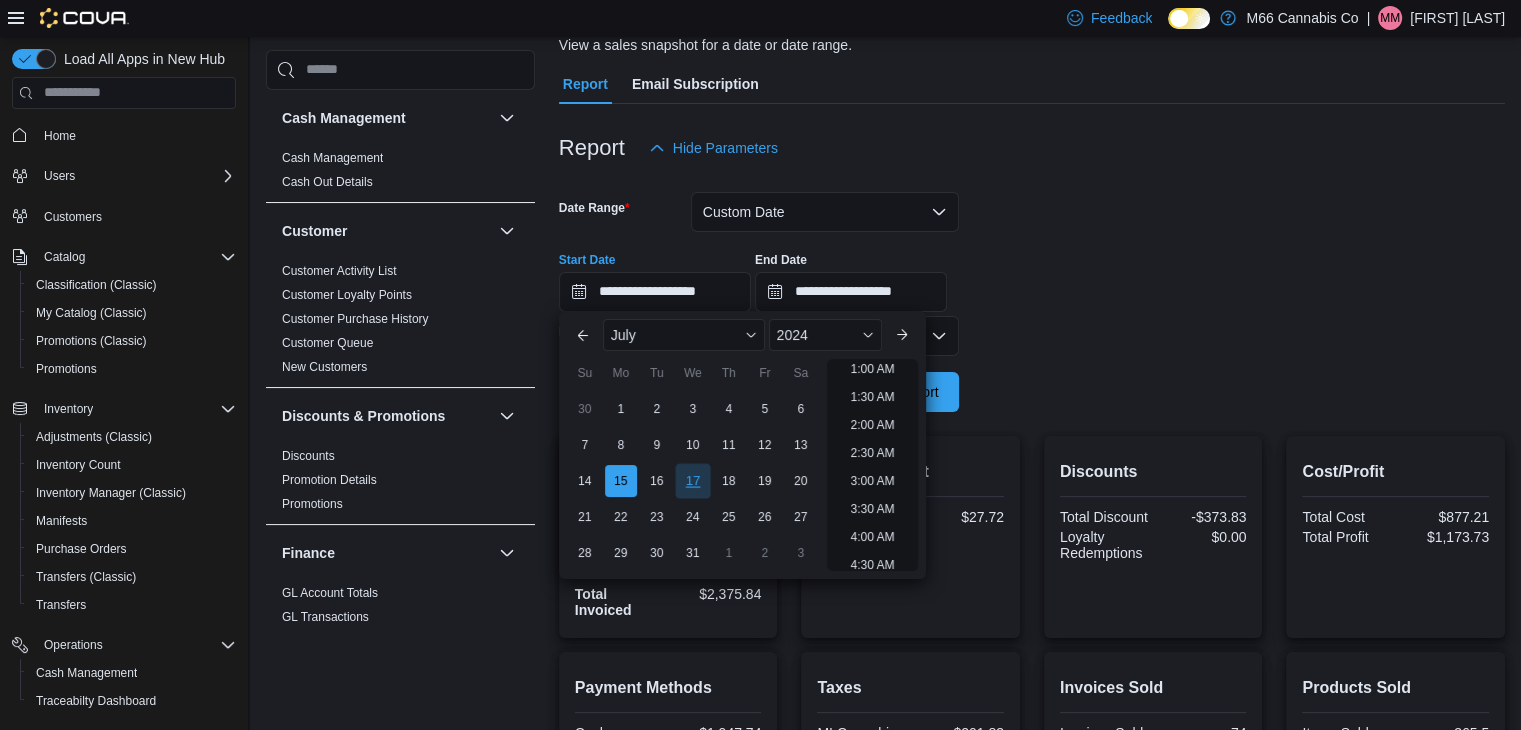 click on "16" at bounding box center [657, 481] 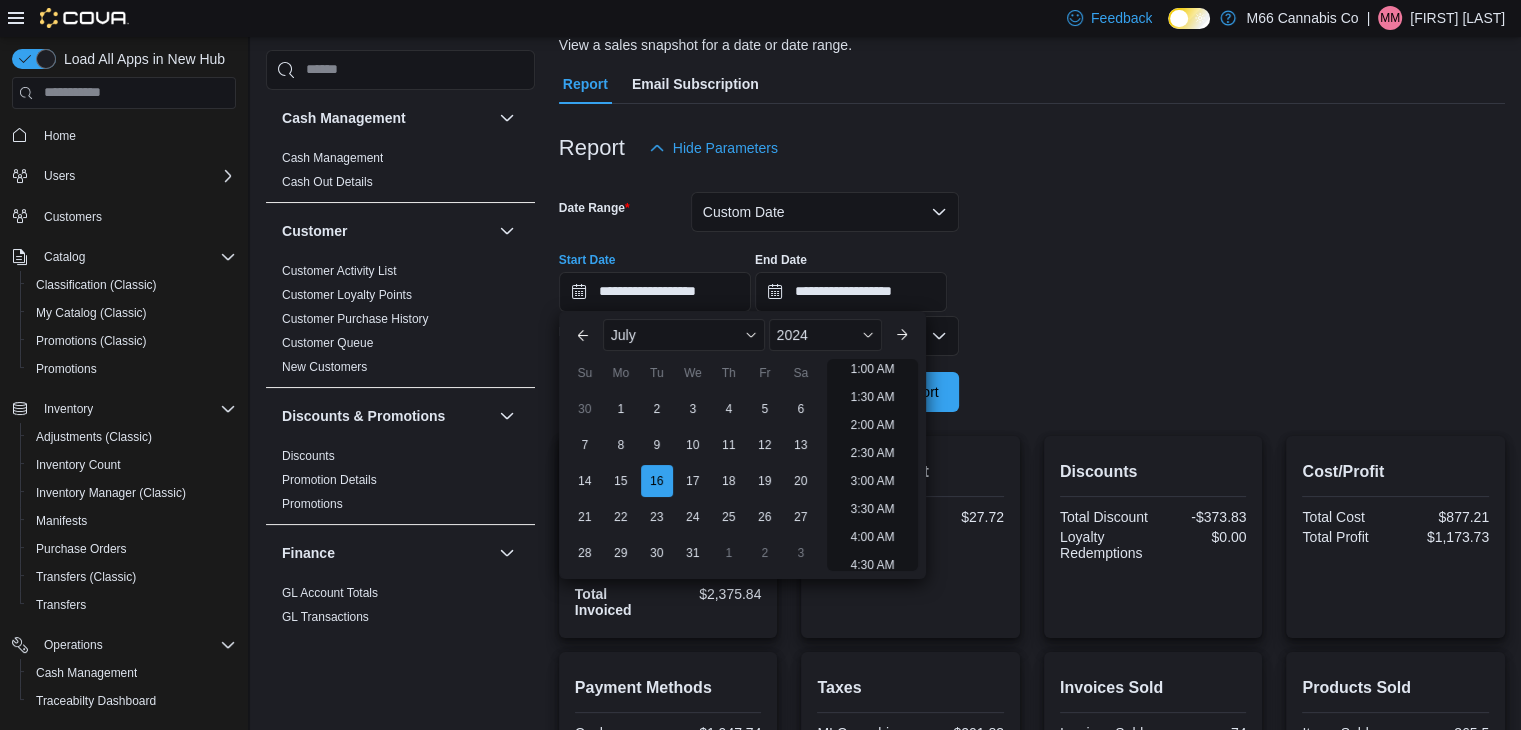 scroll, scrollTop: 4, scrollLeft: 0, axis: vertical 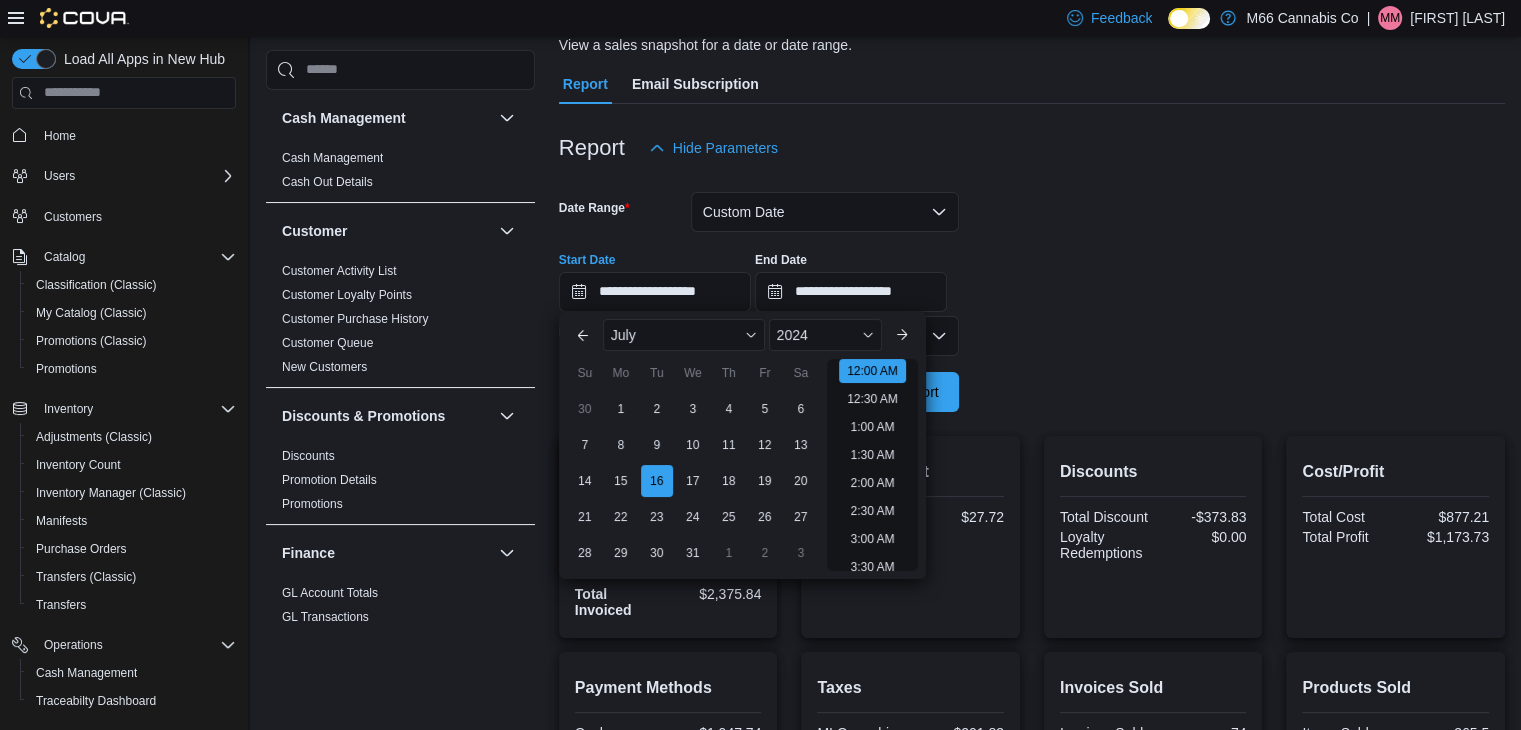 click on "**********" at bounding box center (1032, 290) 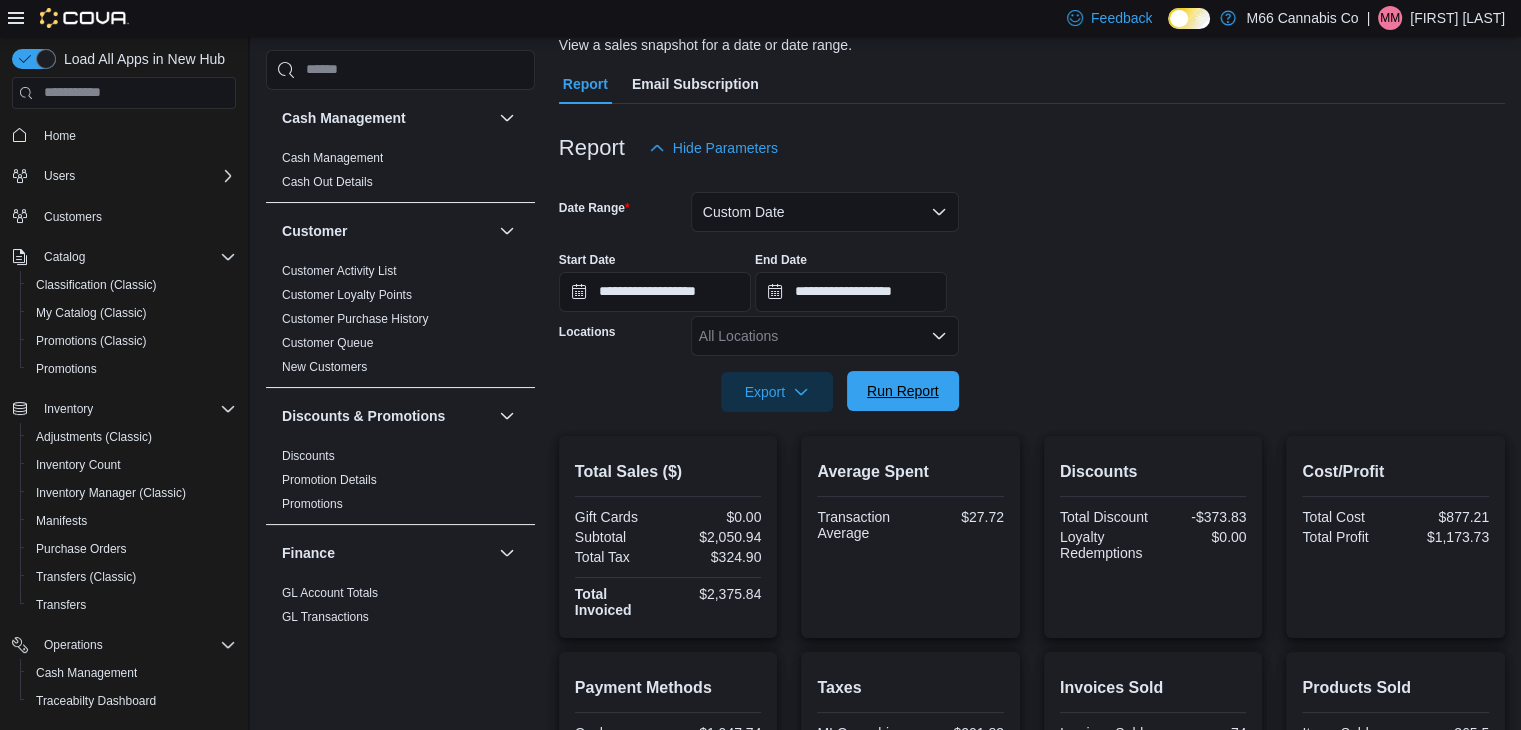 click on "Run Report" at bounding box center [903, 391] 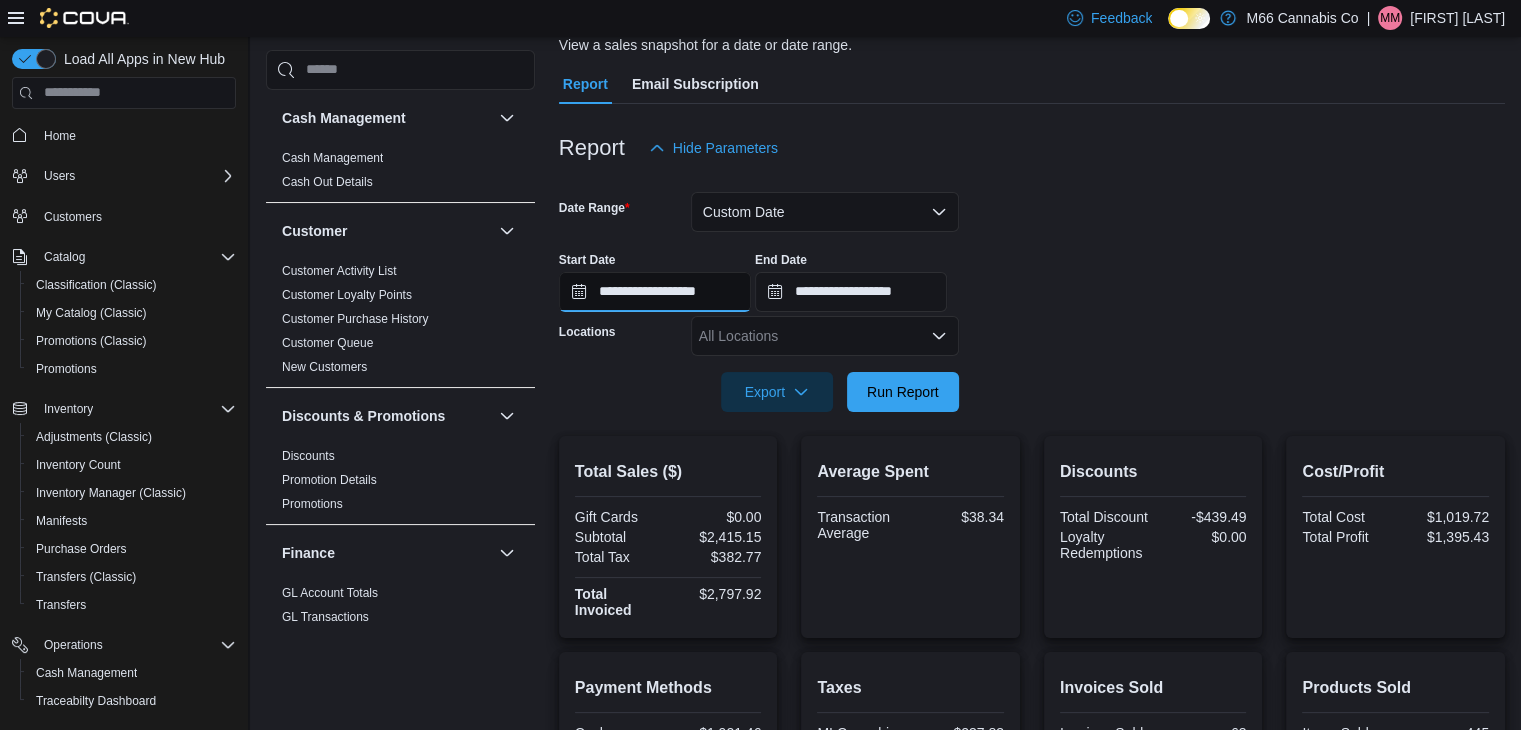 click on "**********" at bounding box center (655, 292) 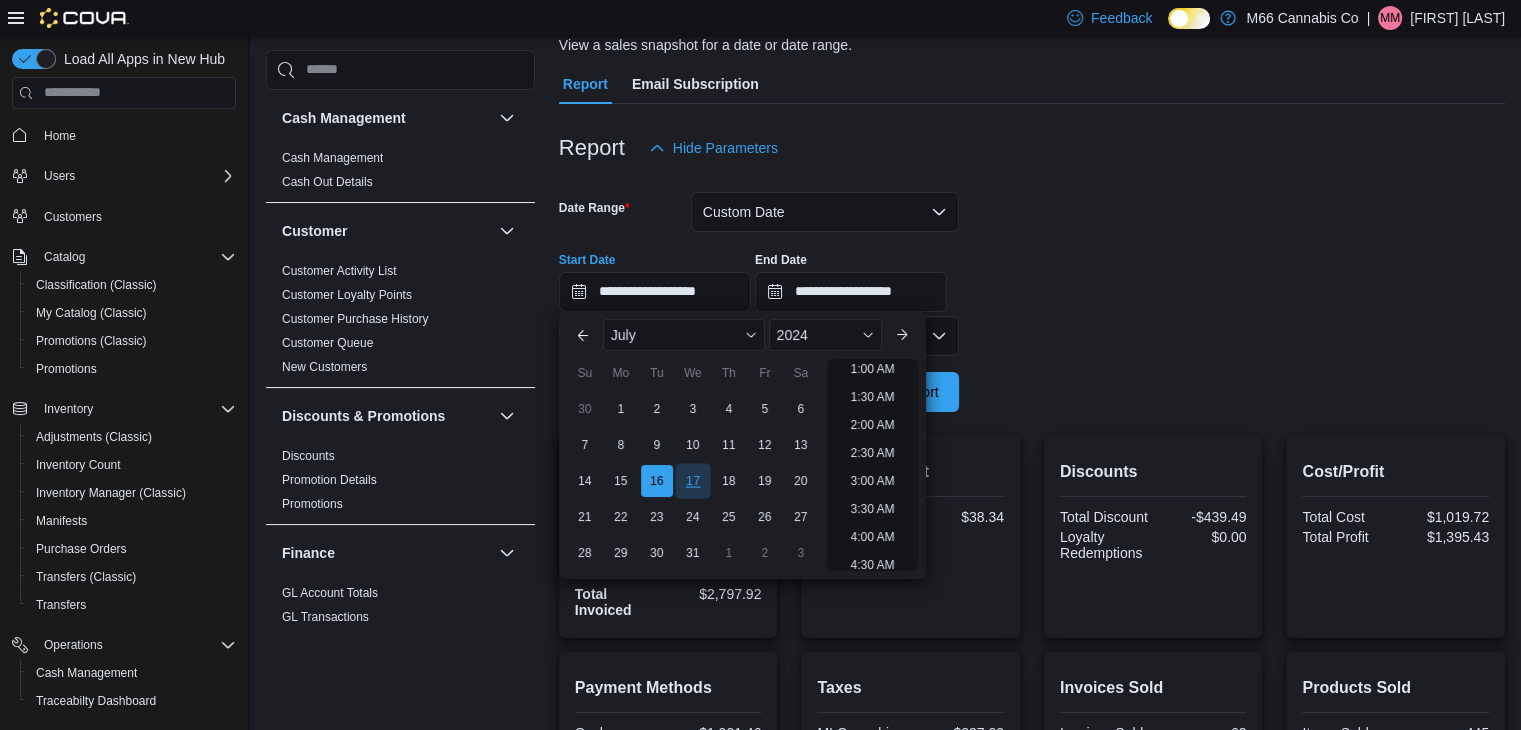 click on "17" at bounding box center (692, 481) 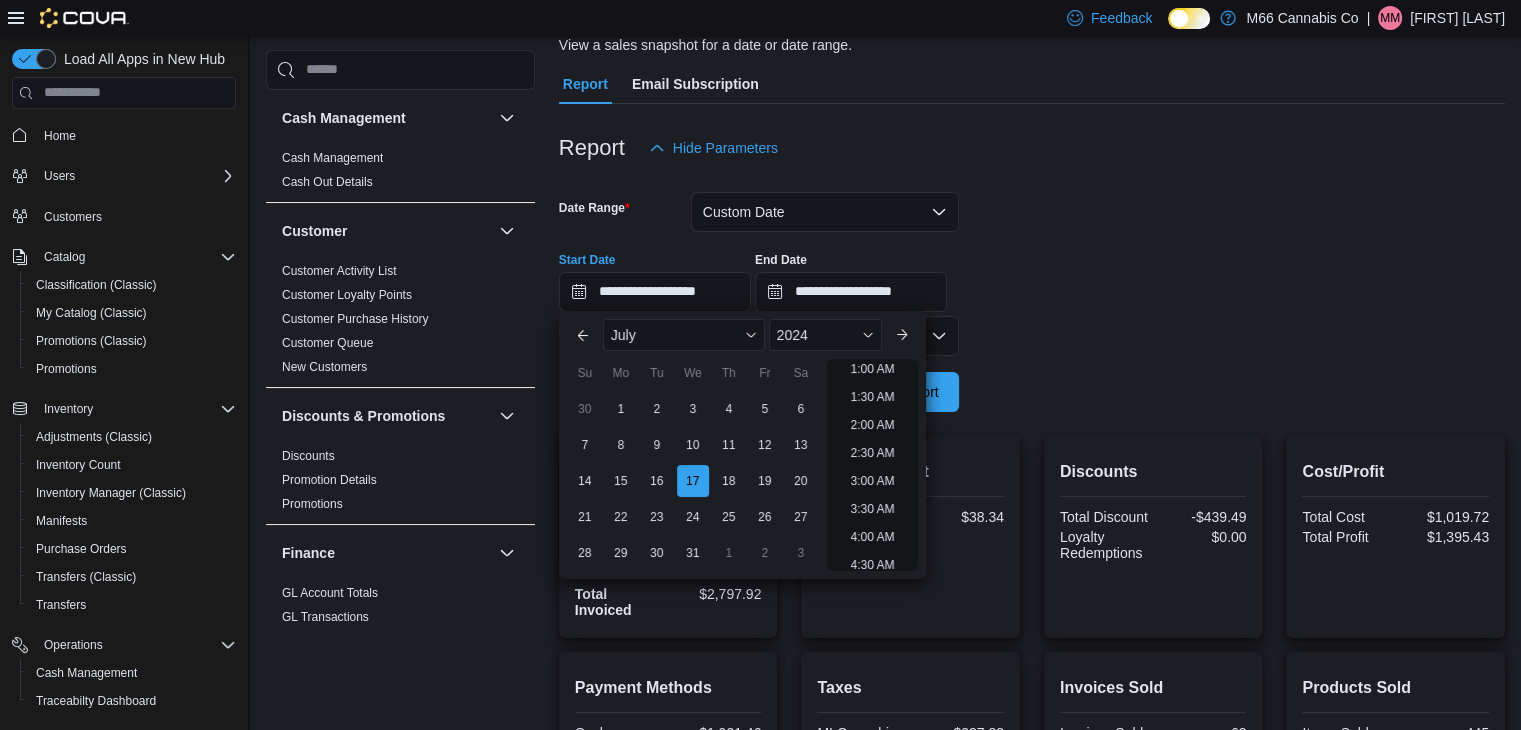 scroll, scrollTop: 4, scrollLeft: 0, axis: vertical 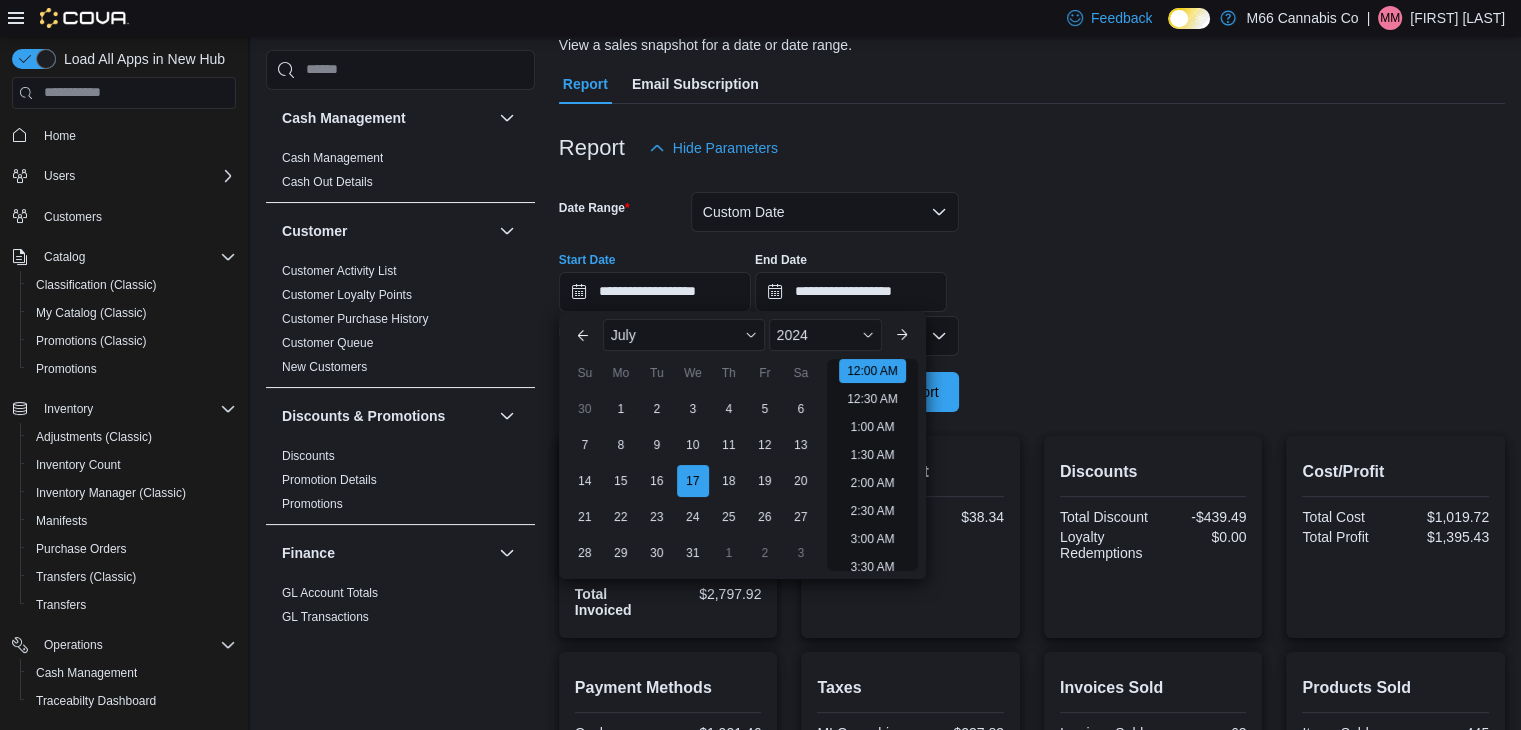 click on "**********" at bounding box center (1032, 290) 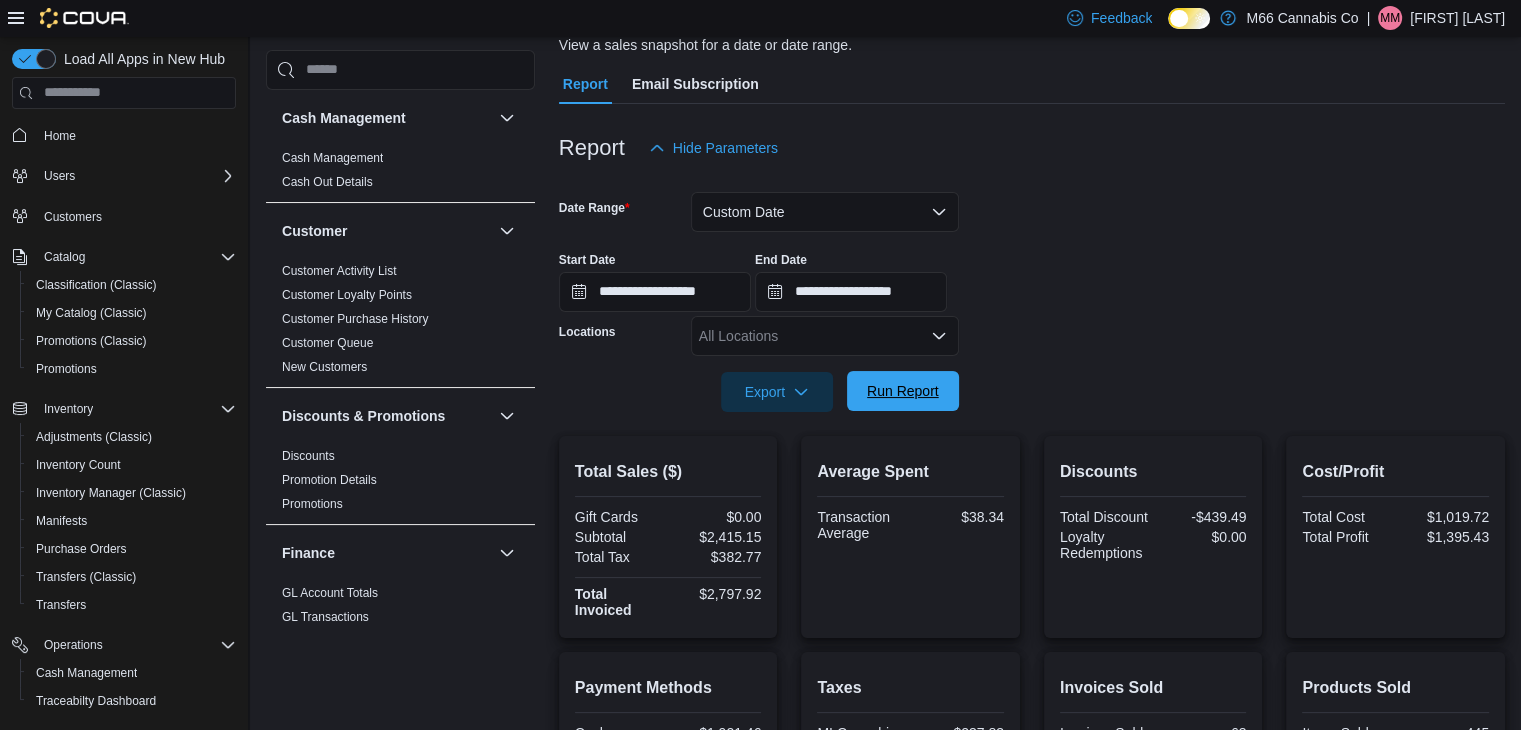 click on "Run Report" at bounding box center [903, 391] 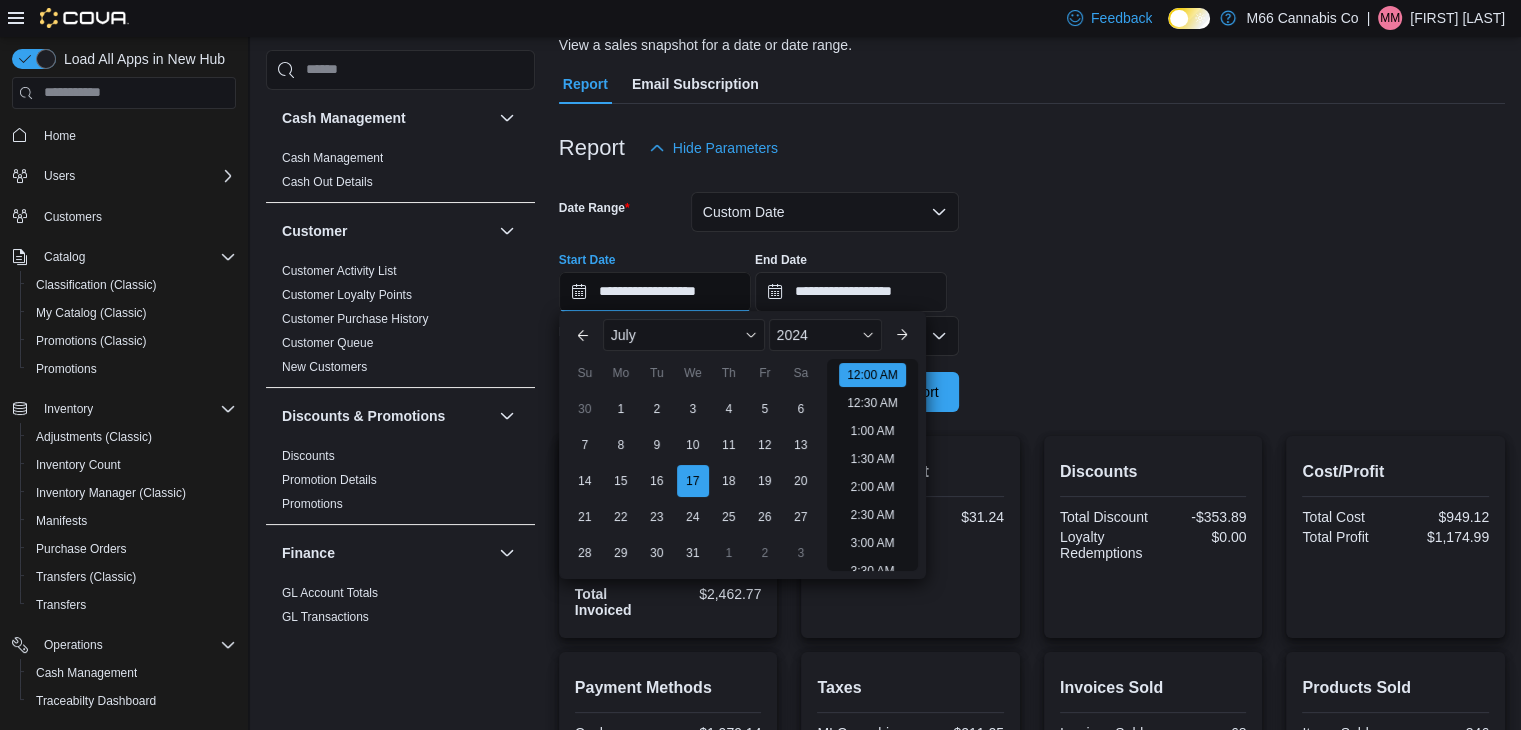 click on "**********" at bounding box center (655, 292) 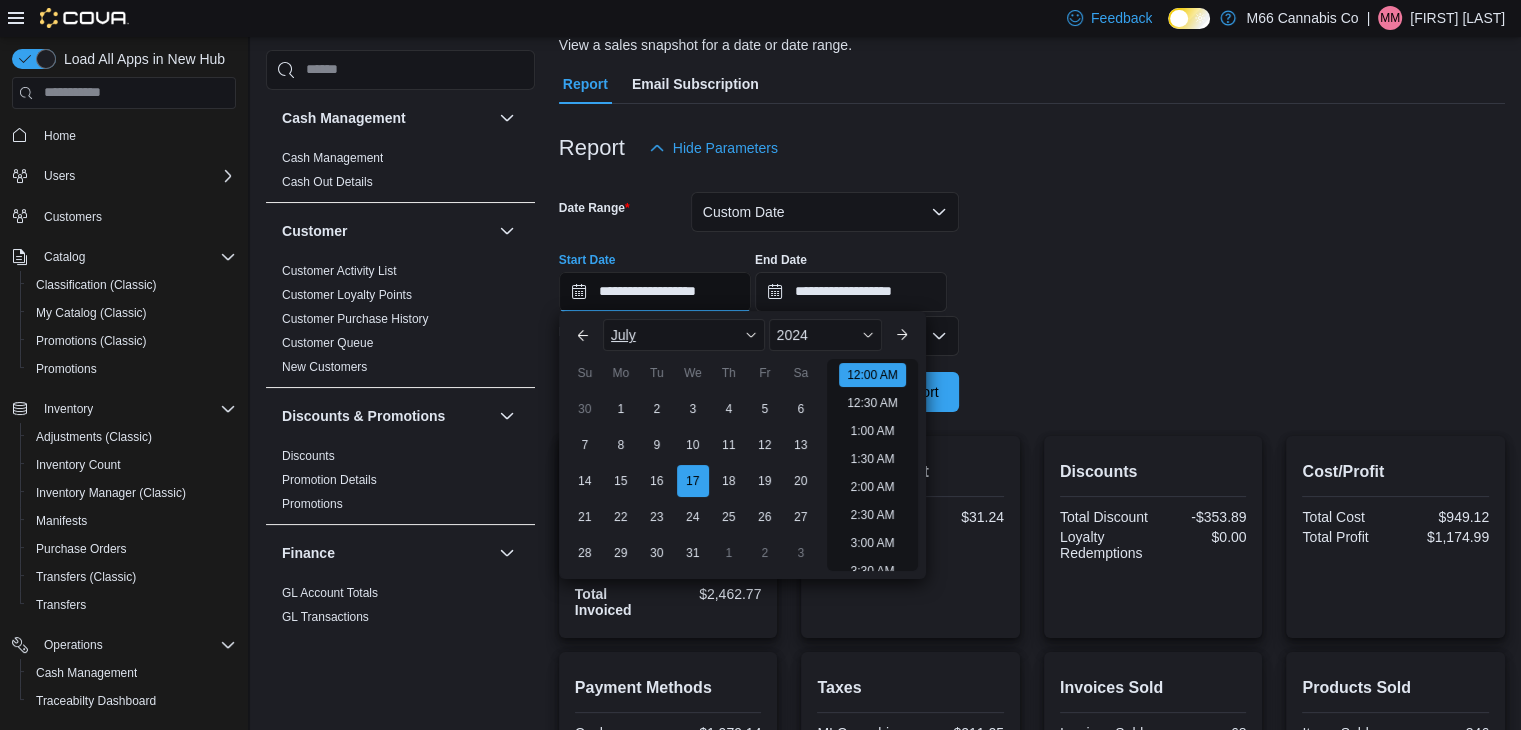 scroll, scrollTop: 62, scrollLeft: 0, axis: vertical 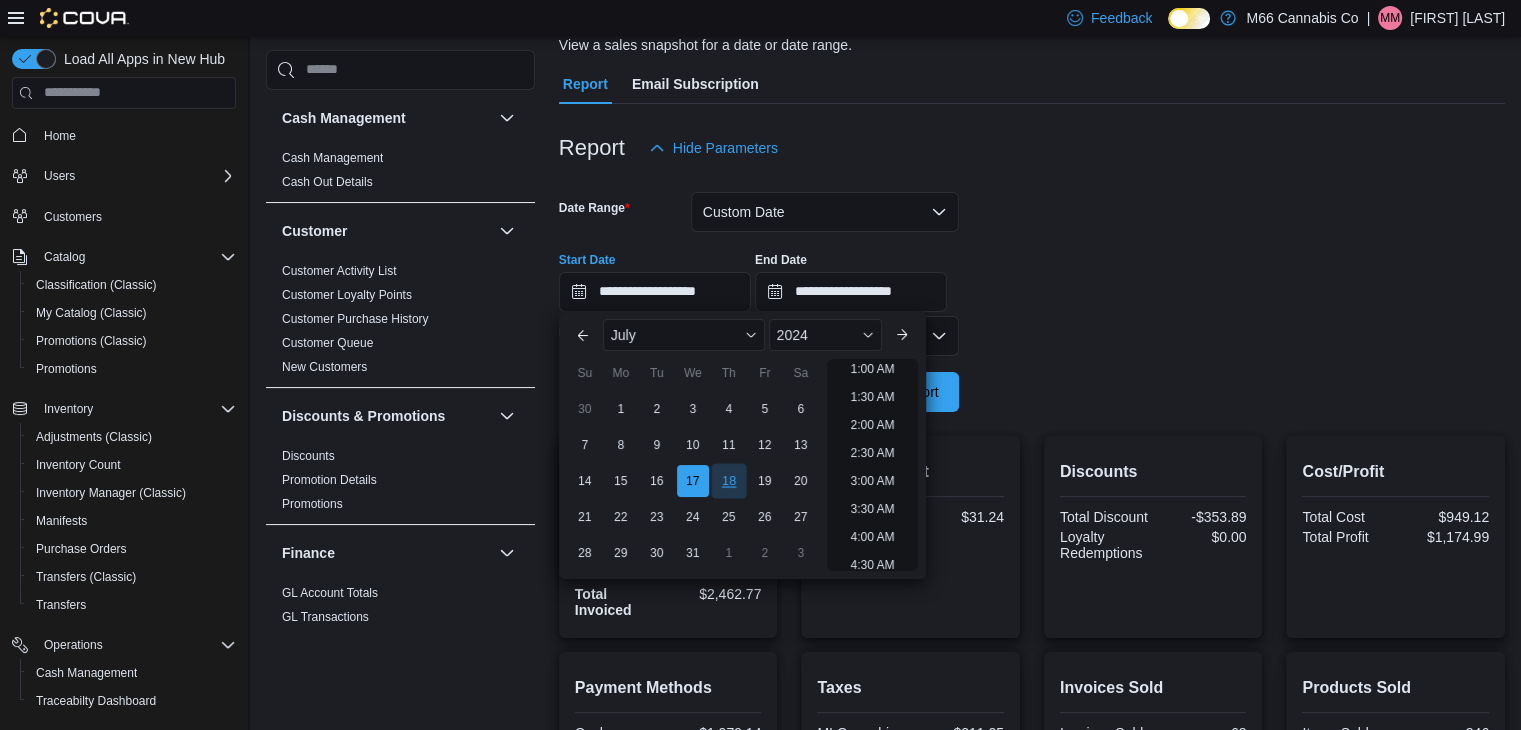 click on "18" at bounding box center [728, 481] 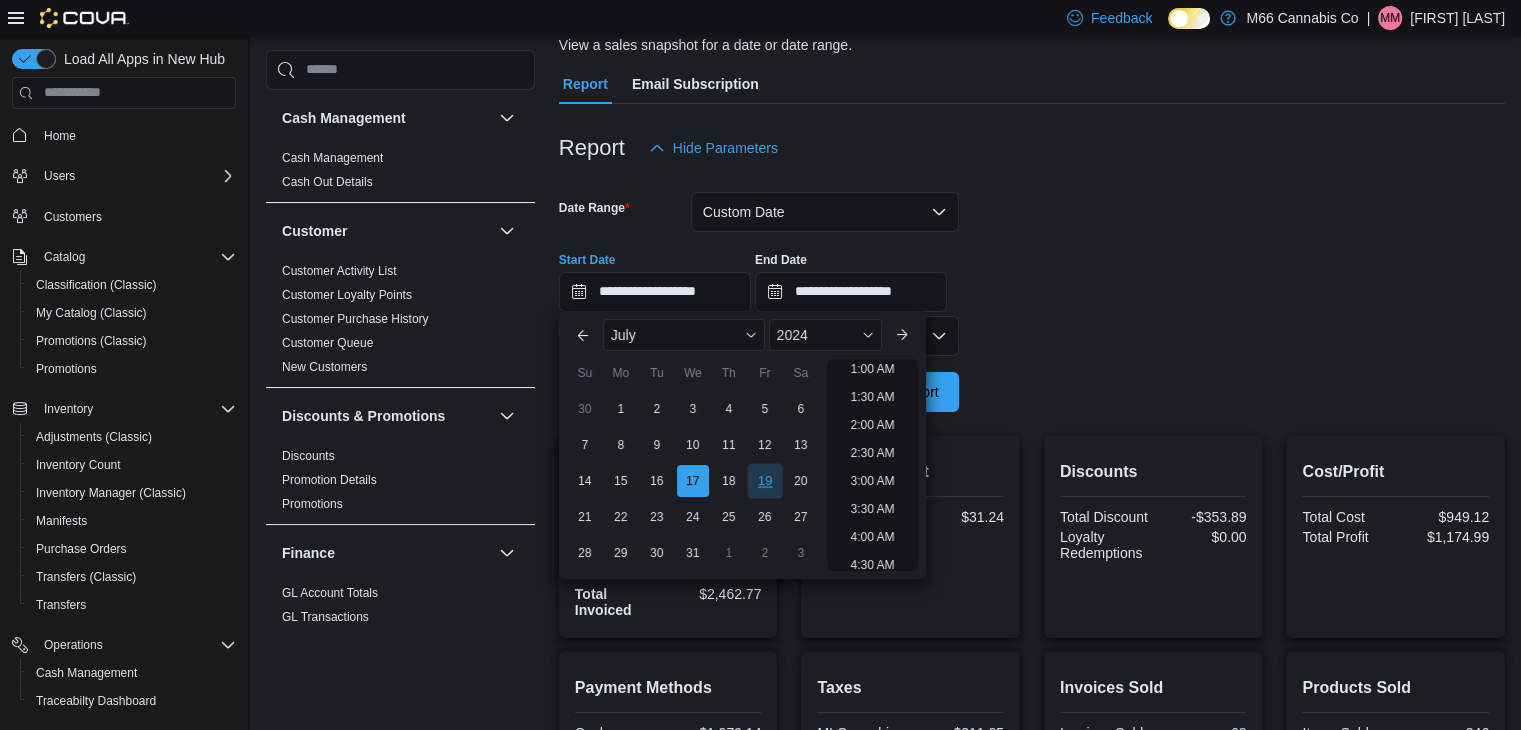 scroll, scrollTop: 4, scrollLeft: 0, axis: vertical 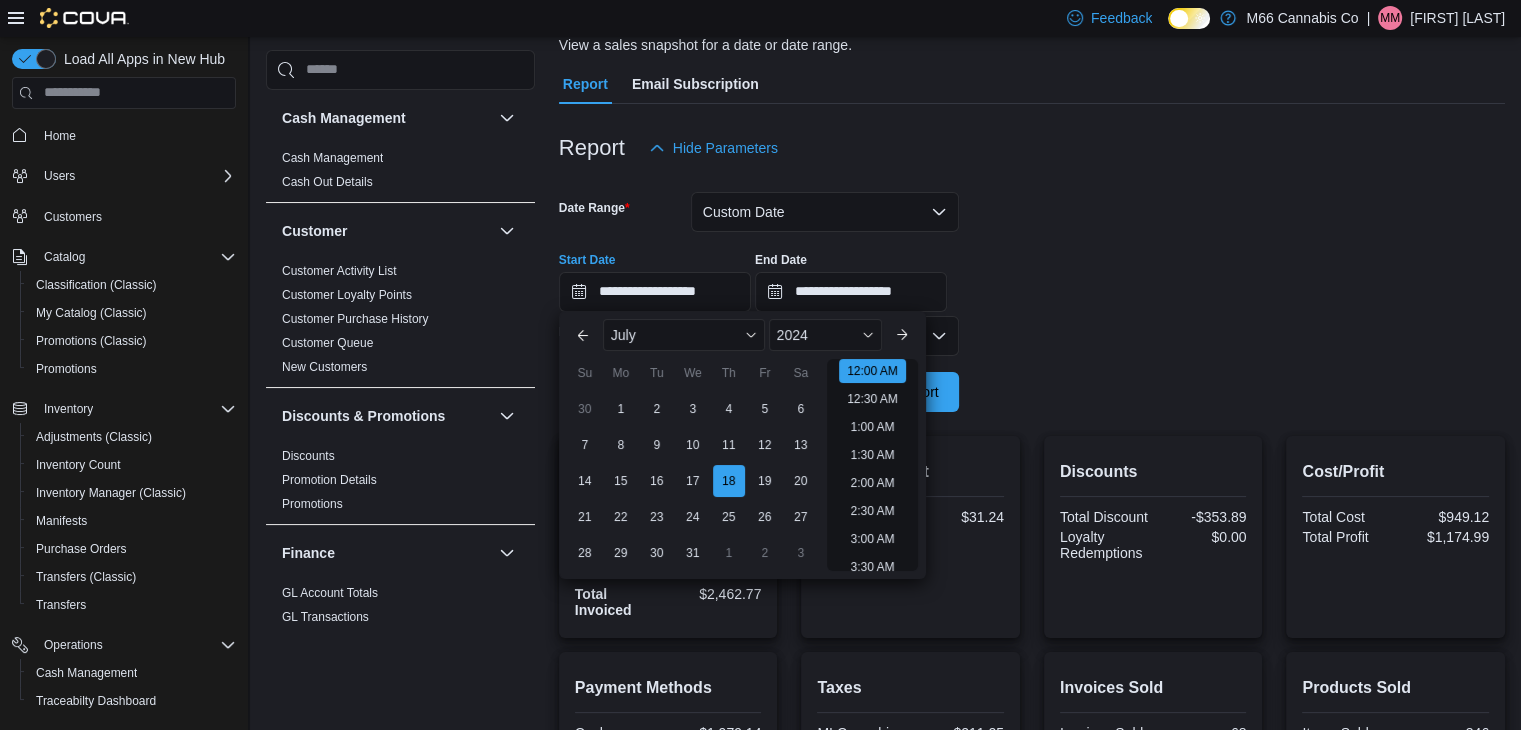 click on "**********" at bounding box center (1032, 290) 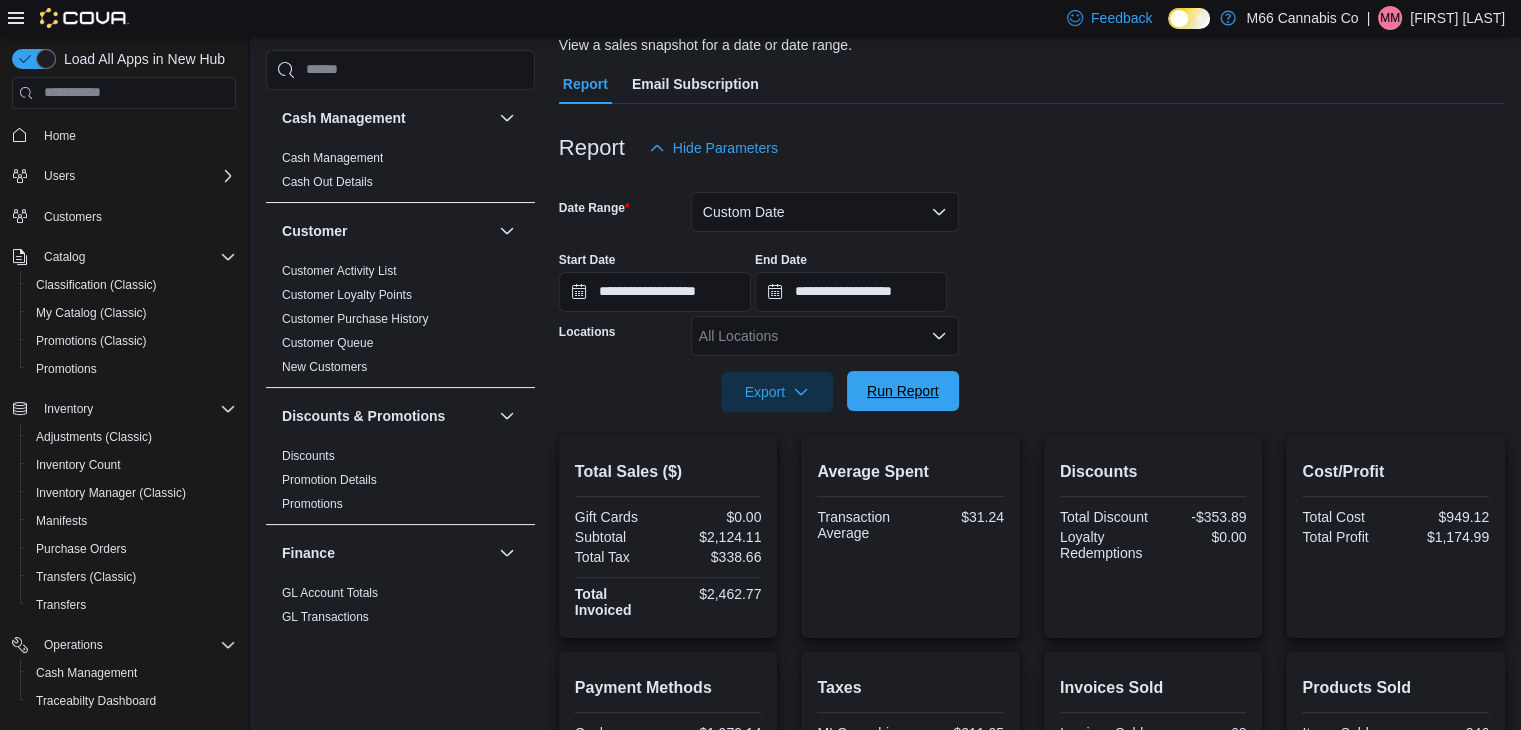 click on "Run Report" at bounding box center (903, 391) 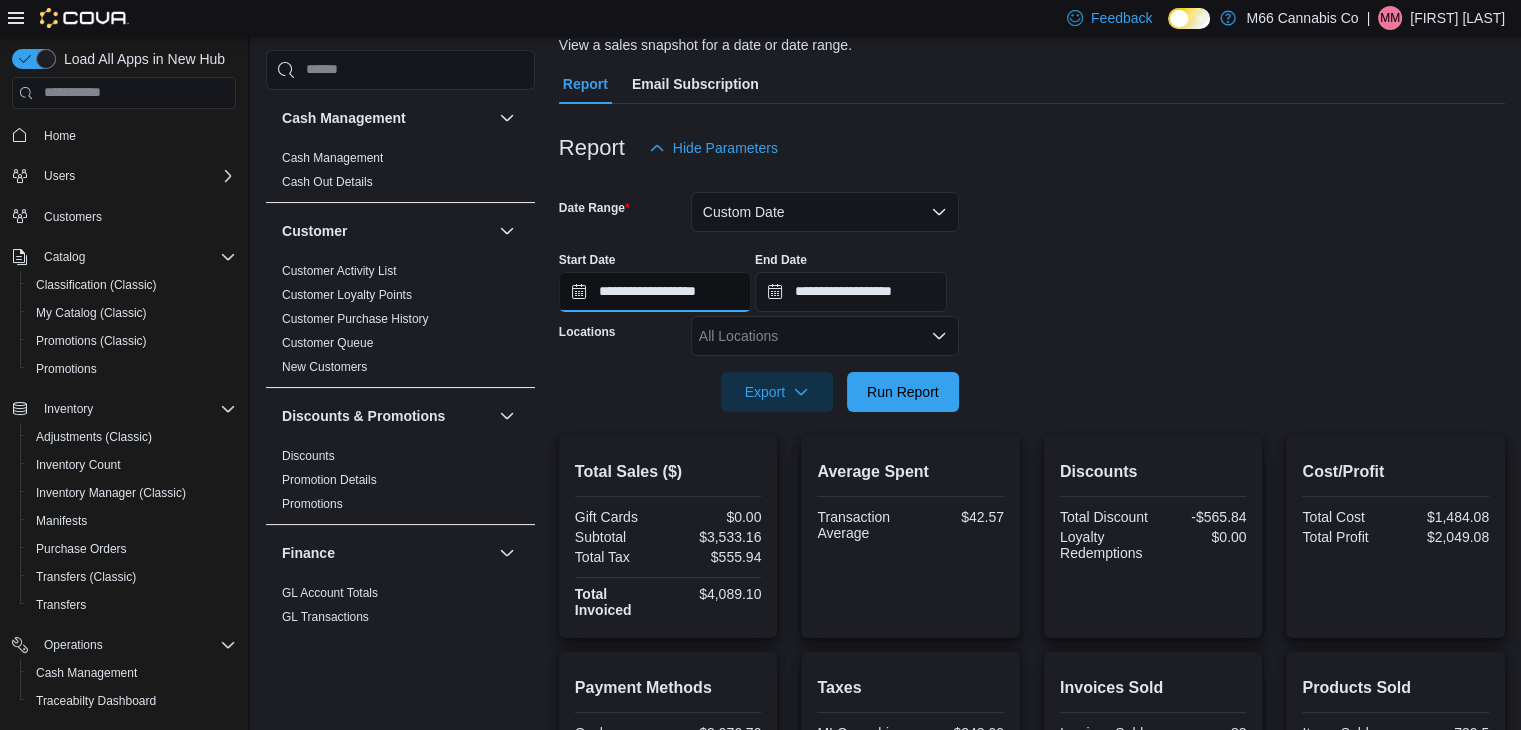 click on "**********" at bounding box center (655, 292) 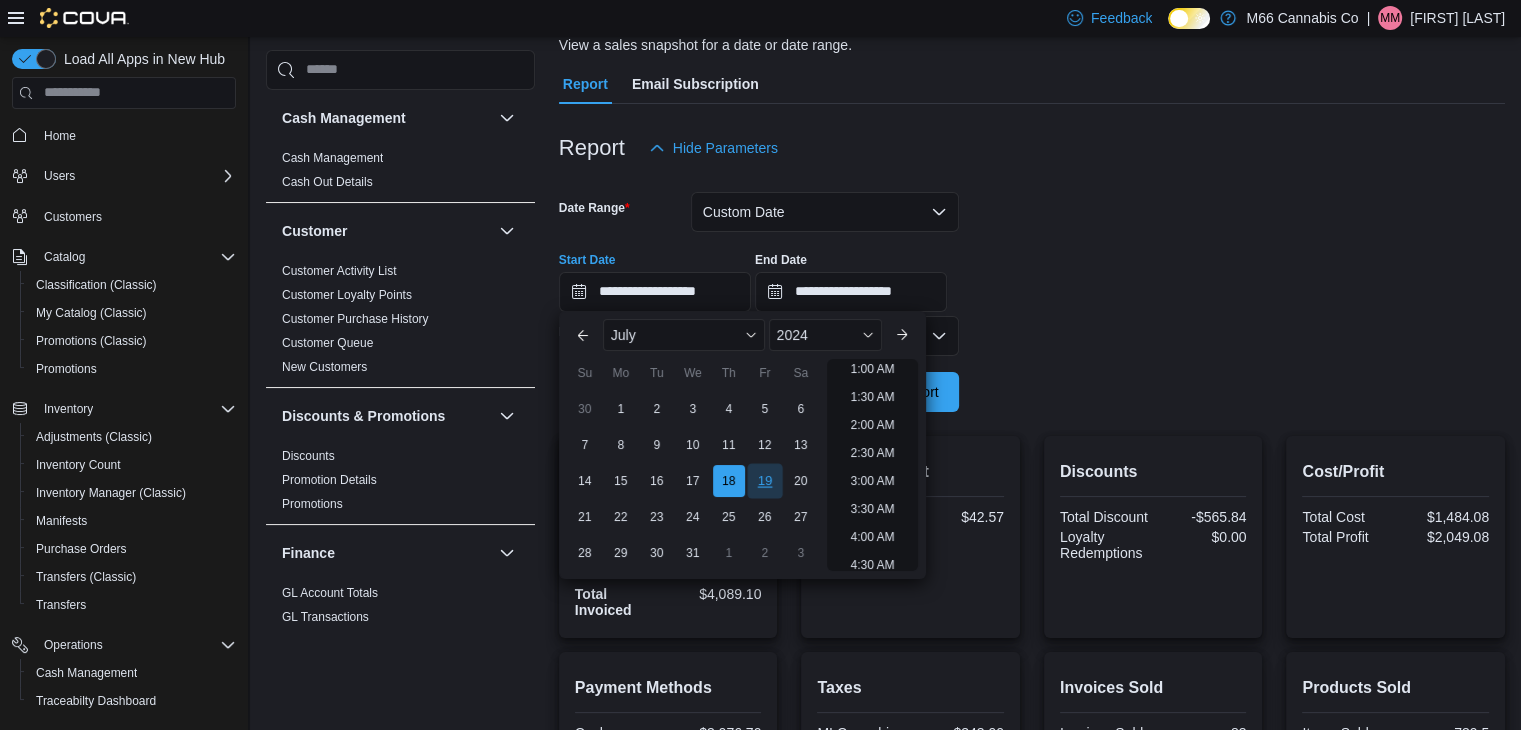 click on "19" at bounding box center [764, 481] 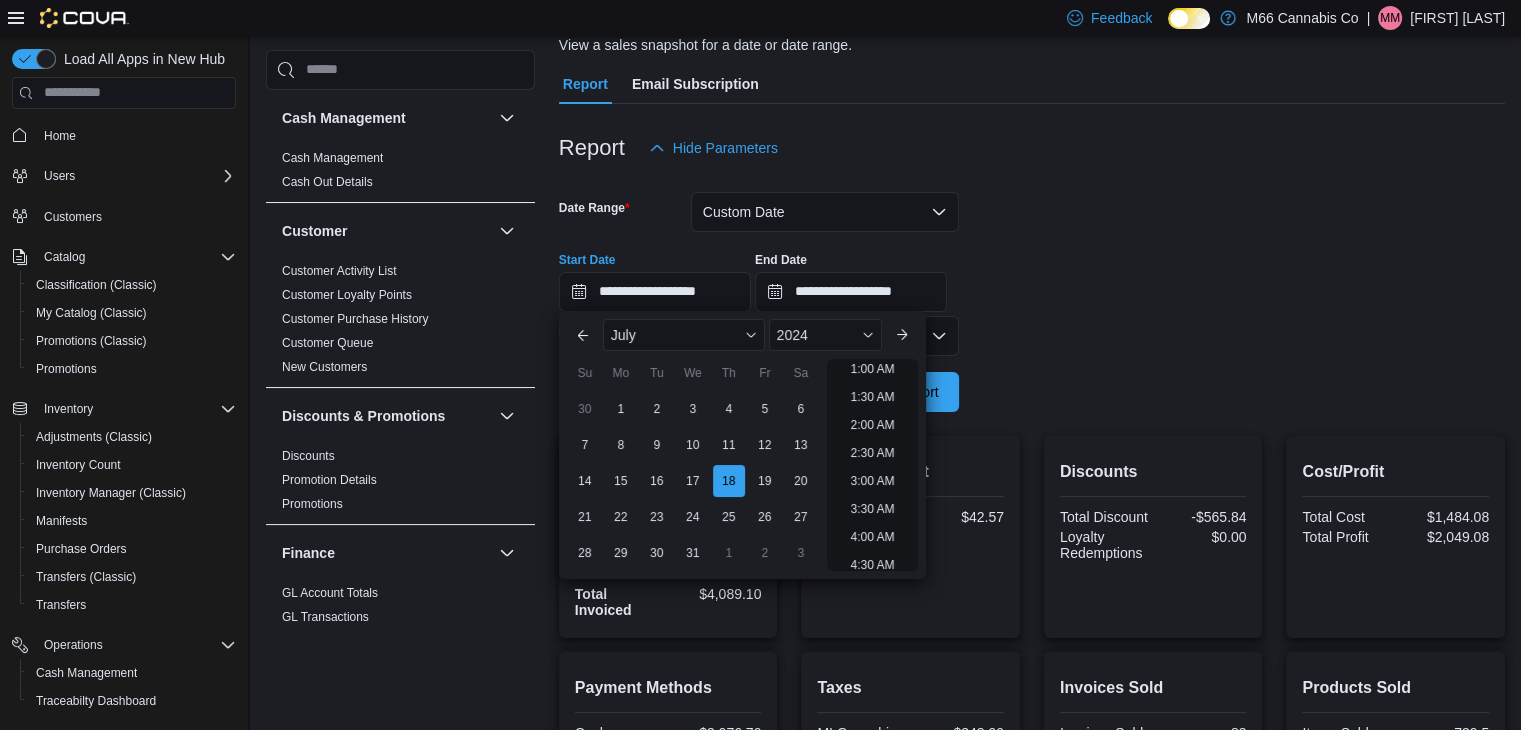 type on "**********" 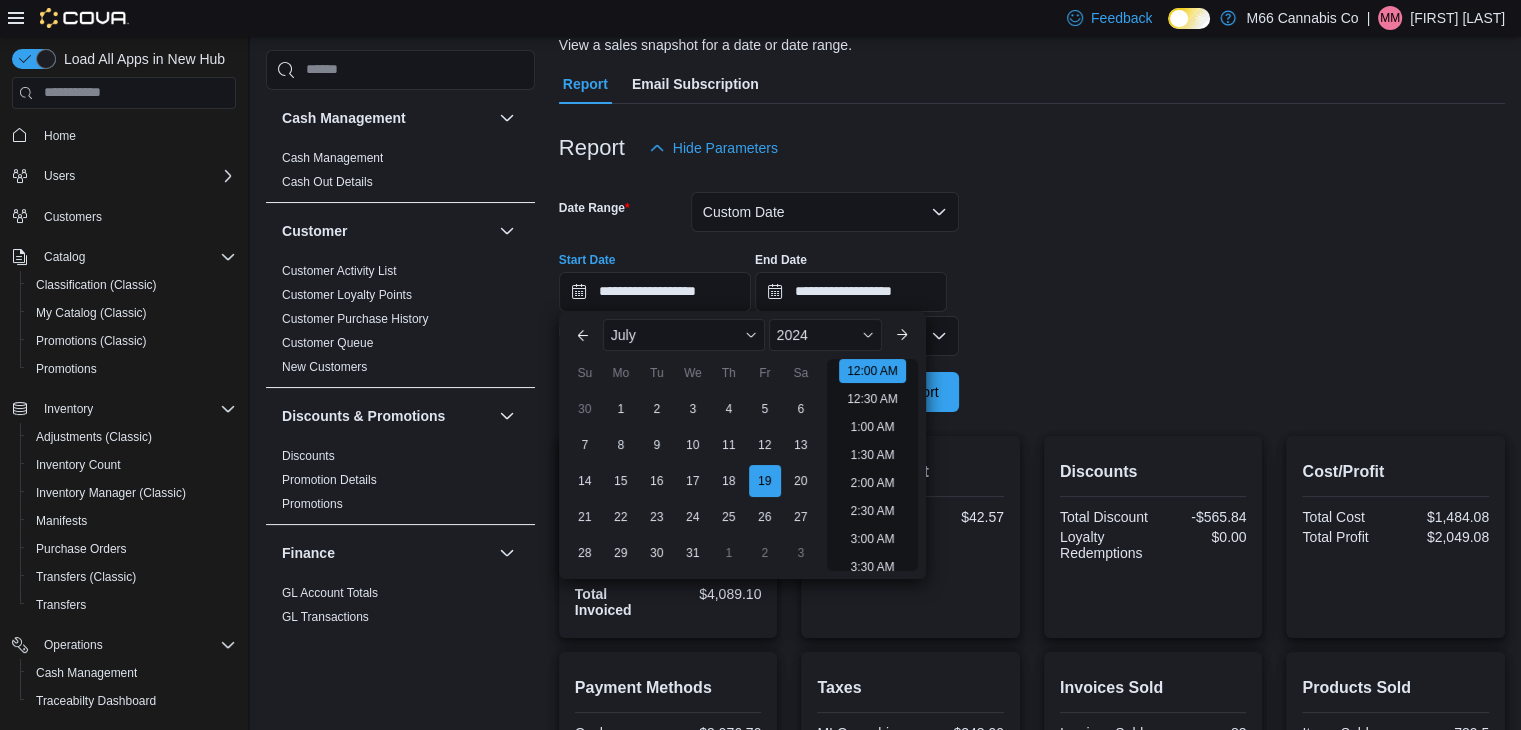 click at bounding box center [1032, 364] 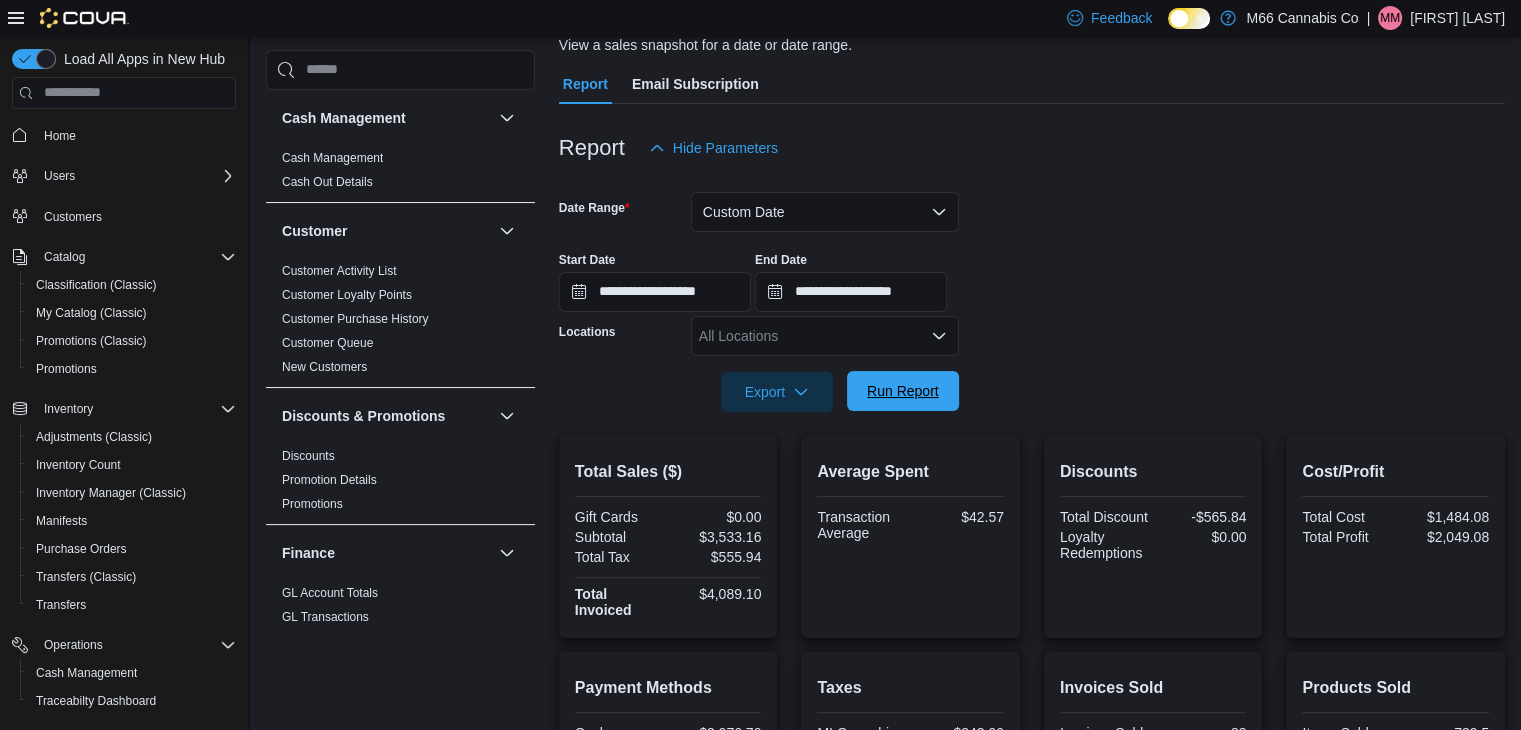 click on "Run Report" at bounding box center (903, 391) 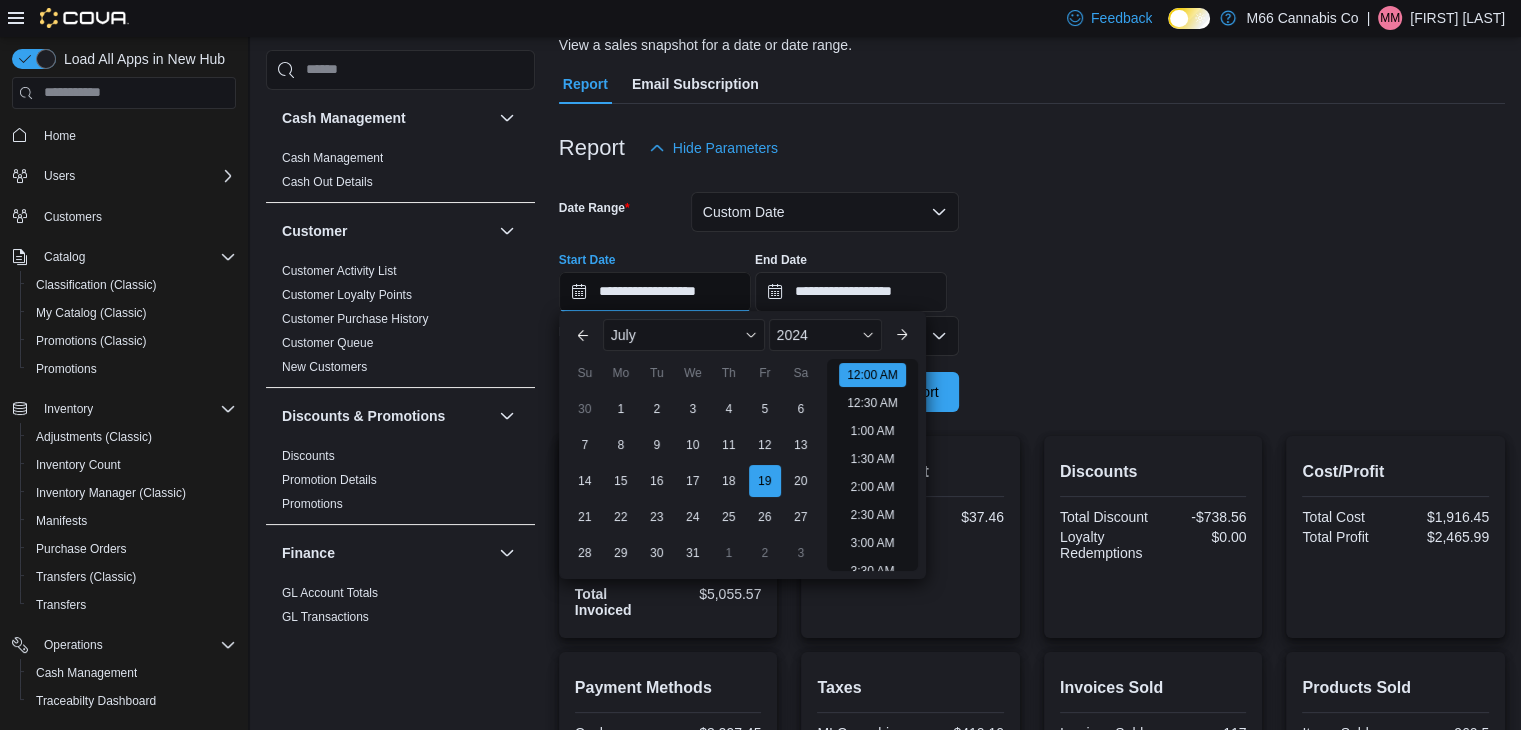 click on "**********" at bounding box center [655, 292] 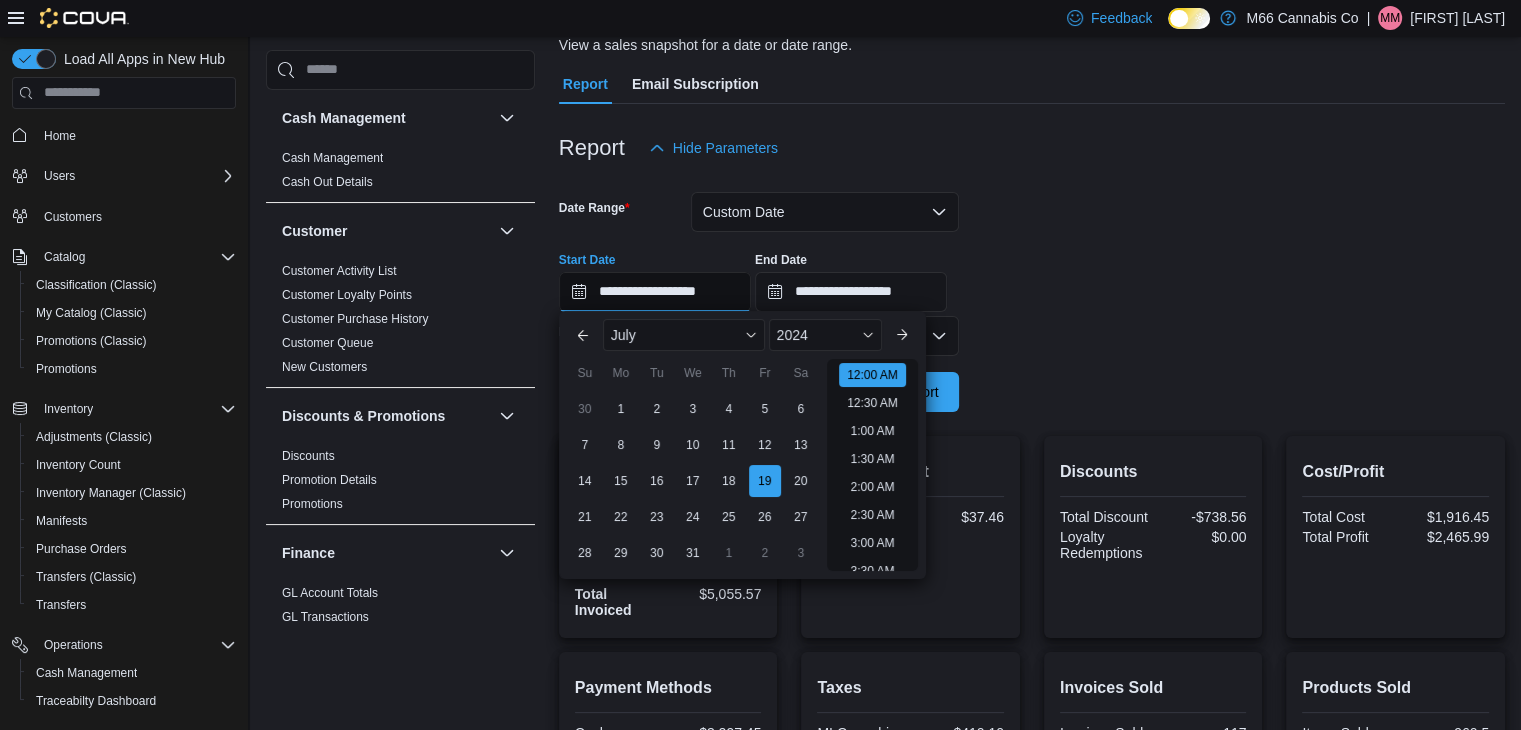 scroll, scrollTop: 62, scrollLeft: 0, axis: vertical 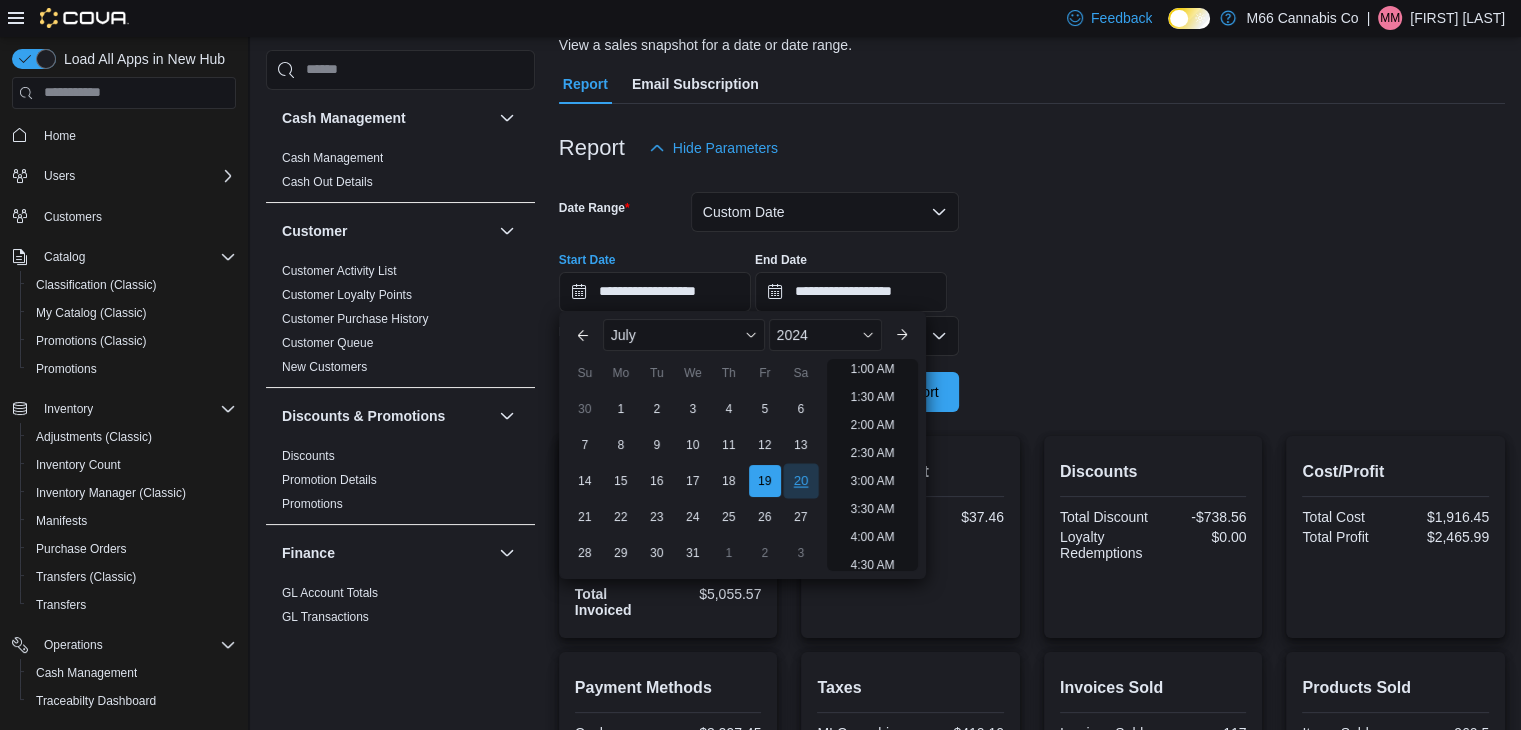 click on "20" at bounding box center (800, 481) 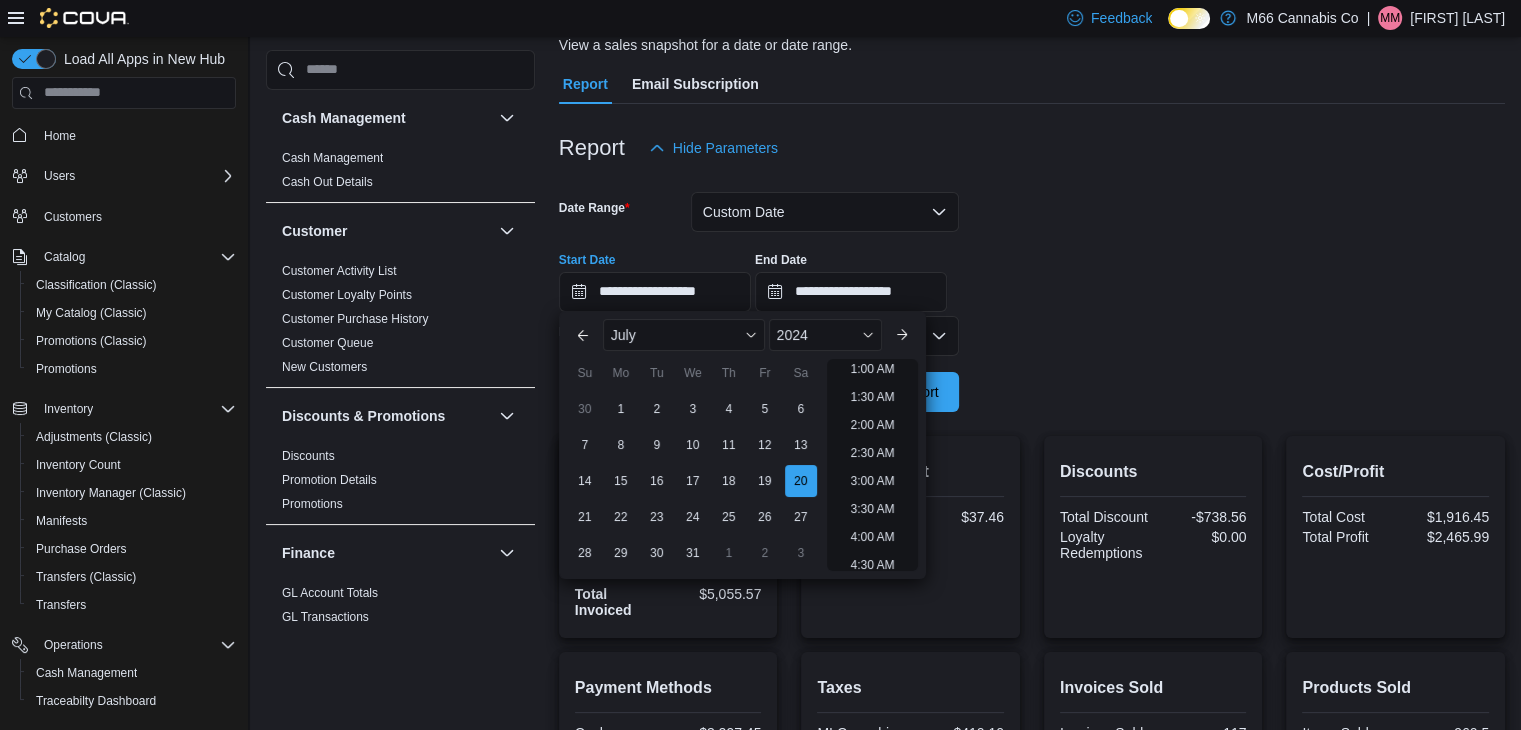 scroll, scrollTop: 4, scrollLeft: 0, axis: vertical 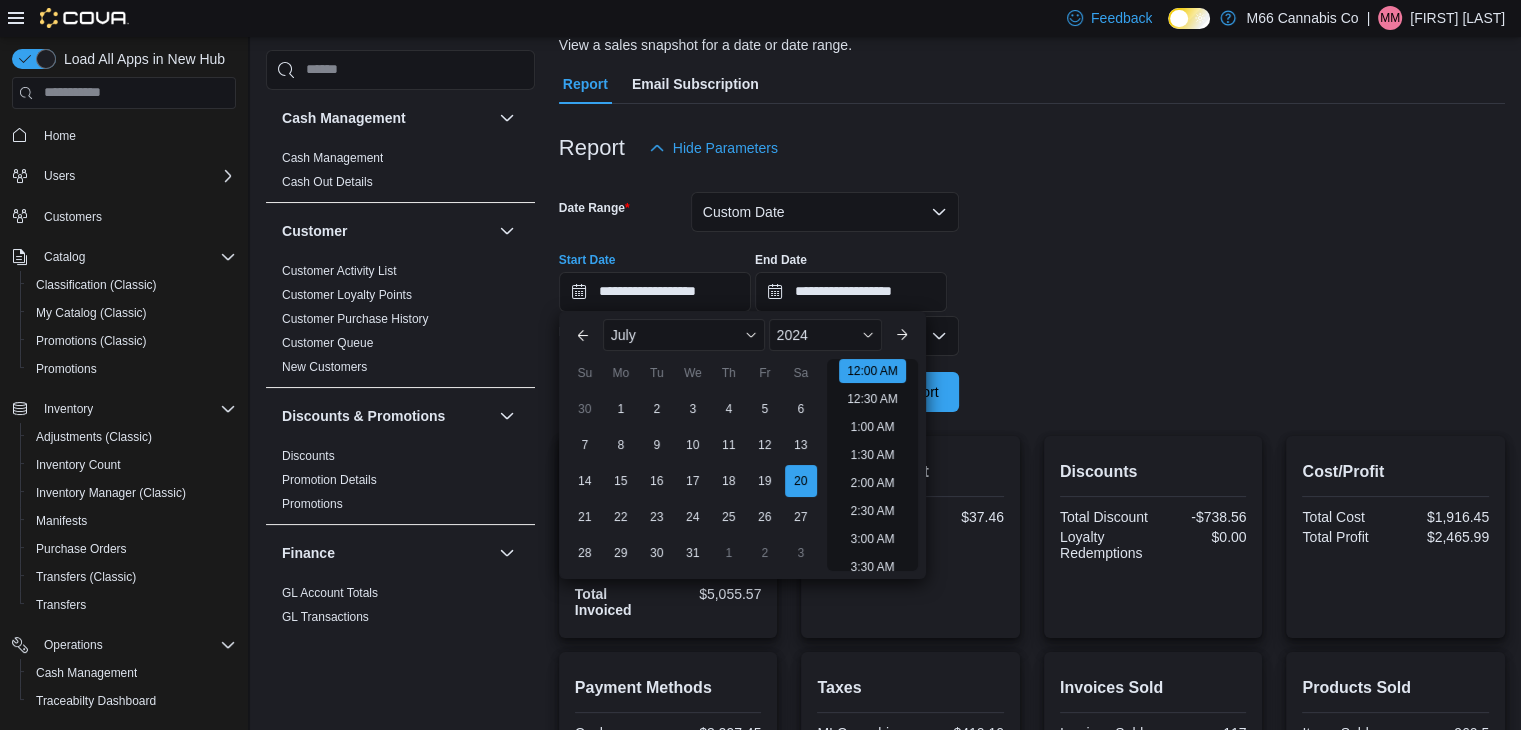 click on "**********" at bounding box center (1032, 290) 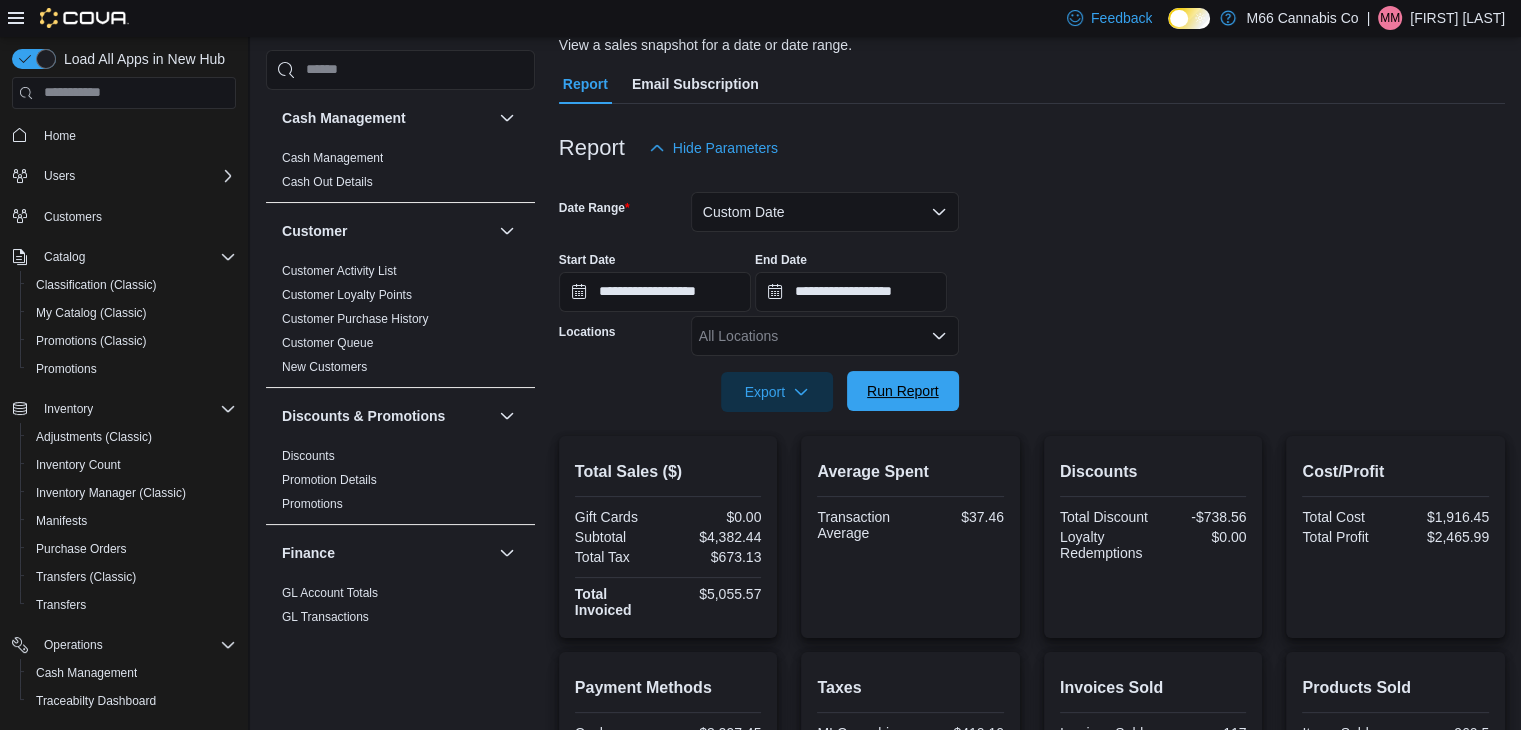 click on "Run Report" at bounding box center (903, 391) 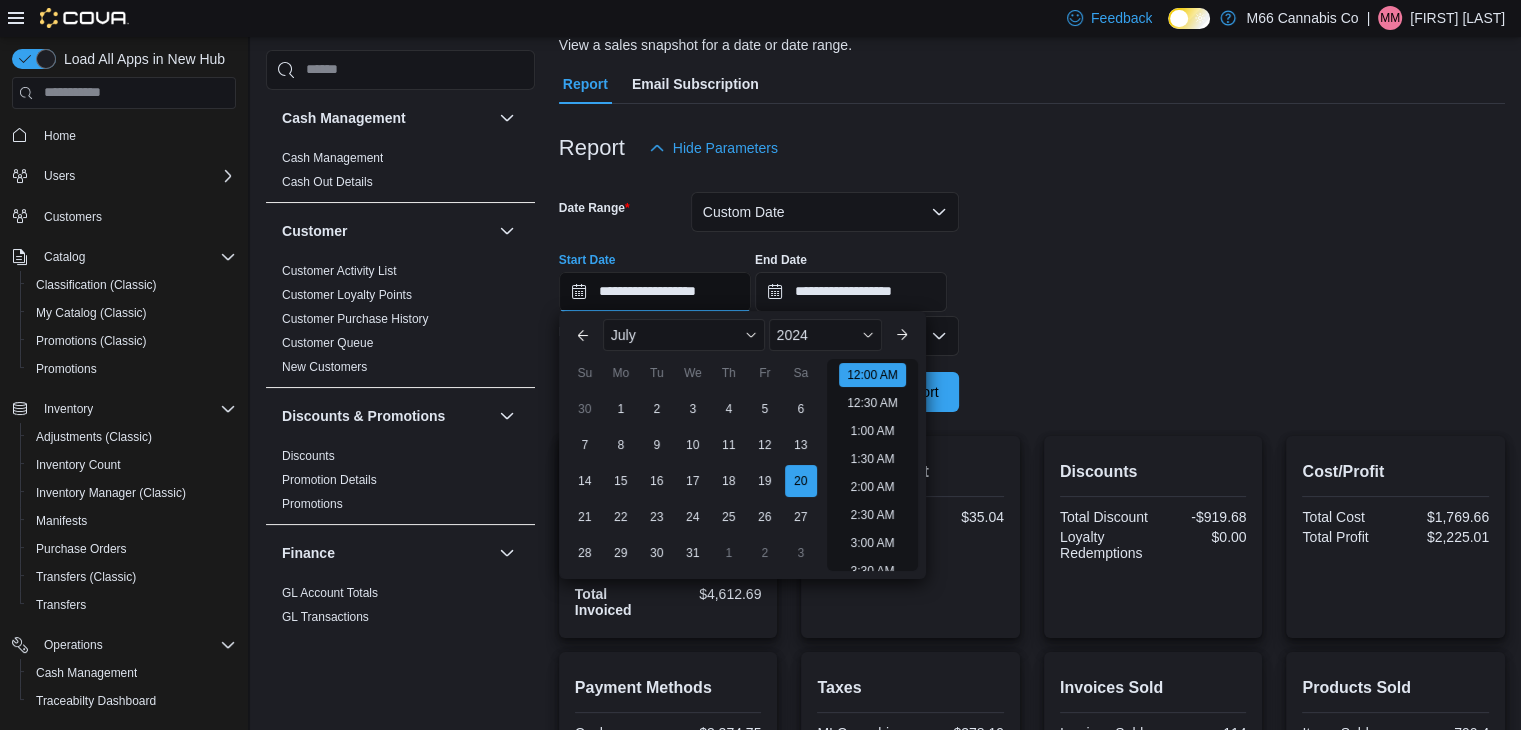 click on "**********" at bounding box center (655, 292) 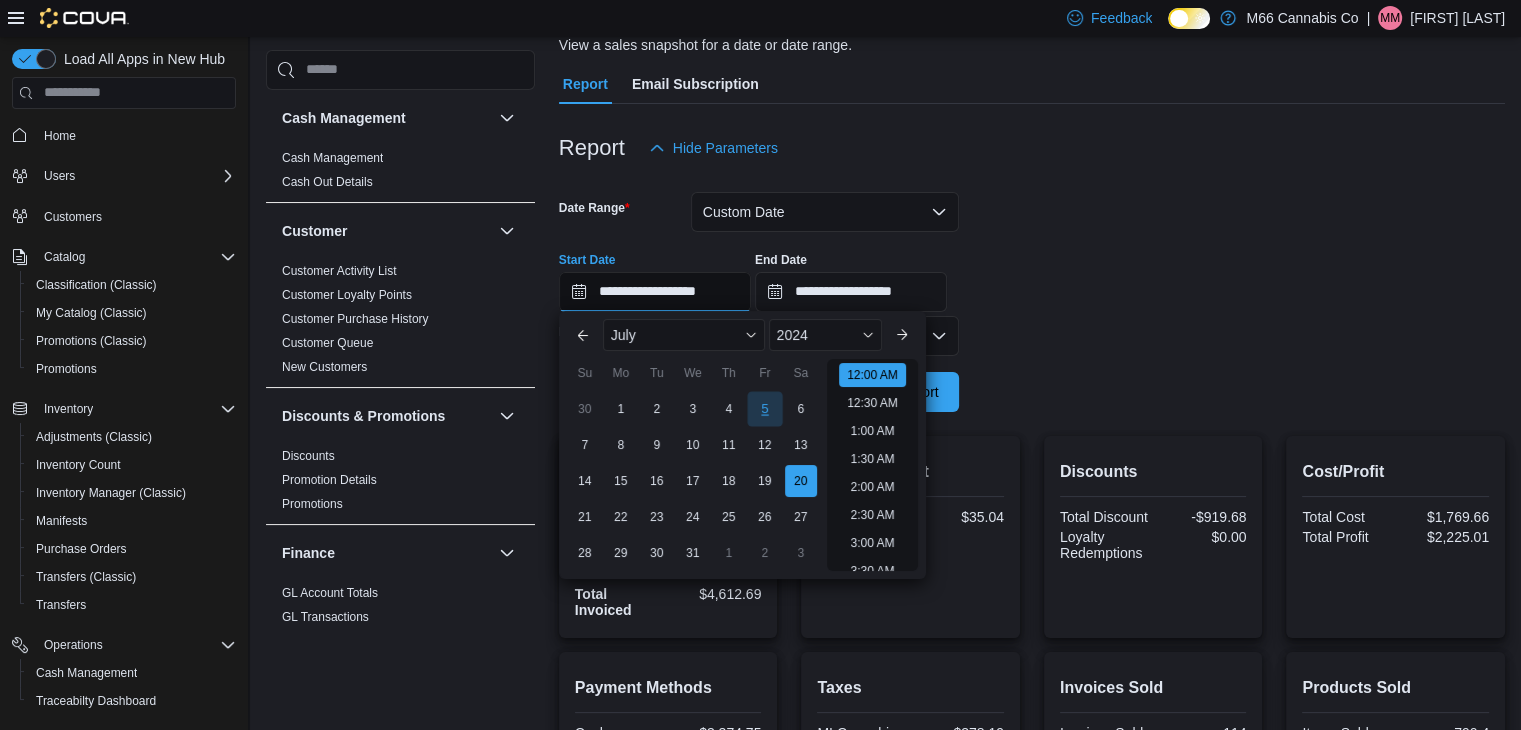 scroll, scrollTop: 62, scrollLeft: 0, axis: vertical 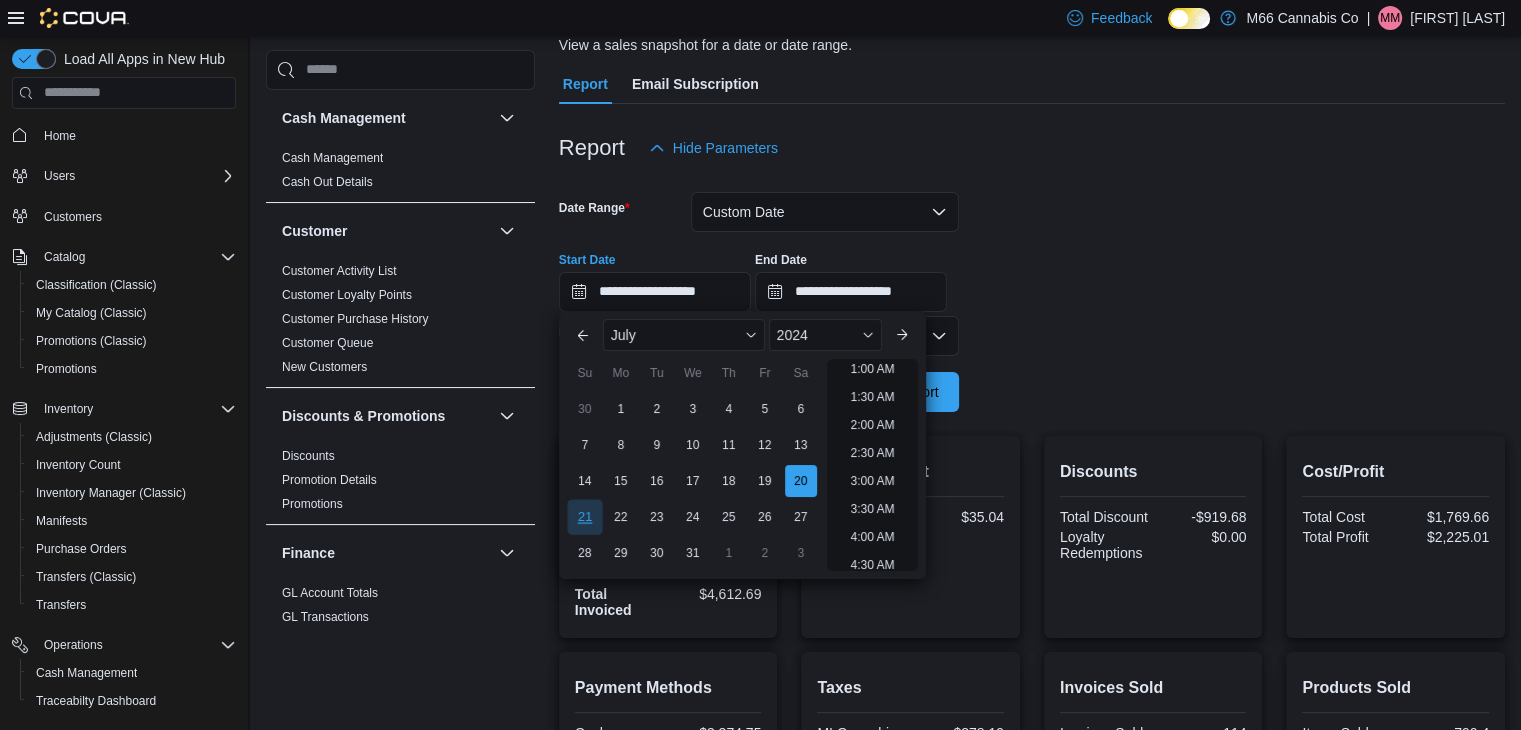 click on "21" at bounding box center (584, 517) 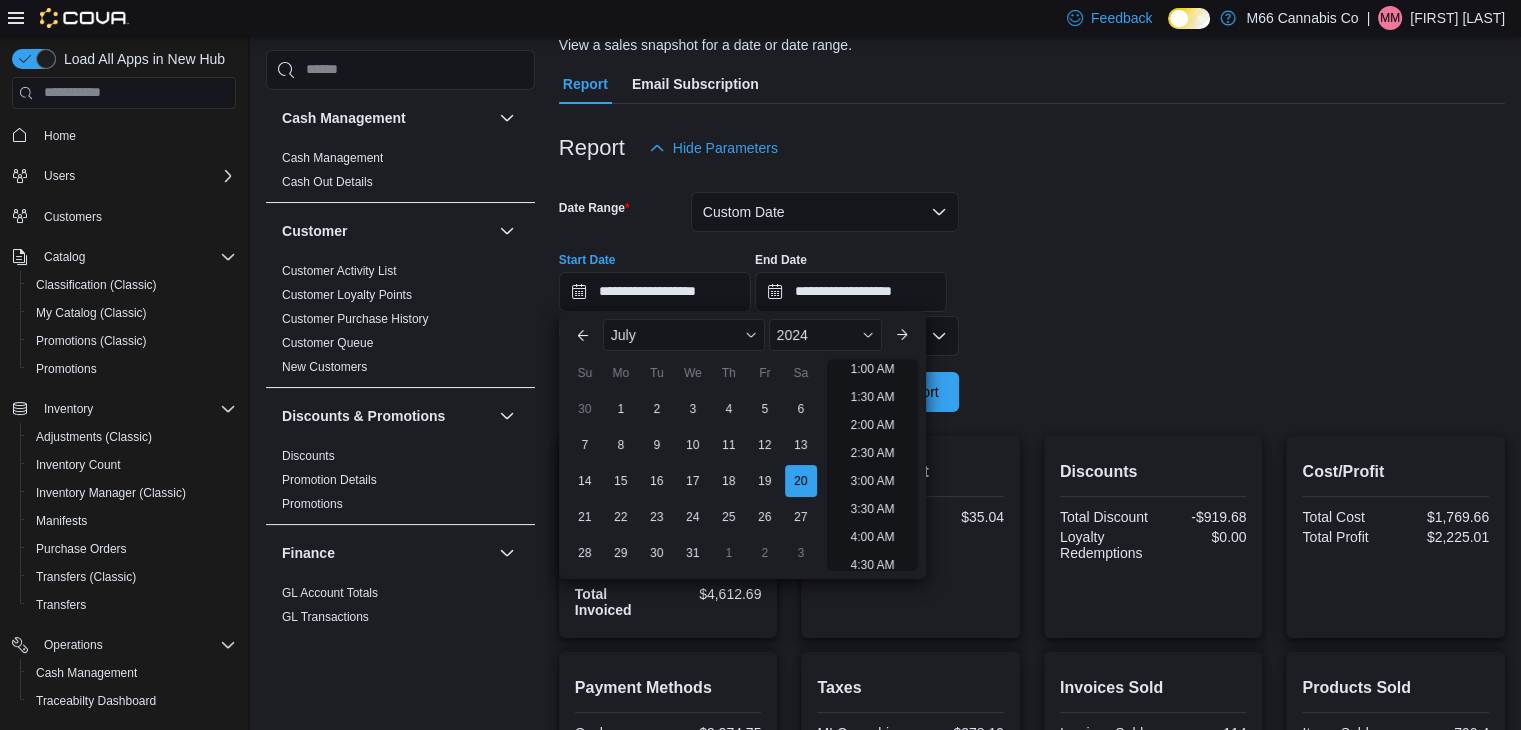 type on "**********" 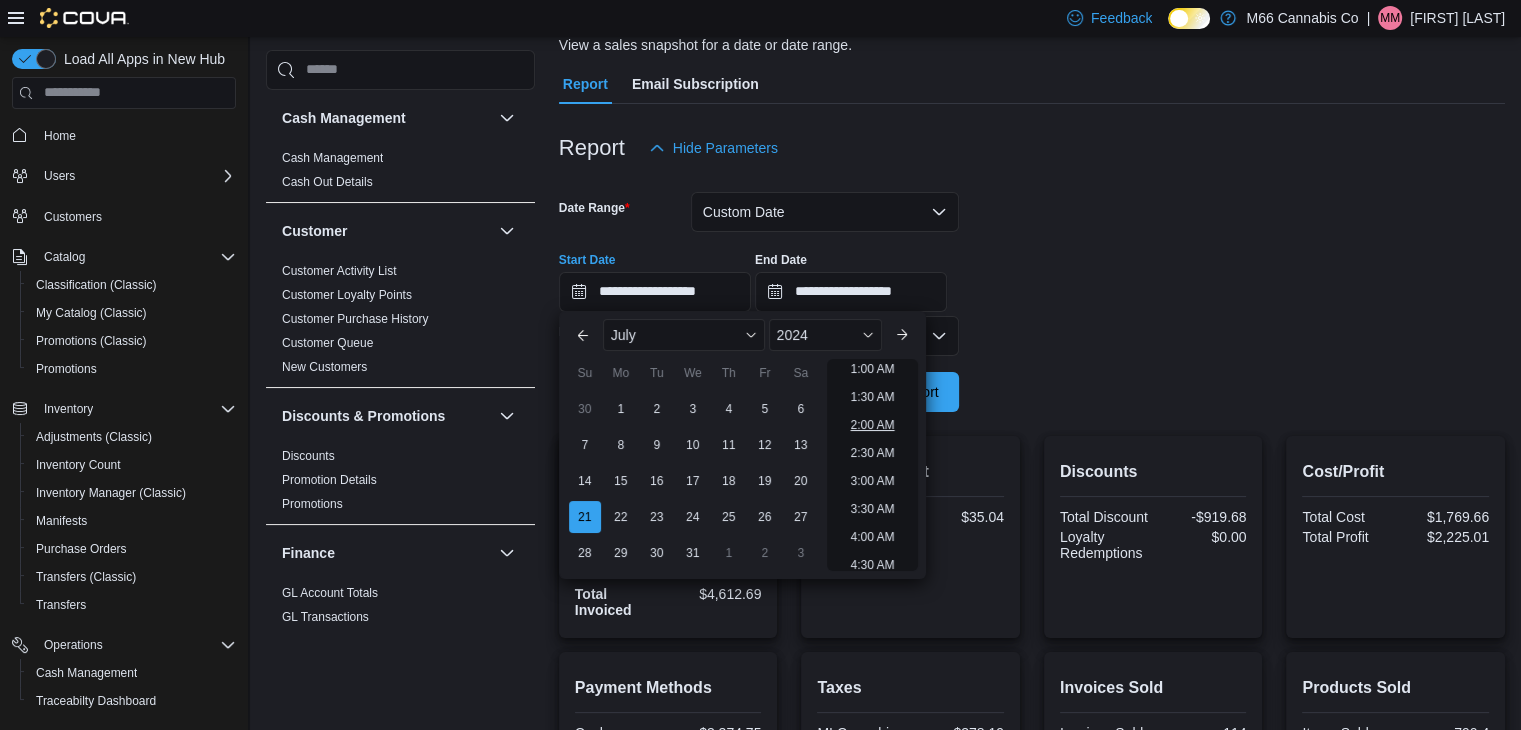 scroll, scrollTop: 4, scrollLeft: 0, axis: vertical 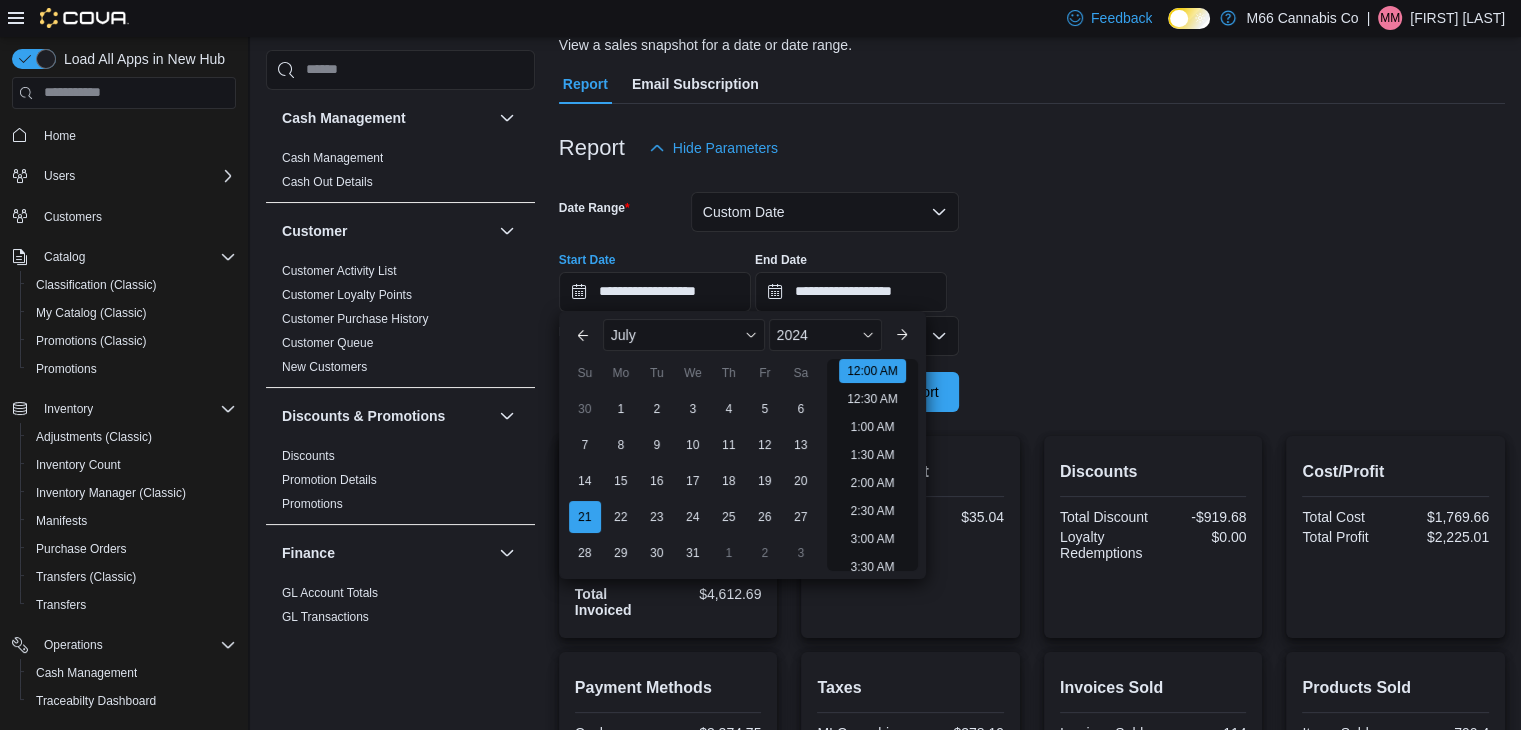 click at bounding box center (1032, 364) 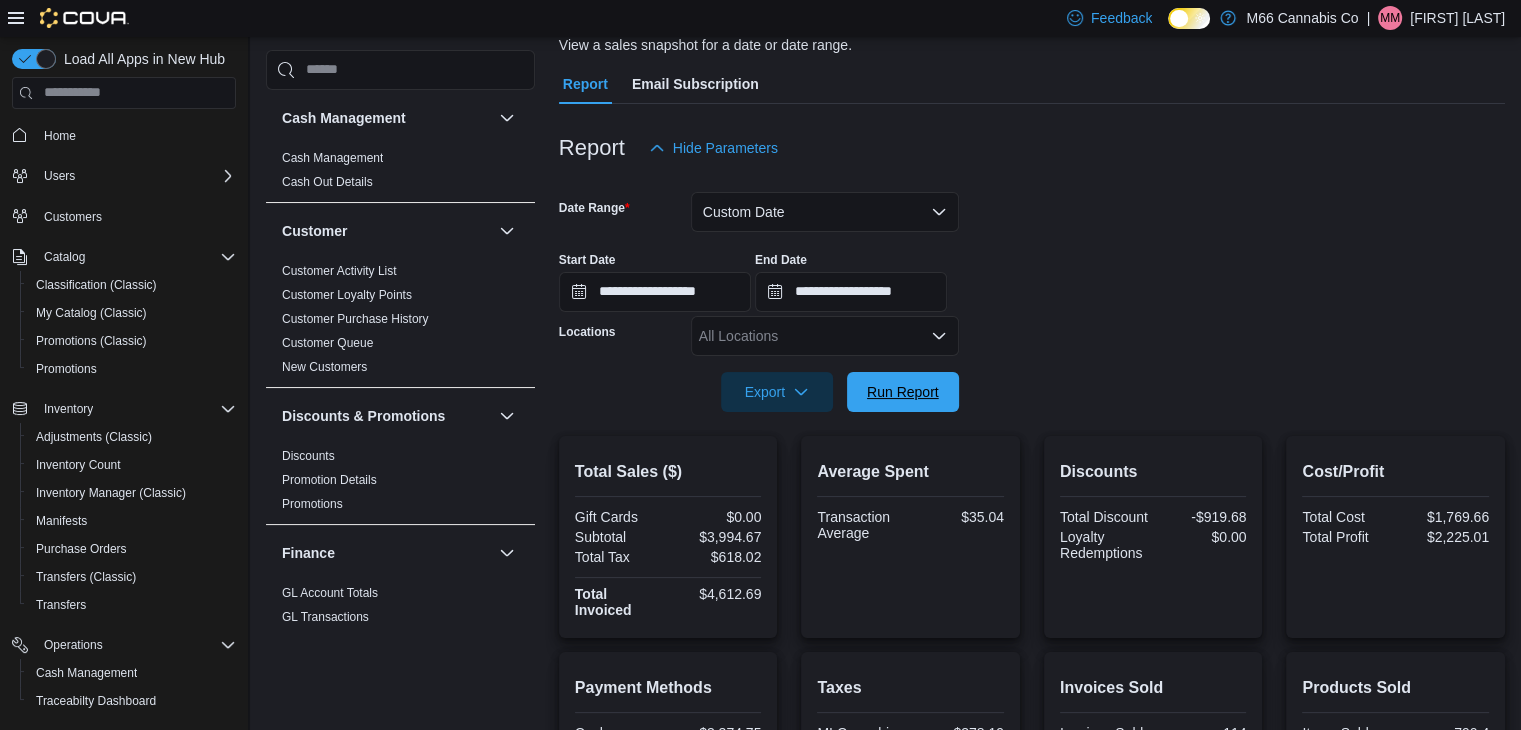 drag, startPoint x: 918, startPoint y: 385, endPoint x: 1068, endPoint y: 385, distance: 150 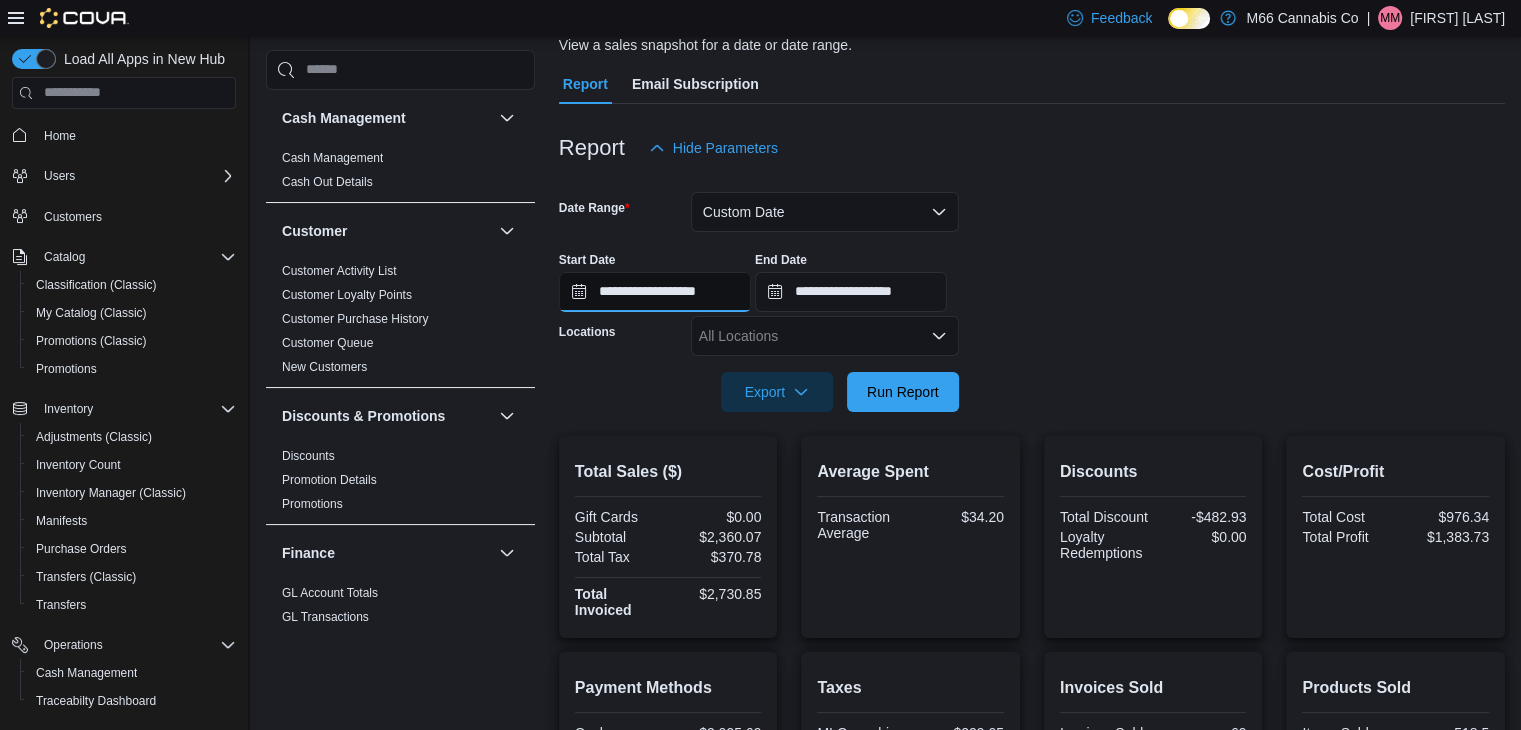 click on "**********" at bounding box center [655, 292] 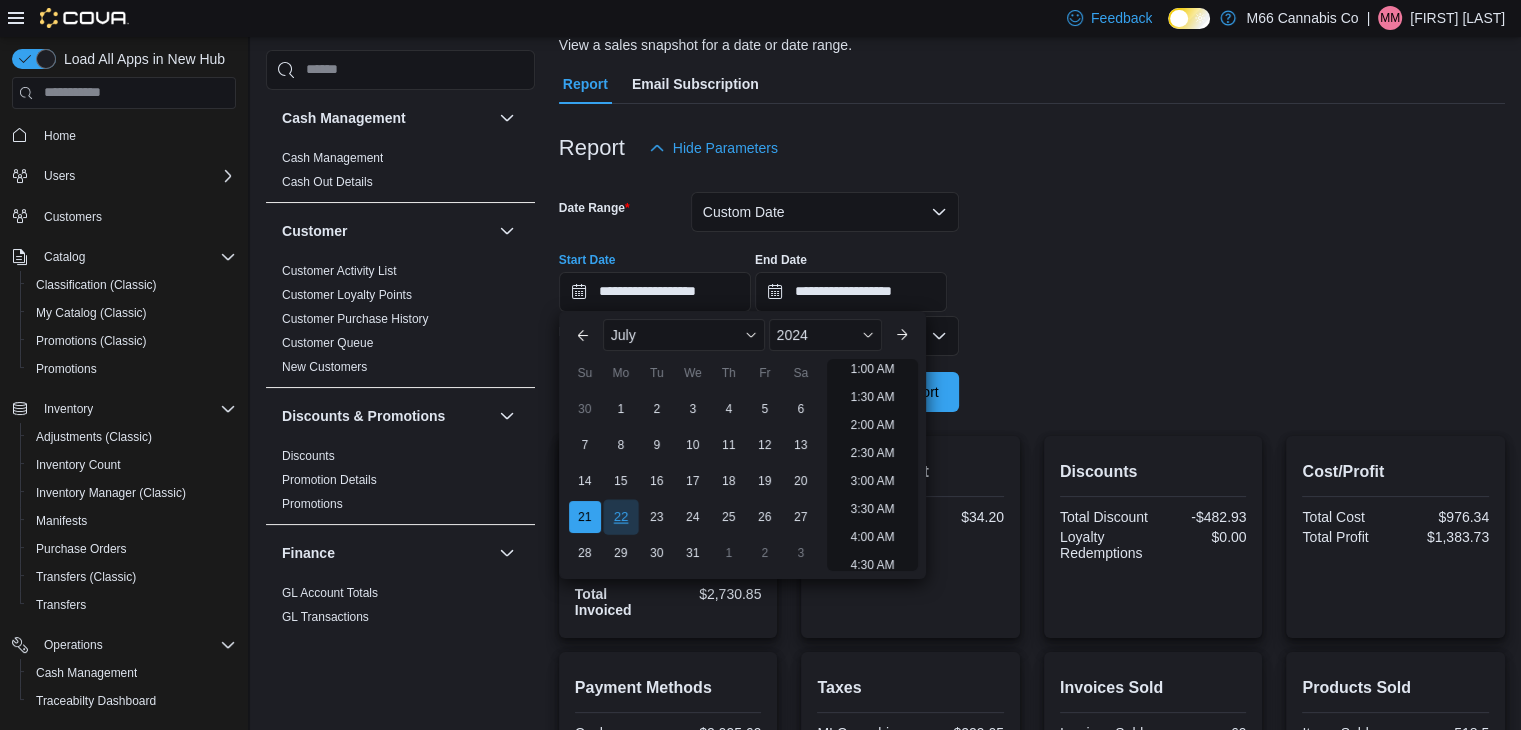 click on "22" at bounding box center [620, 517] 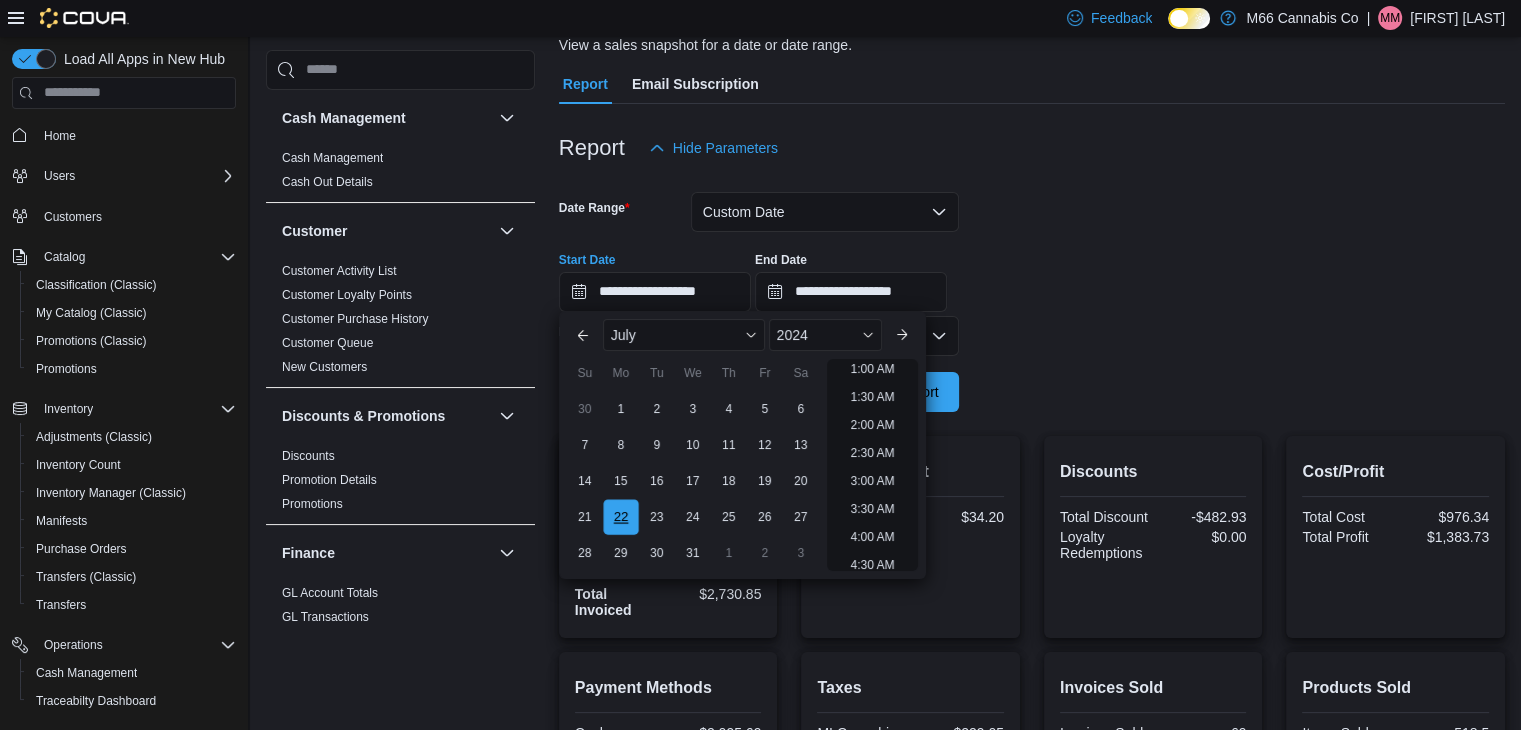 scroll, scrollTop: 4, scrollLeft: 0, axis: vertical 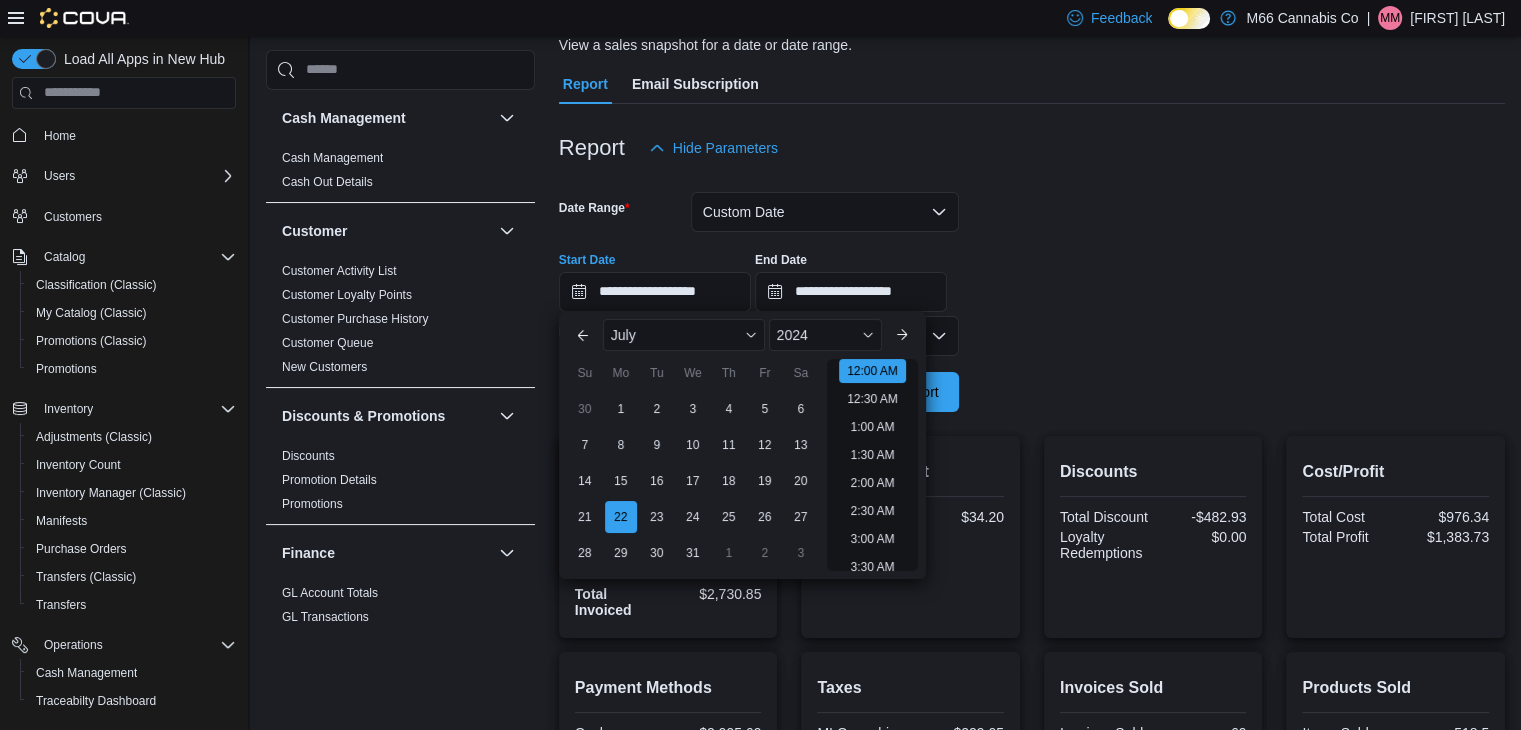 click on "**********" at bounding box center [1032, 290] 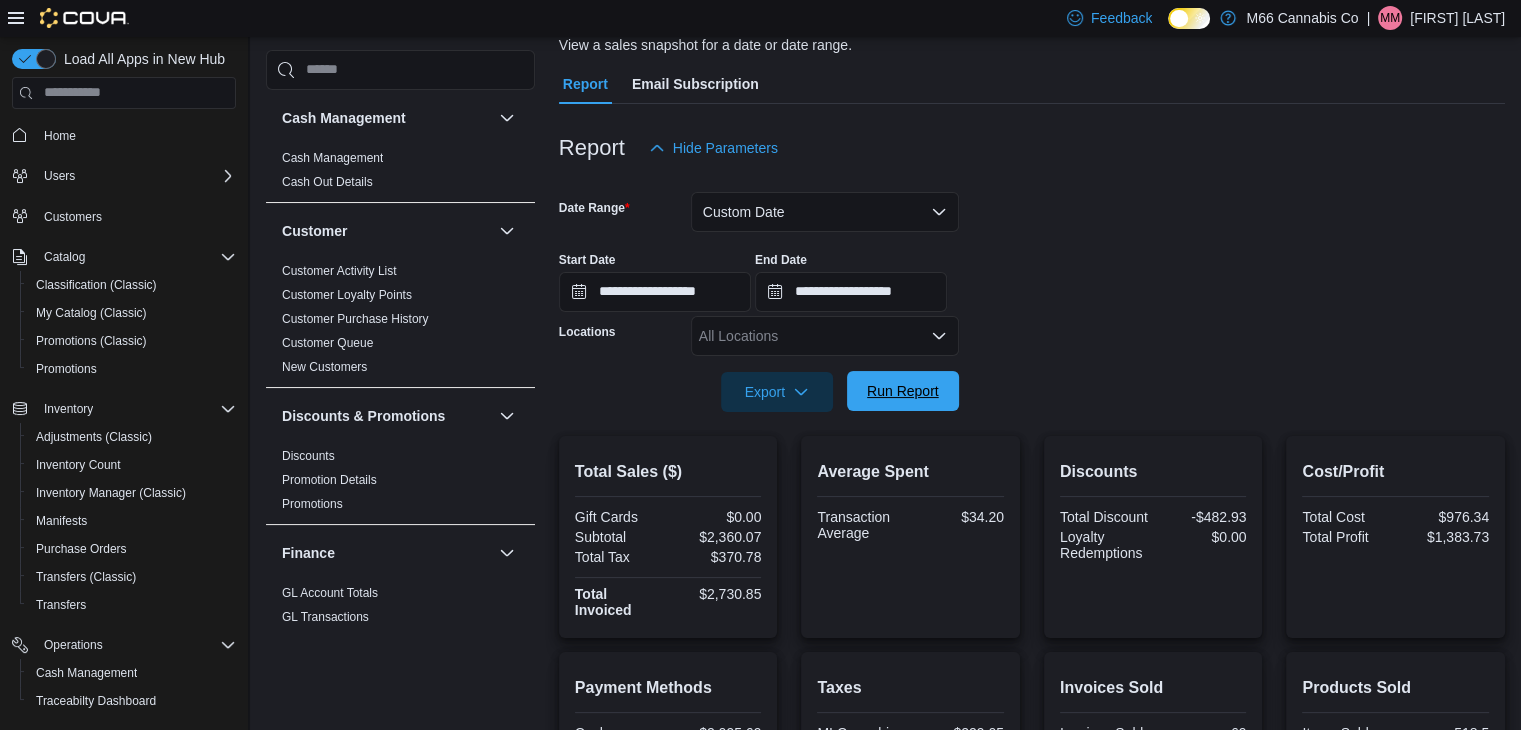 click on "Run Report" at bounding box center [903, 391] 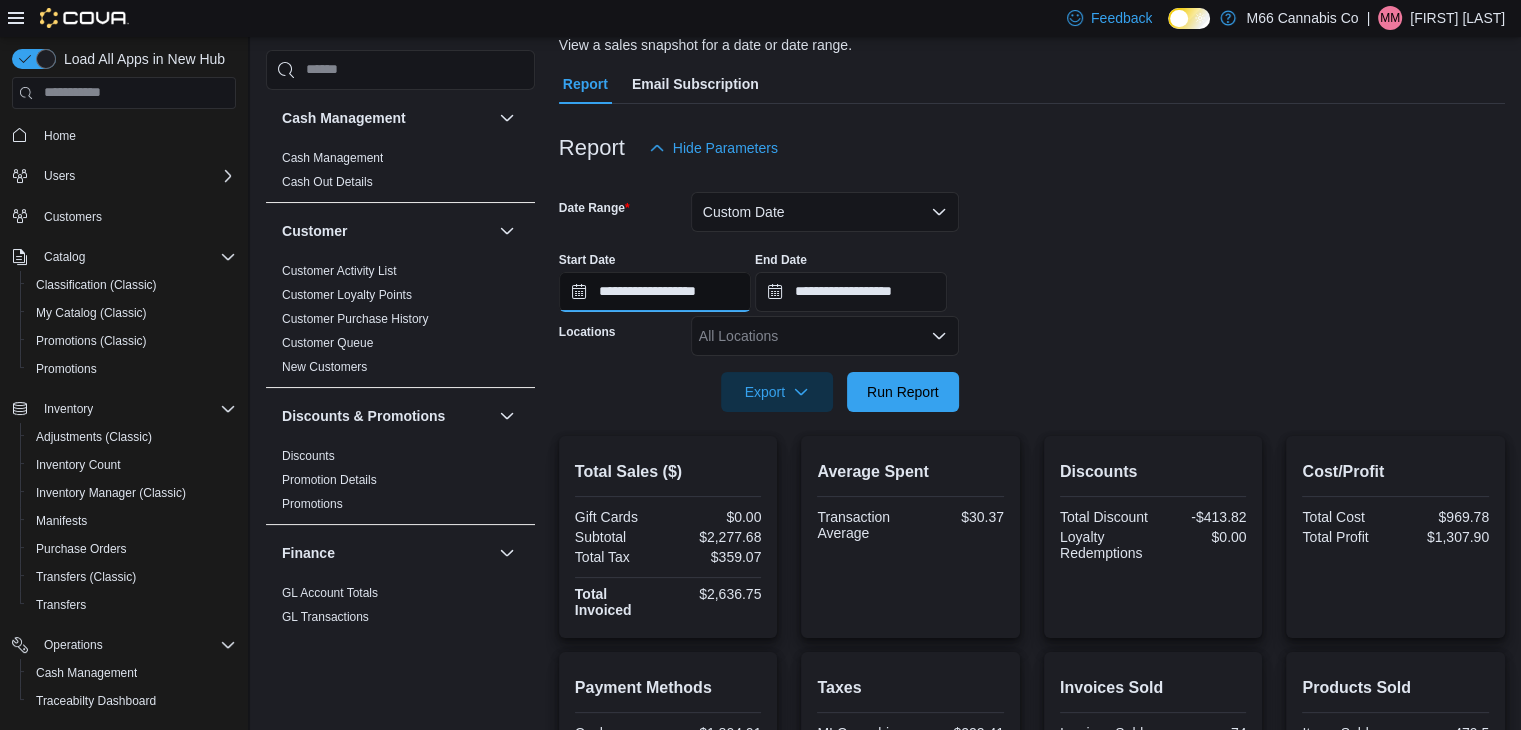 click on "**********" at bounding box center [655, 292] 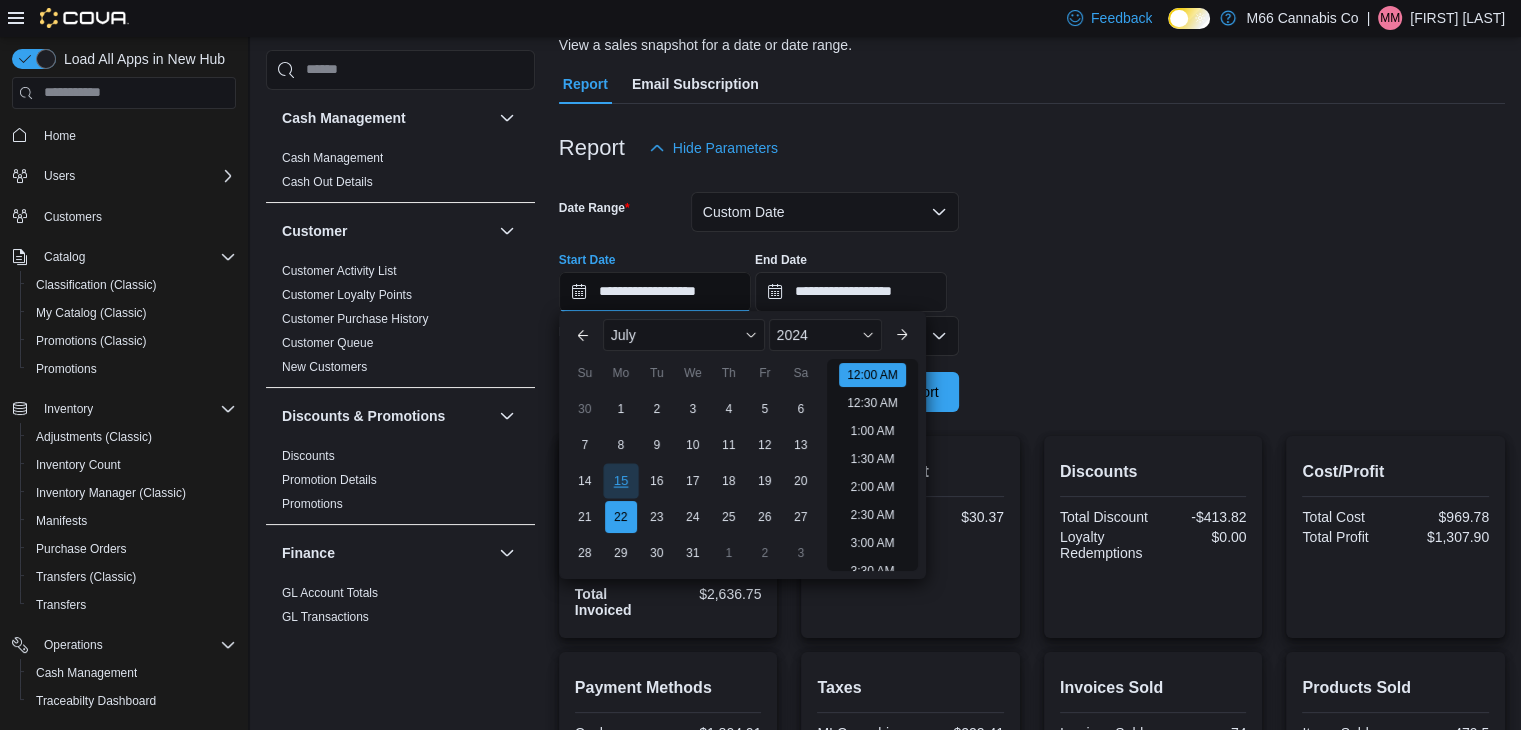 scroll, scrollTop: 62, scrollLeft: 0, axis: vertical 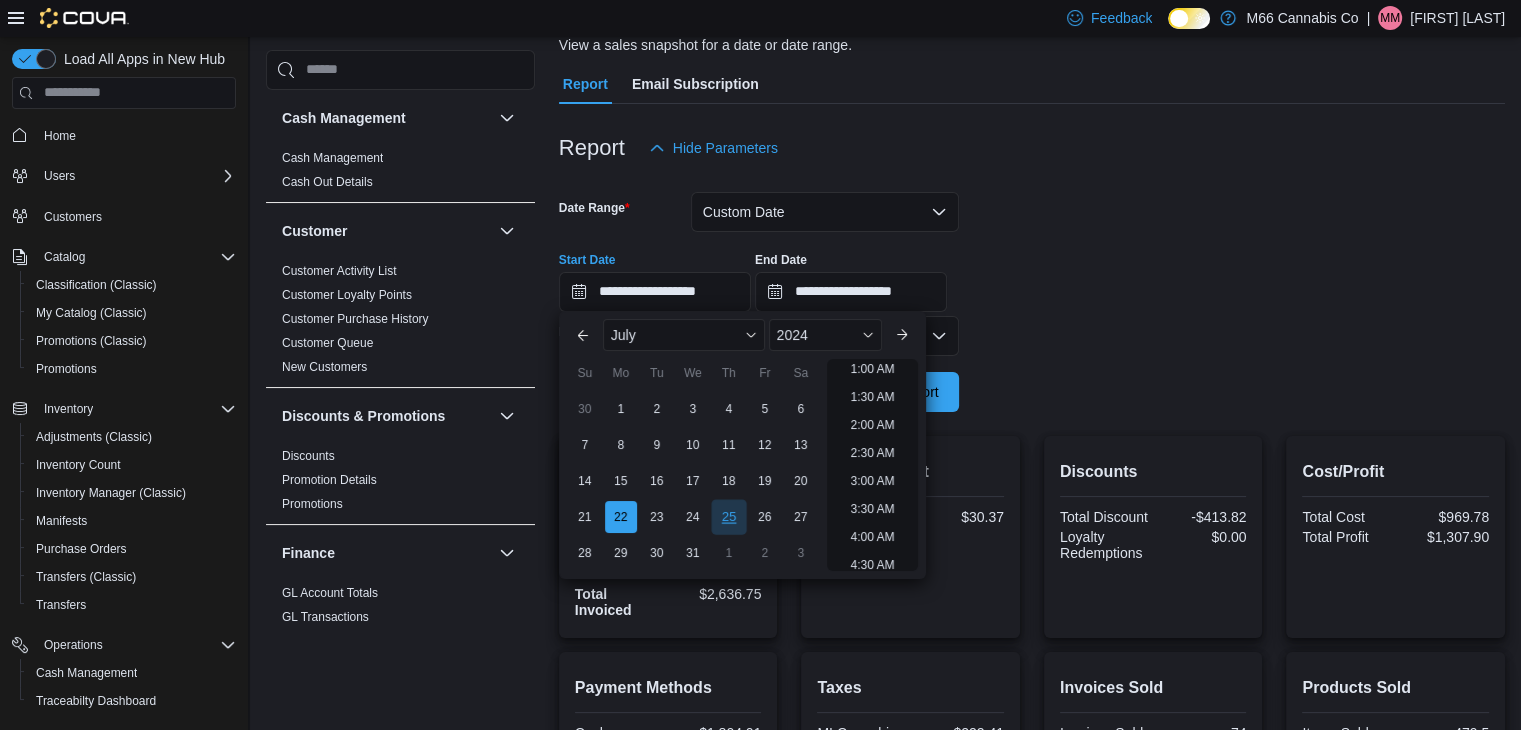 click on "25" at bounding box center [728, 517] 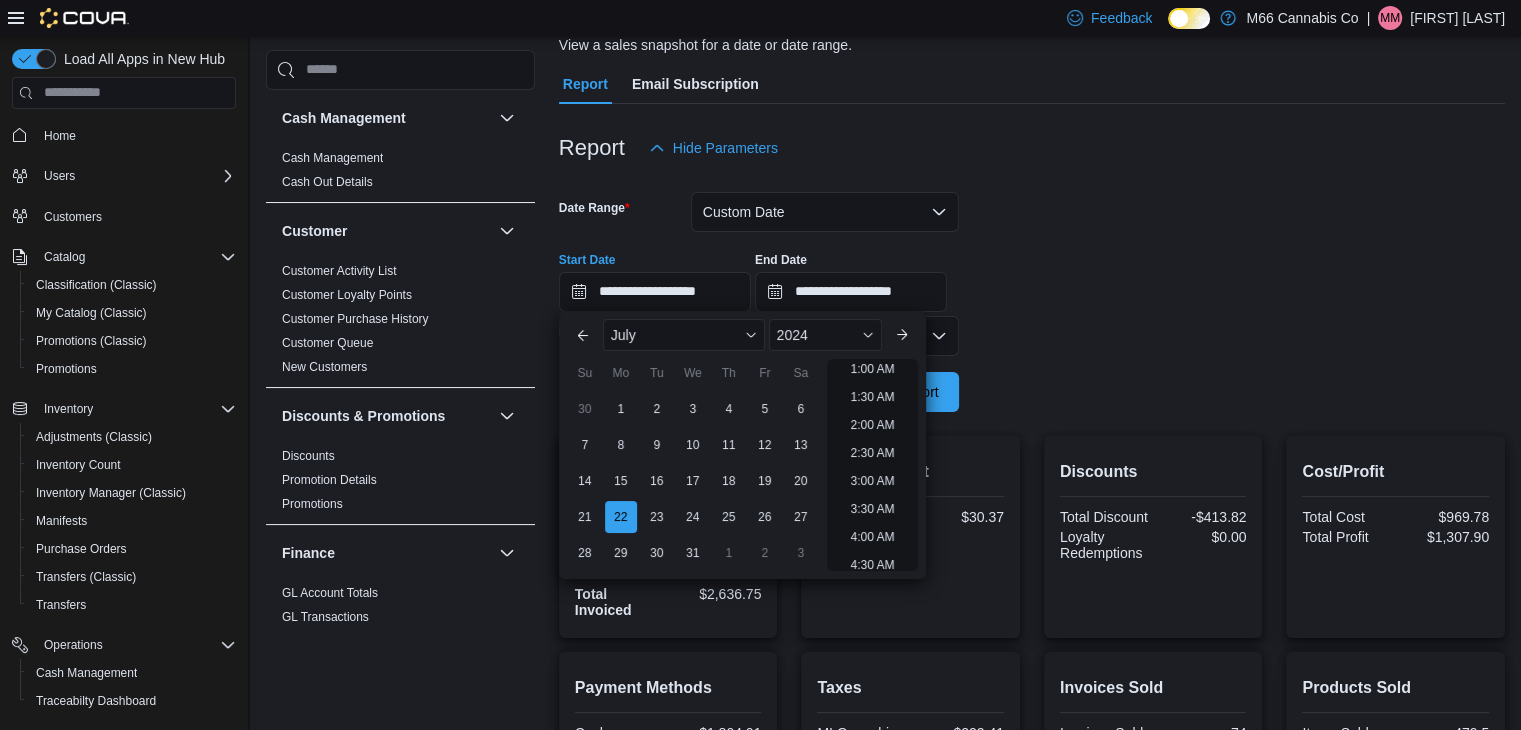 type on "**********" 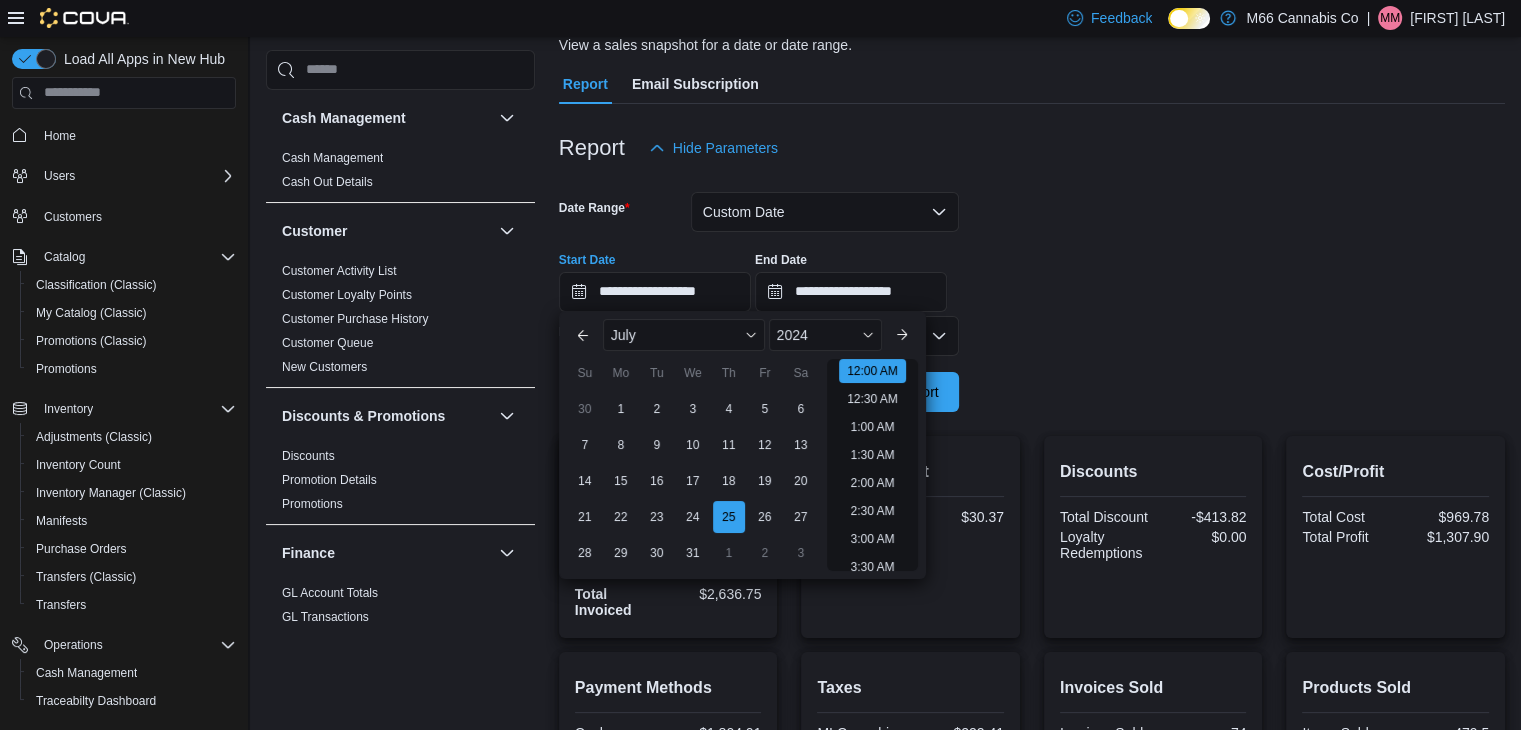 click on "**********" at bounding box center (1032, 290) 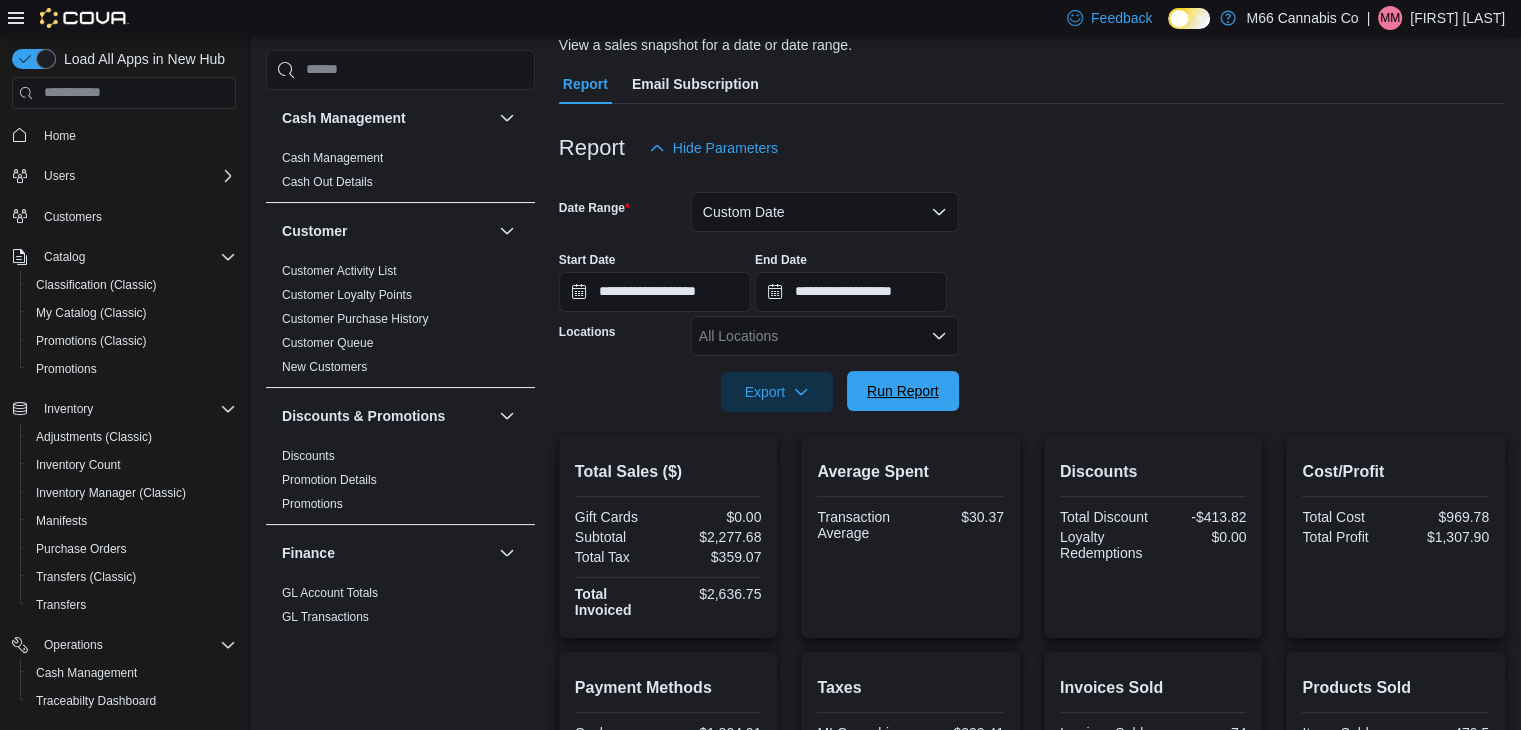 click on "Run Report" at bounding box center [903, 391] 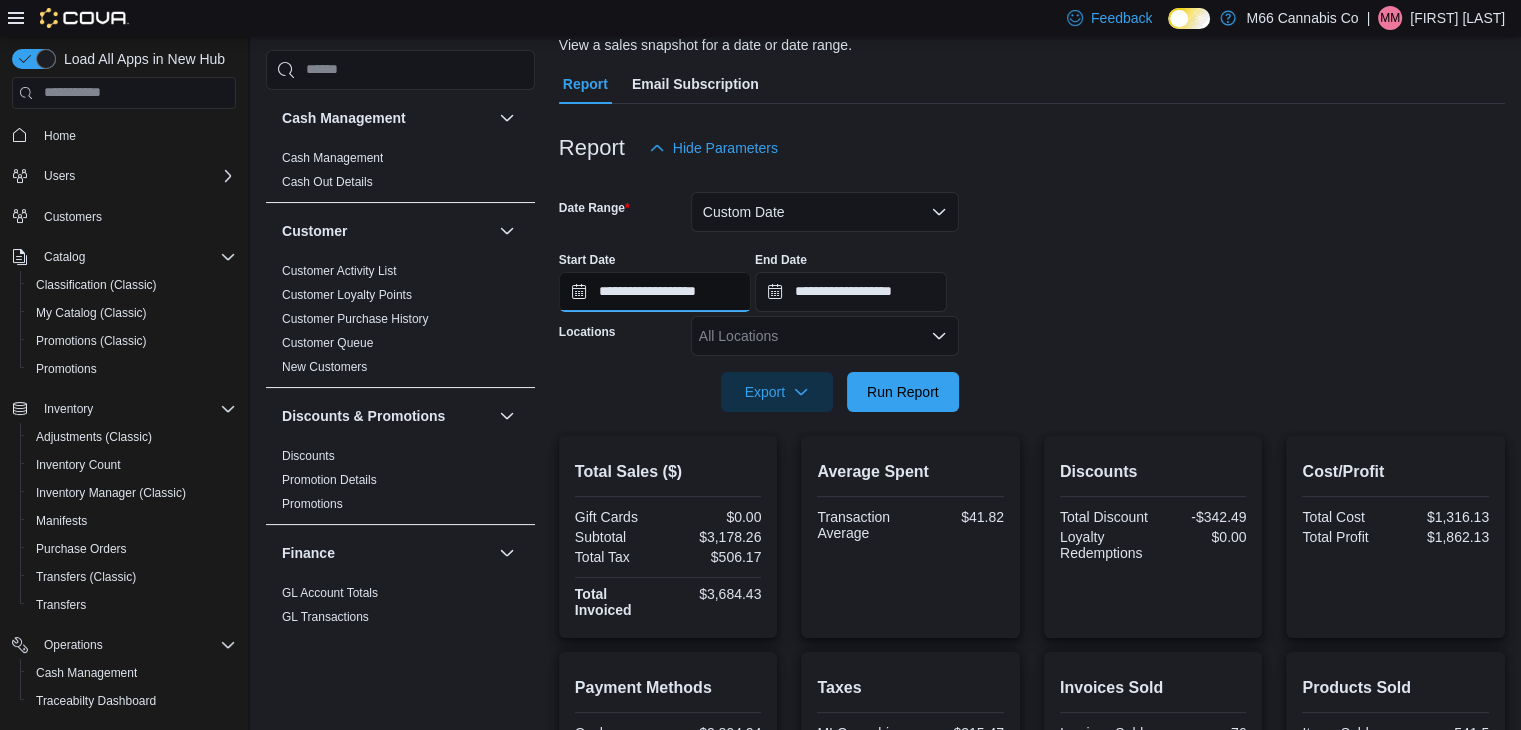 click on "**********" at bounding box center [655, 292] 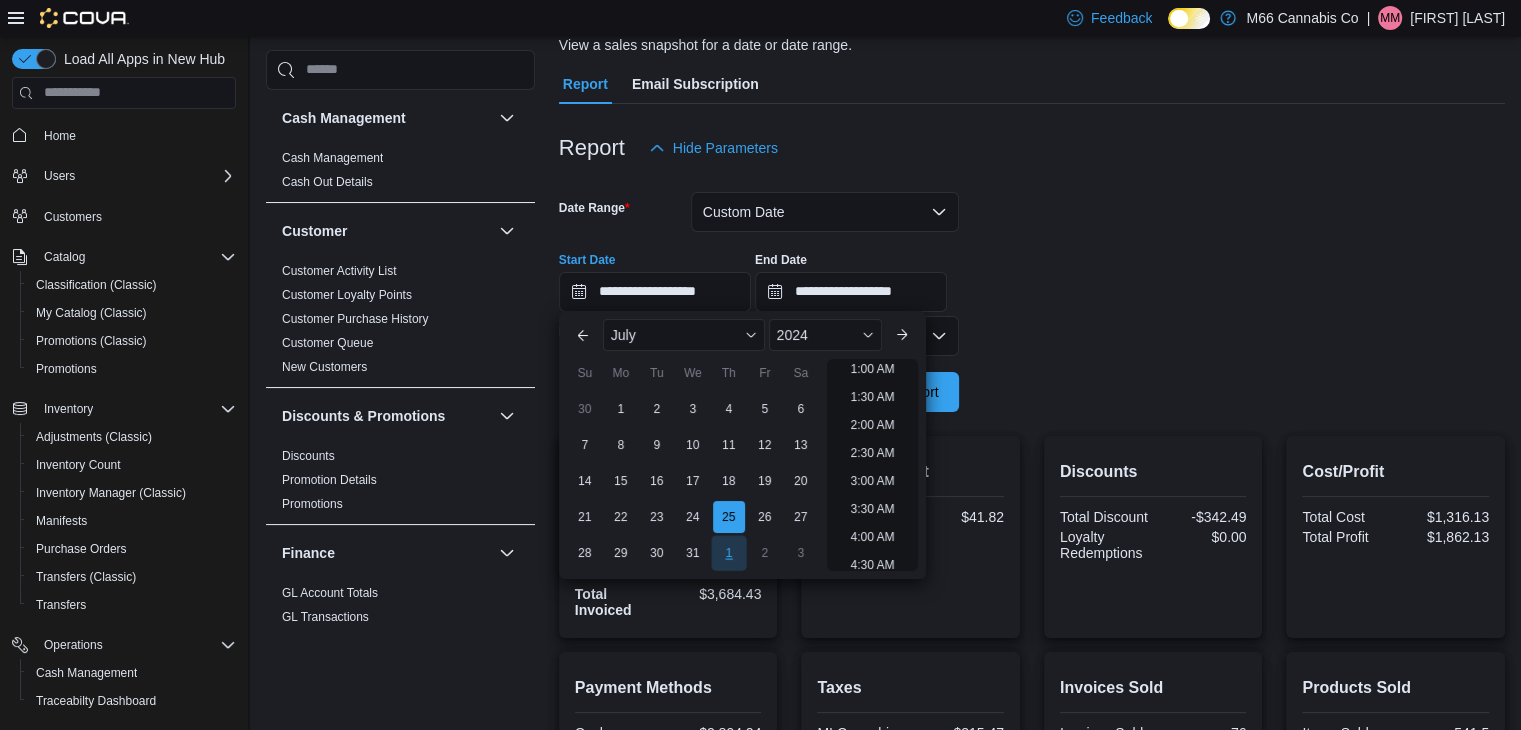 click on "1" at bounding box center [728, 553] 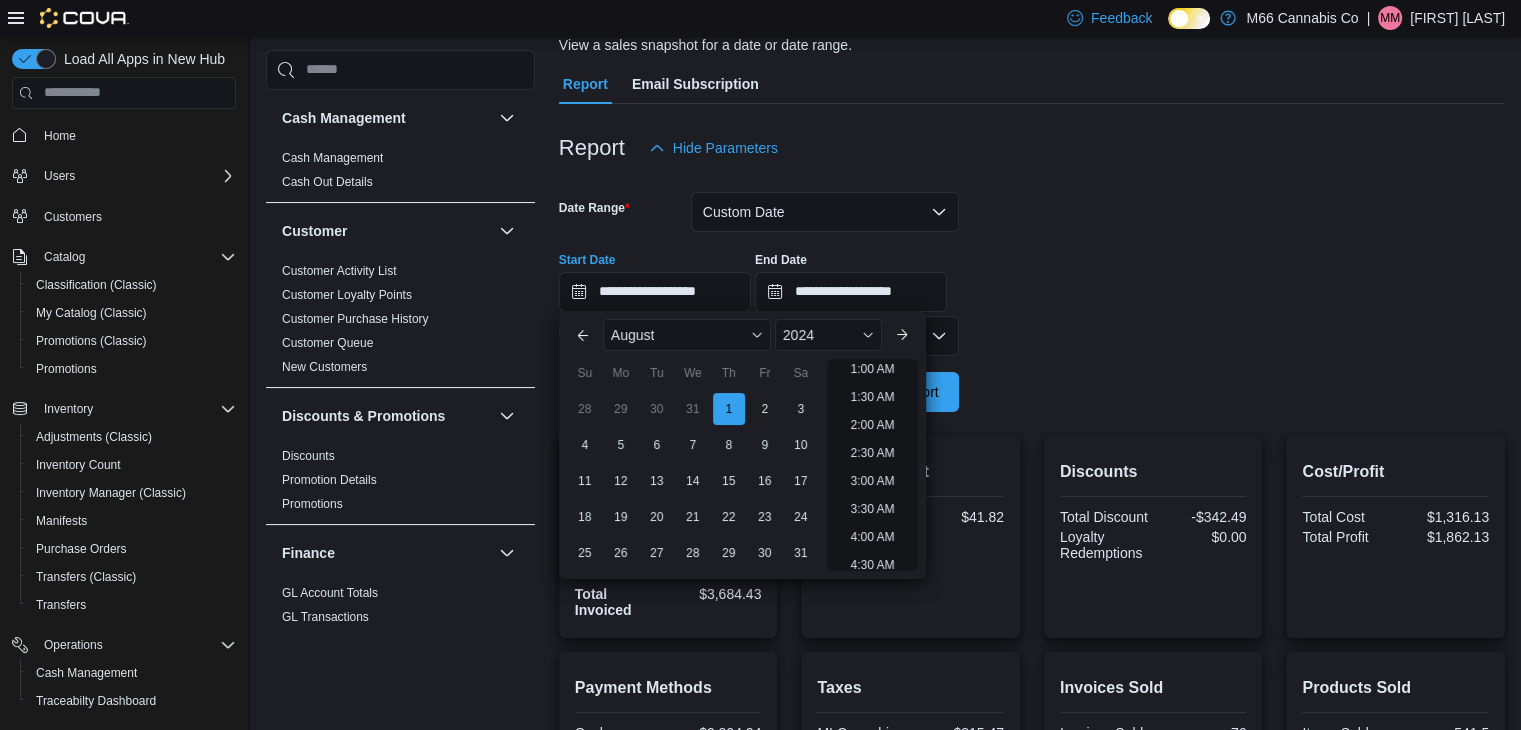 scroll, scrollTop: 4, scrollLeft: 0, axis: vertical 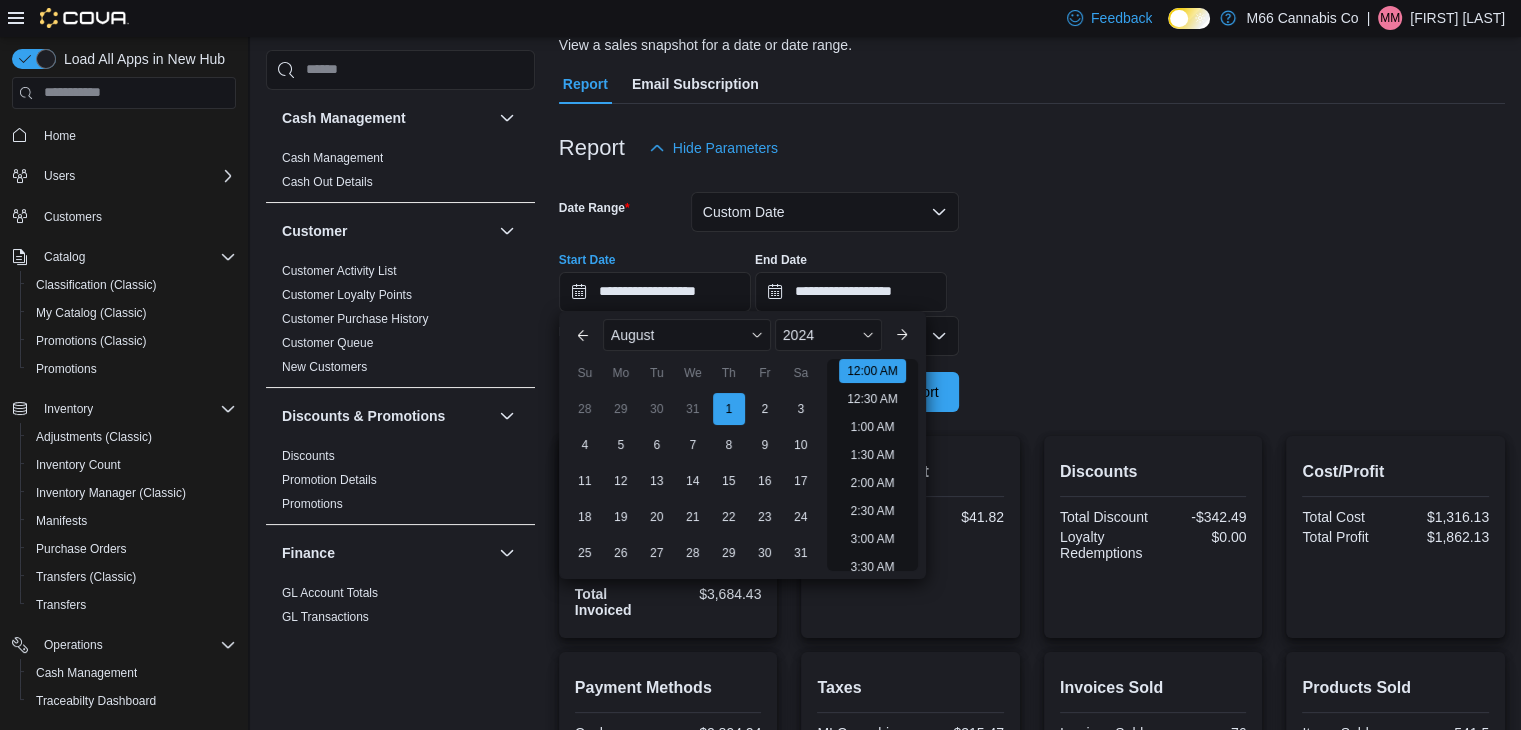 click on "**********" at bounding box center (1032, 290) 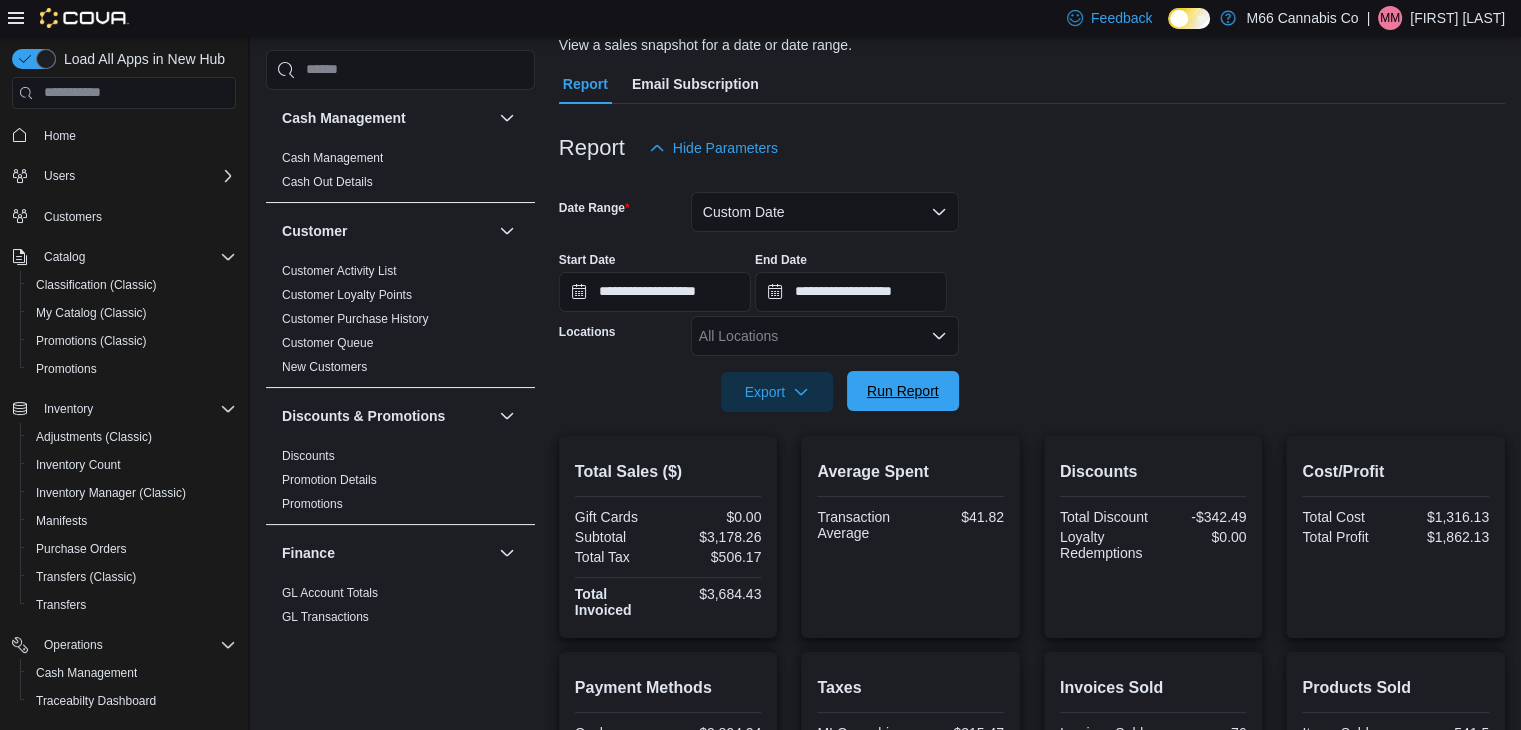 click on "Run Report" at bounding box center (903, 391) 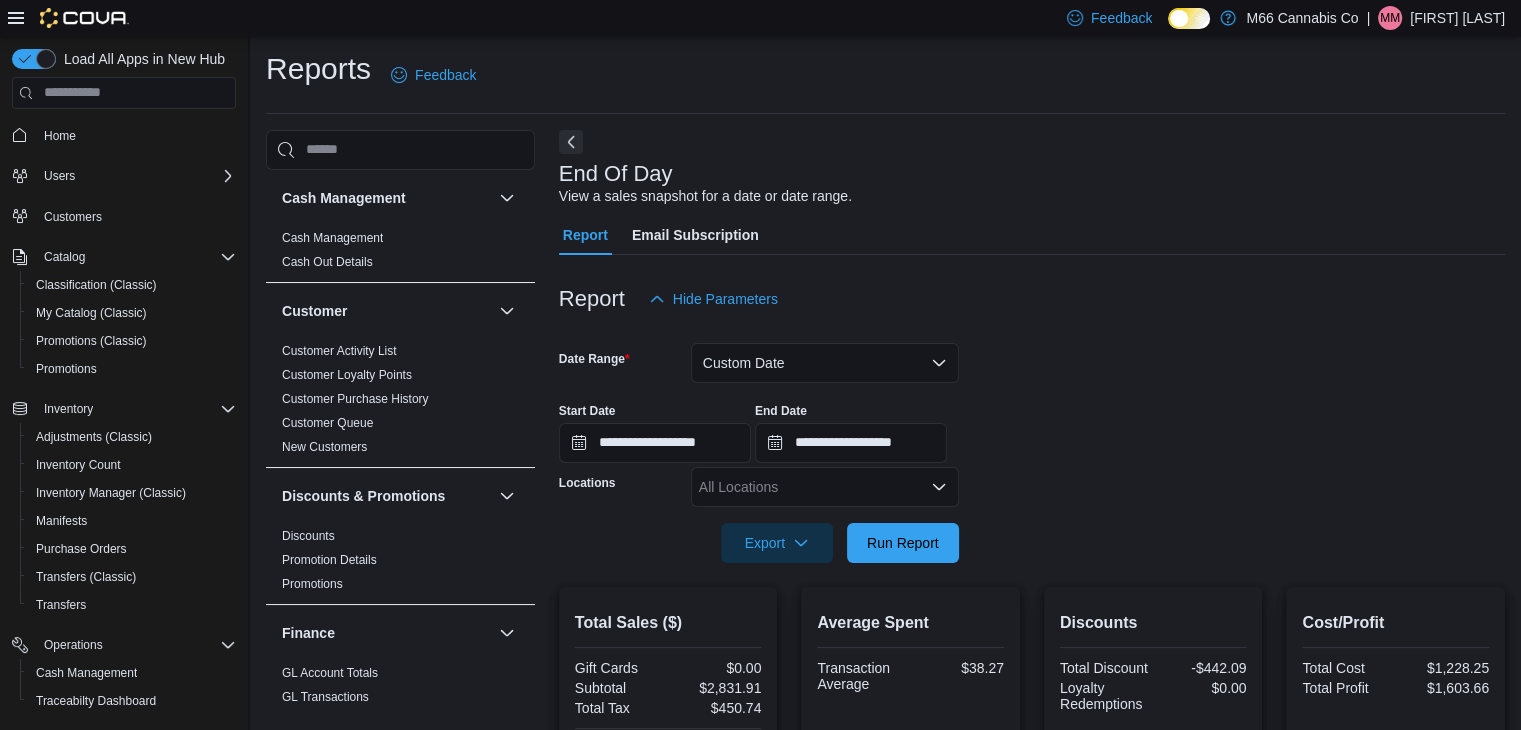 scroll, scrollTop: 1, scrollLeft: 0, axis: vertical 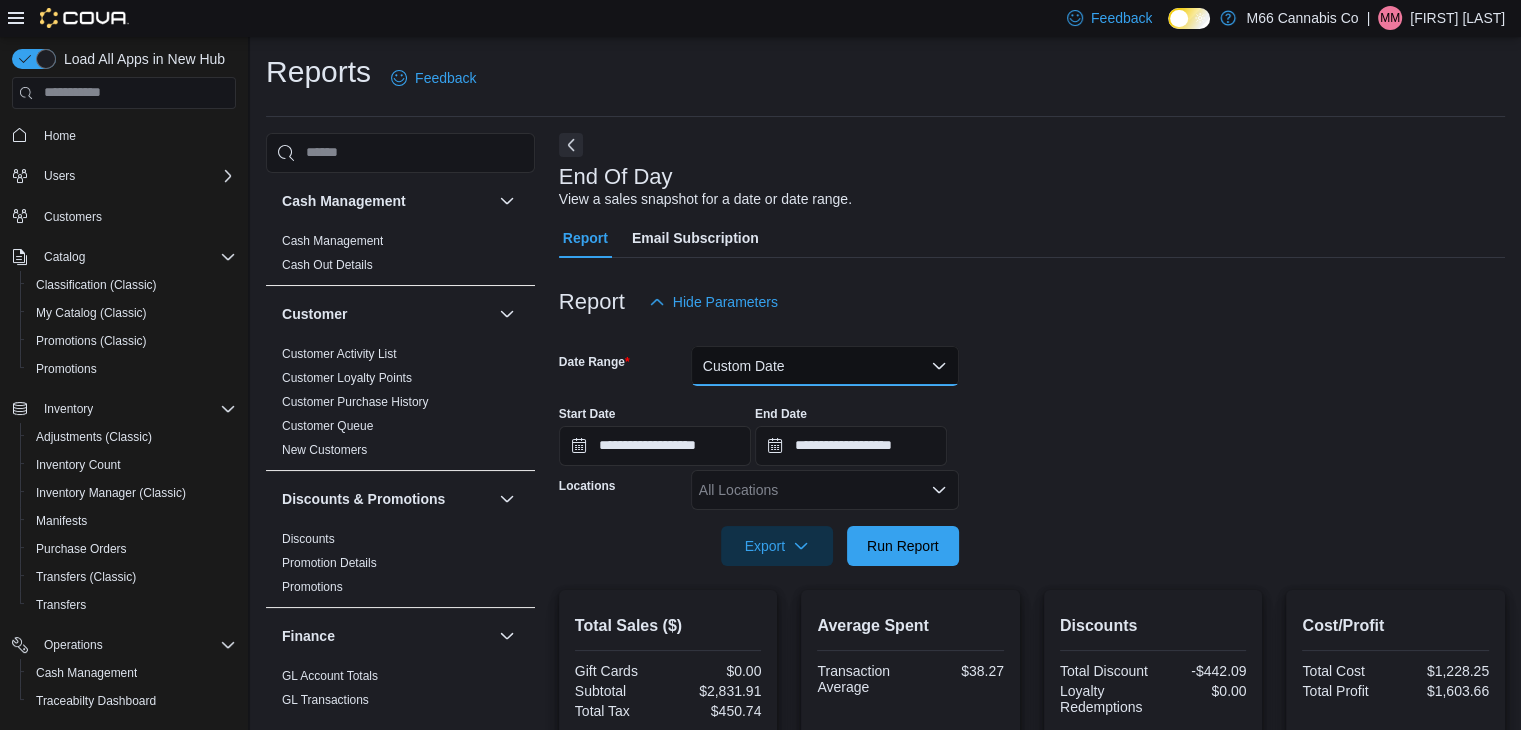 click on "Custom Date" at bounding box center [825, 366] 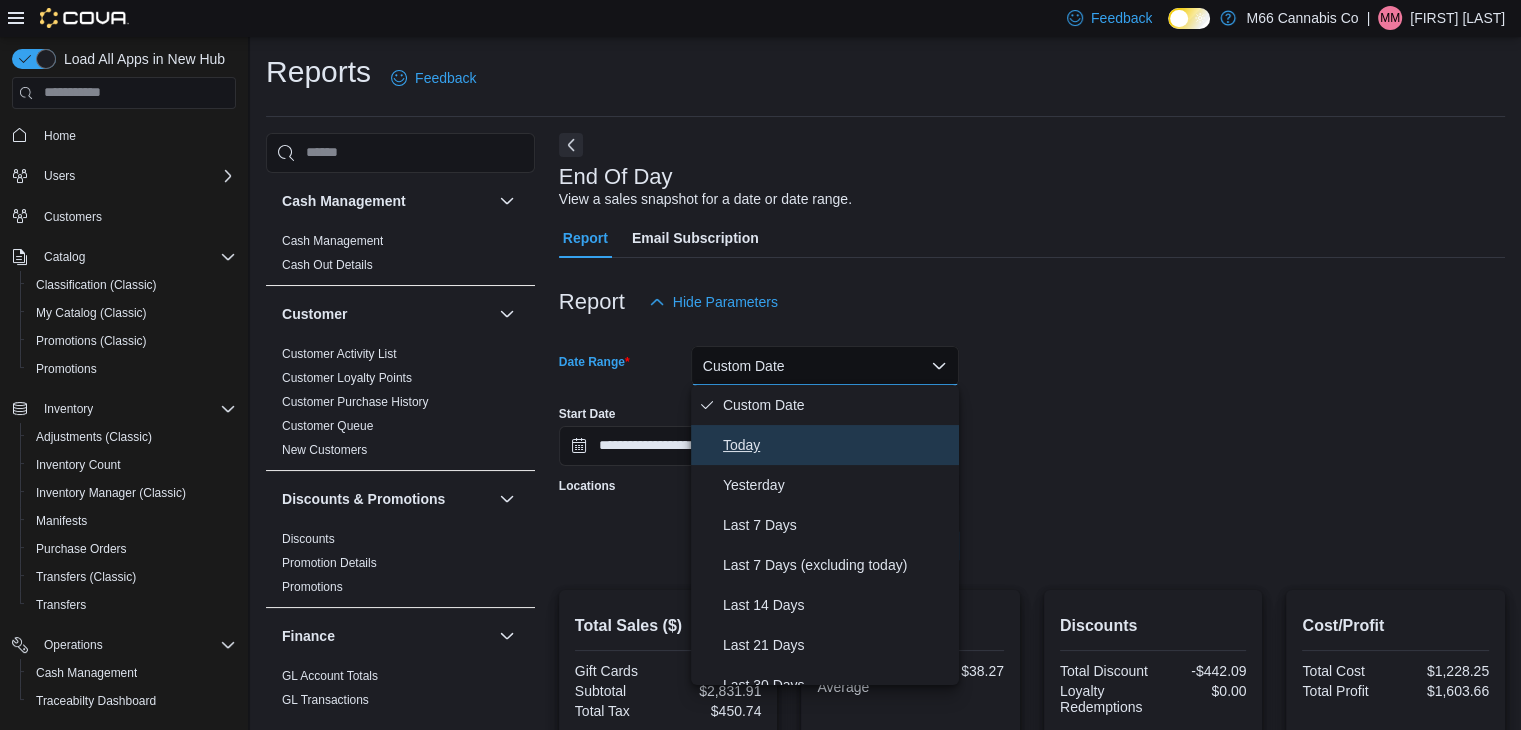 click on "Today" at bounding box center (837, 445) 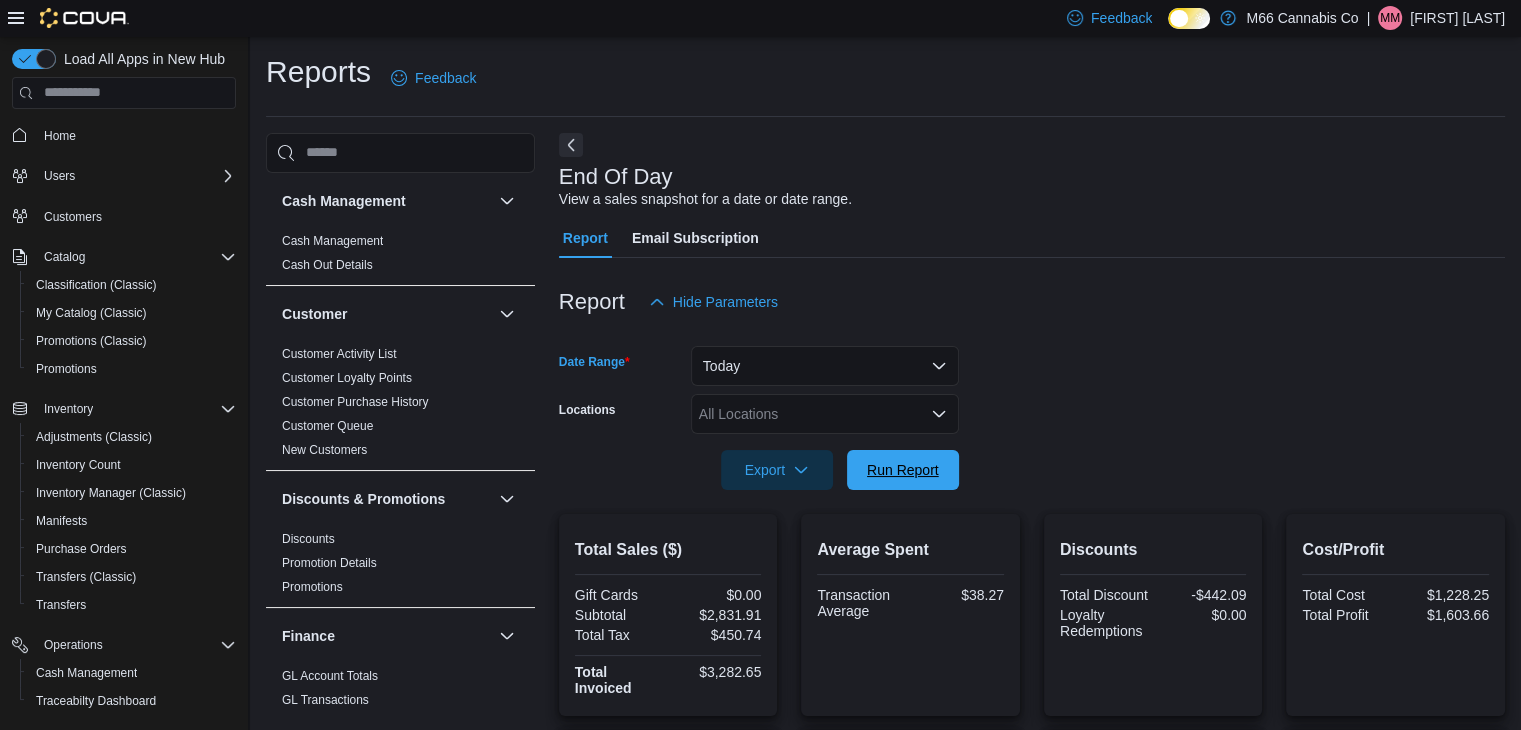 click on "Run Report" at bounding box center (903, 470) 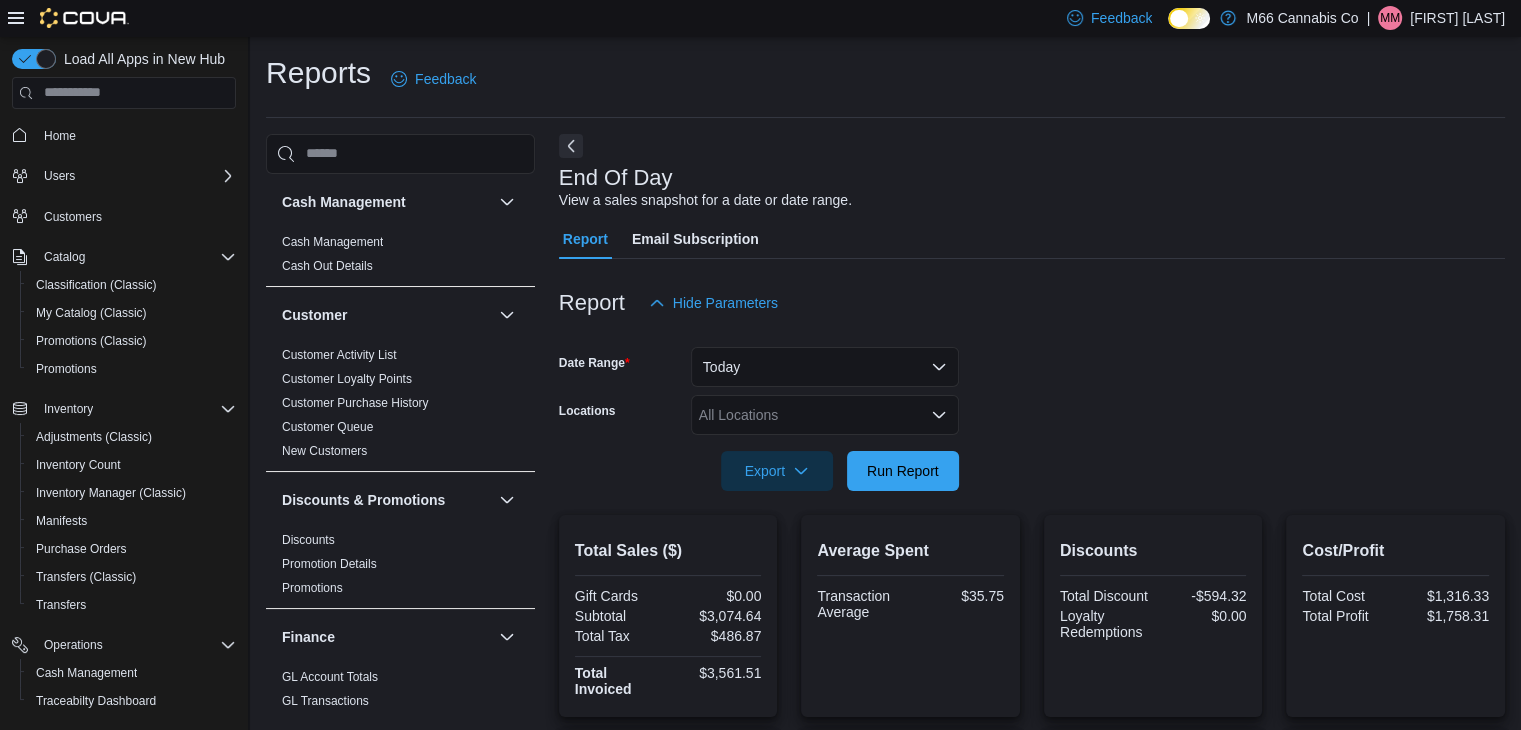 scroll, scrollTop: 0, scrollLeft: 0, axis: both 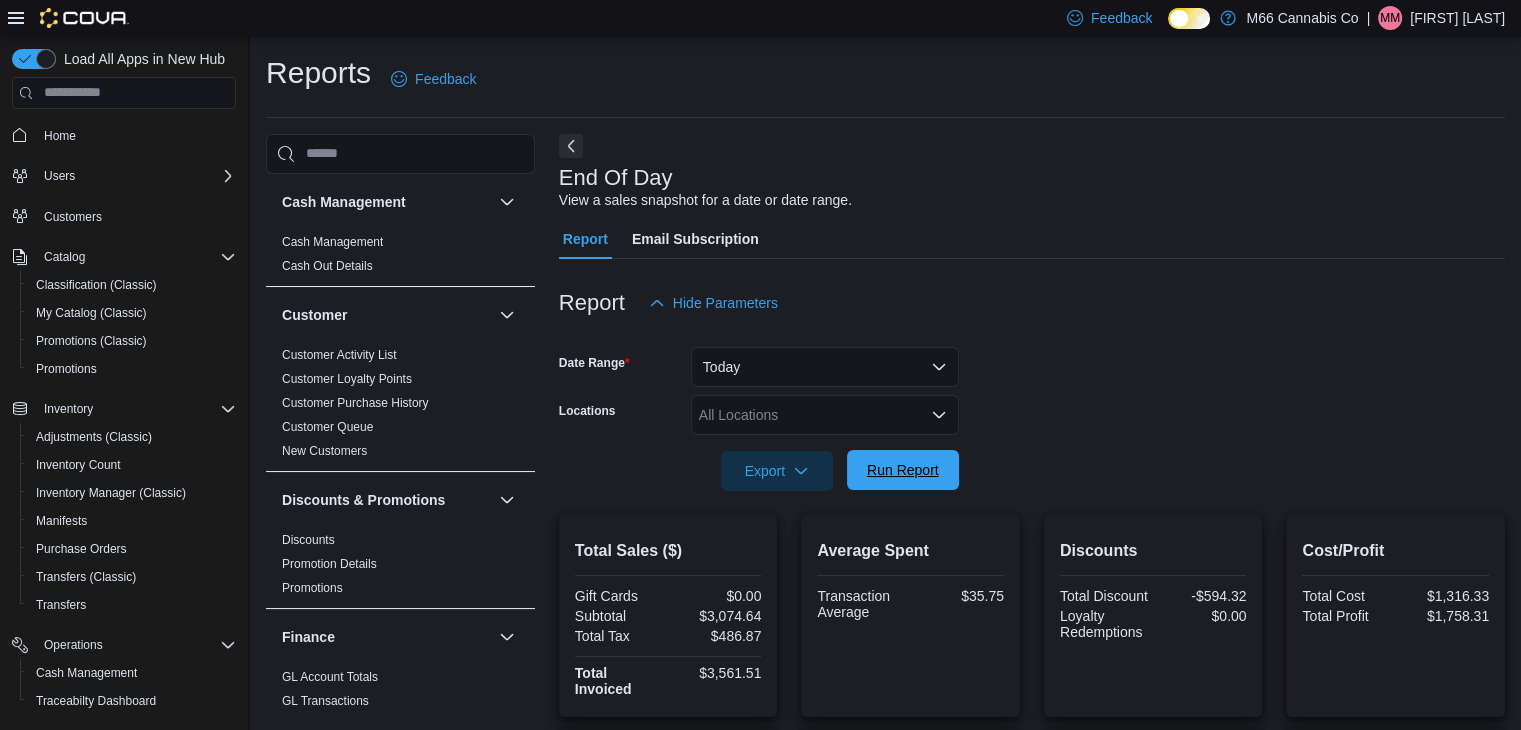 click on "Run Report" at bounding box center (903, 470) 